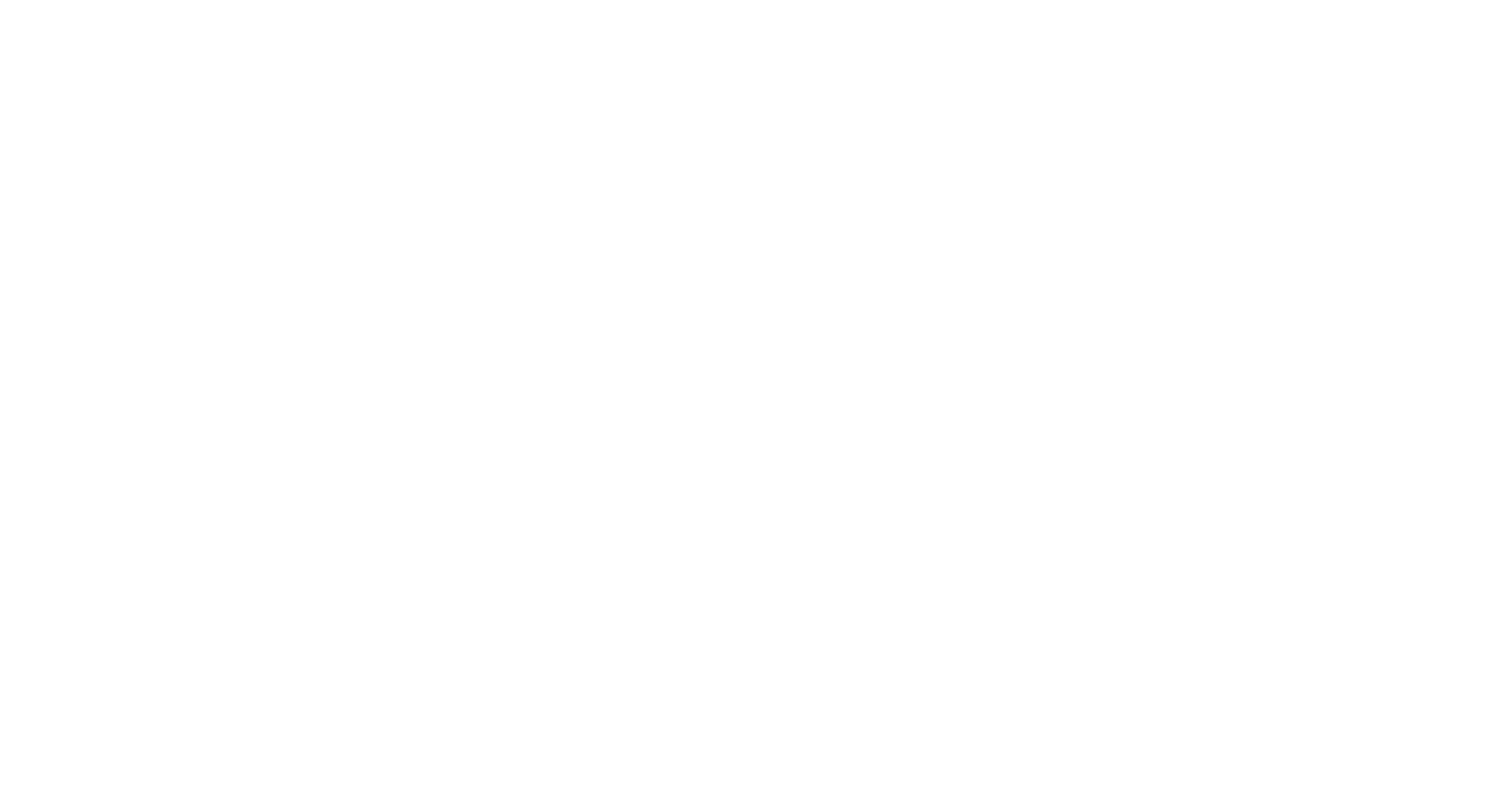 scroll, scrollTop: 0, scrollLeft: 0, axis: both 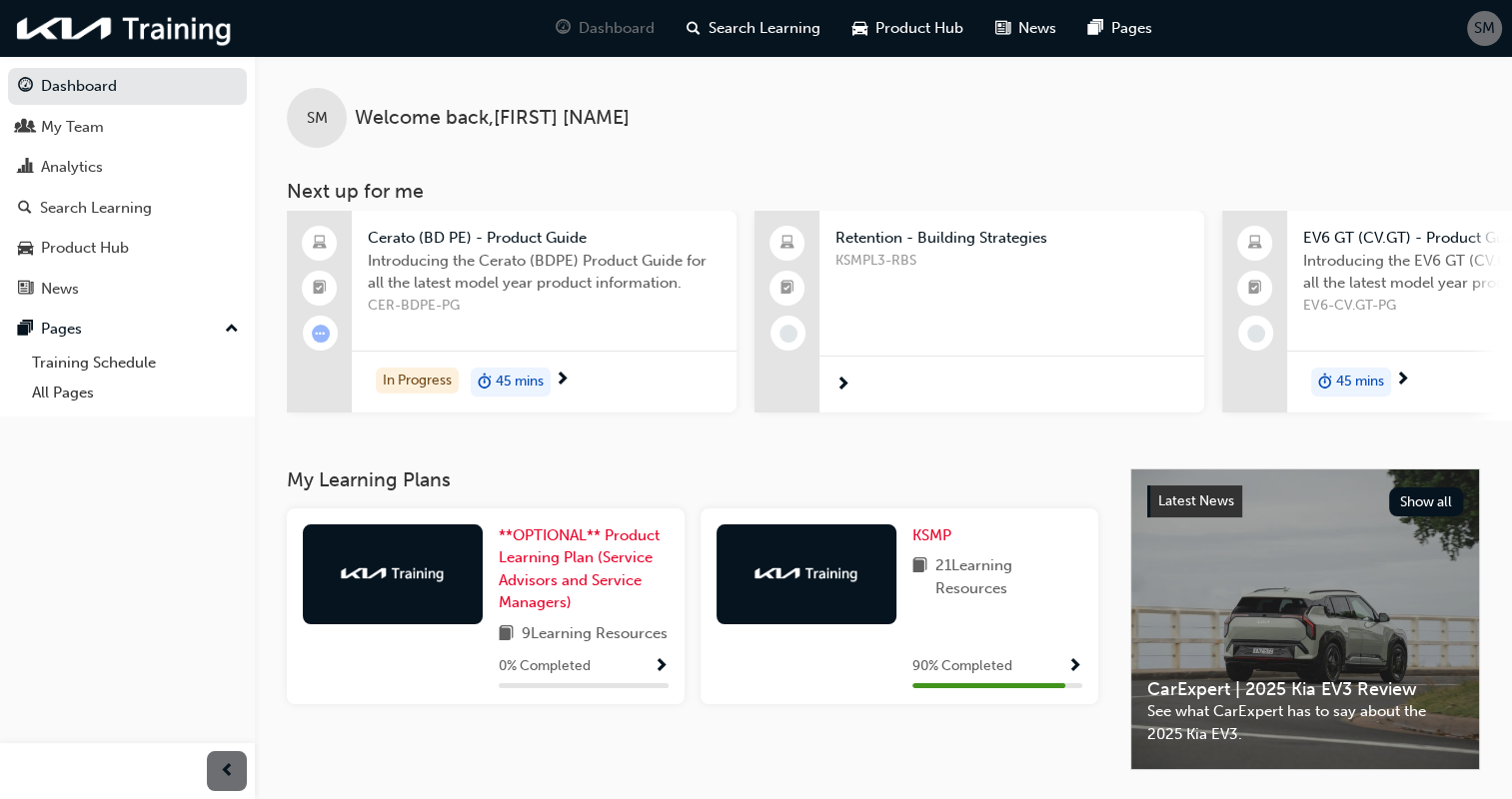 click at bounding box center (1074, 667) 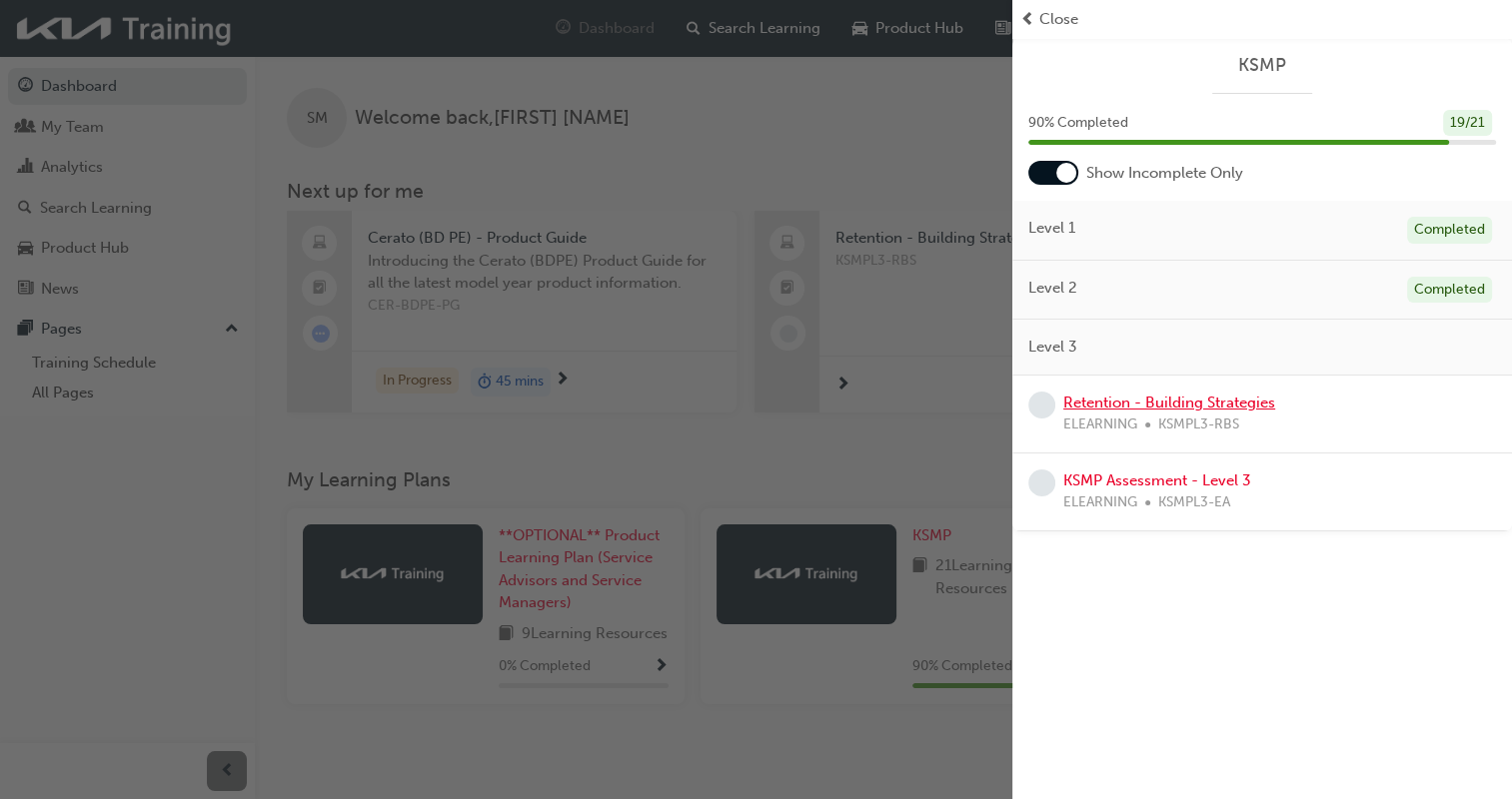click on "Retention - Building Strategies" at bounding box center [1169, 402] 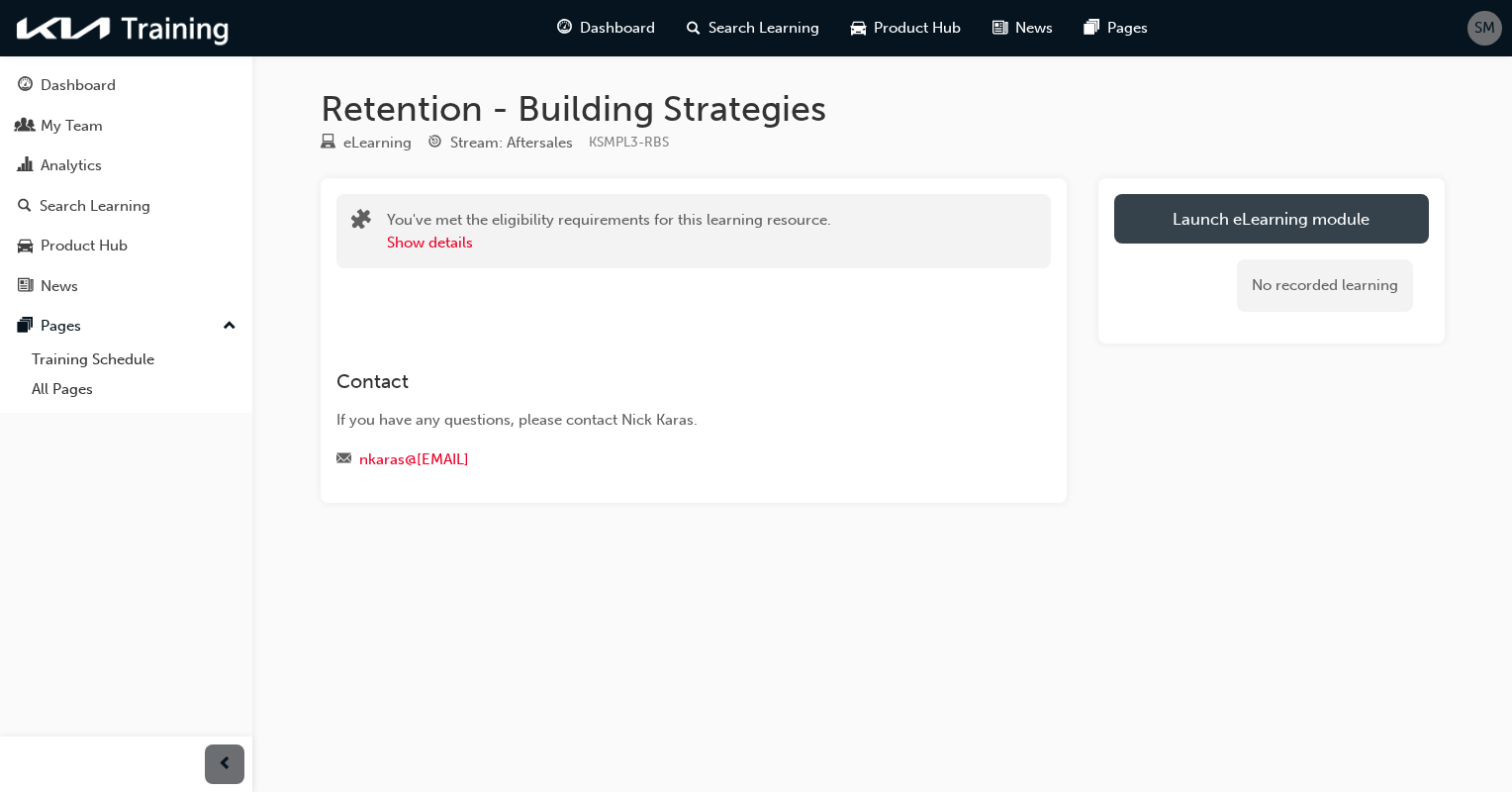 click on "Launch eLearning module" at bounding box center (1272, 219) 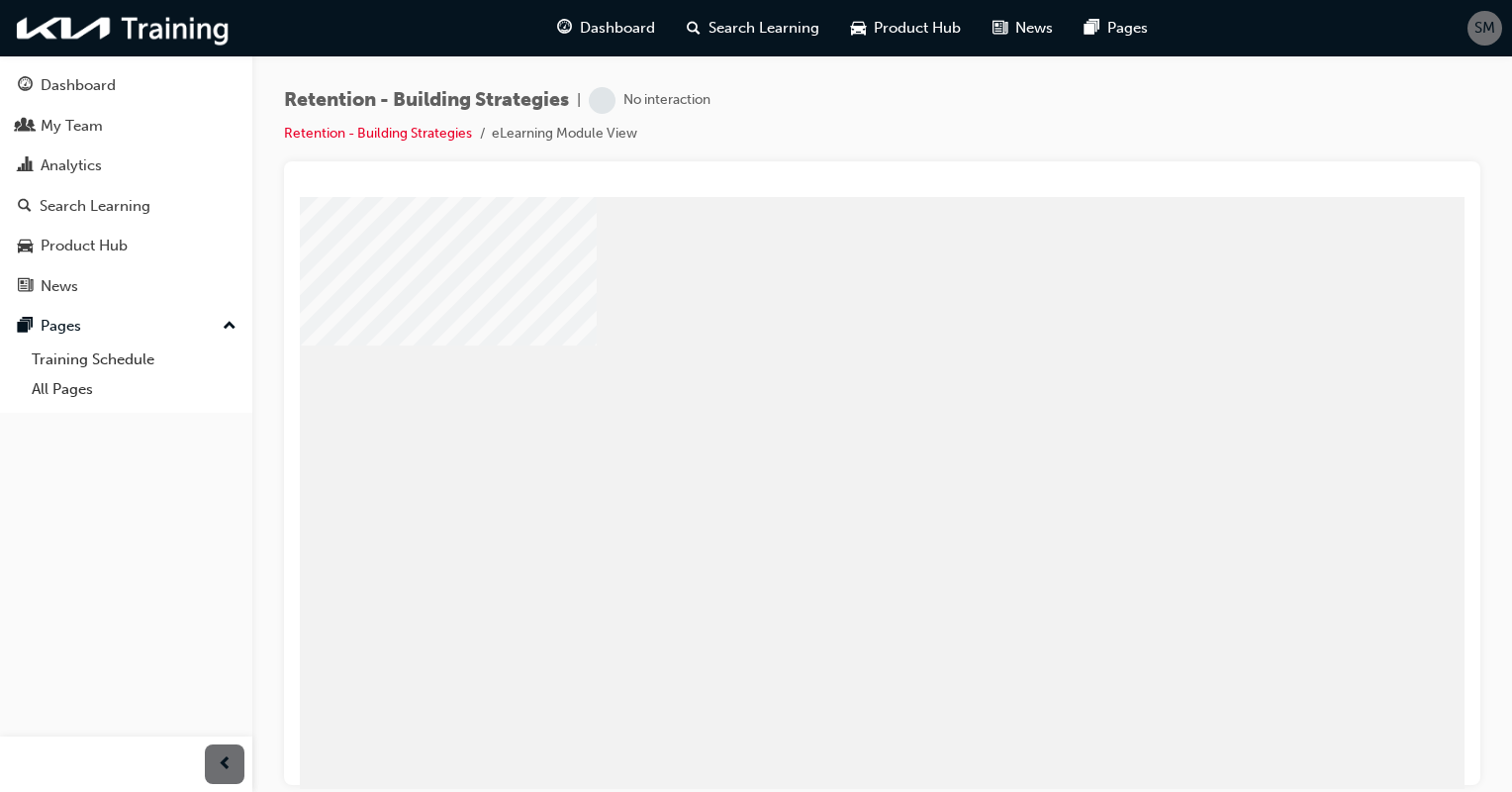scroll, scrollTop: 0, scrollLeft: 0, axis: both 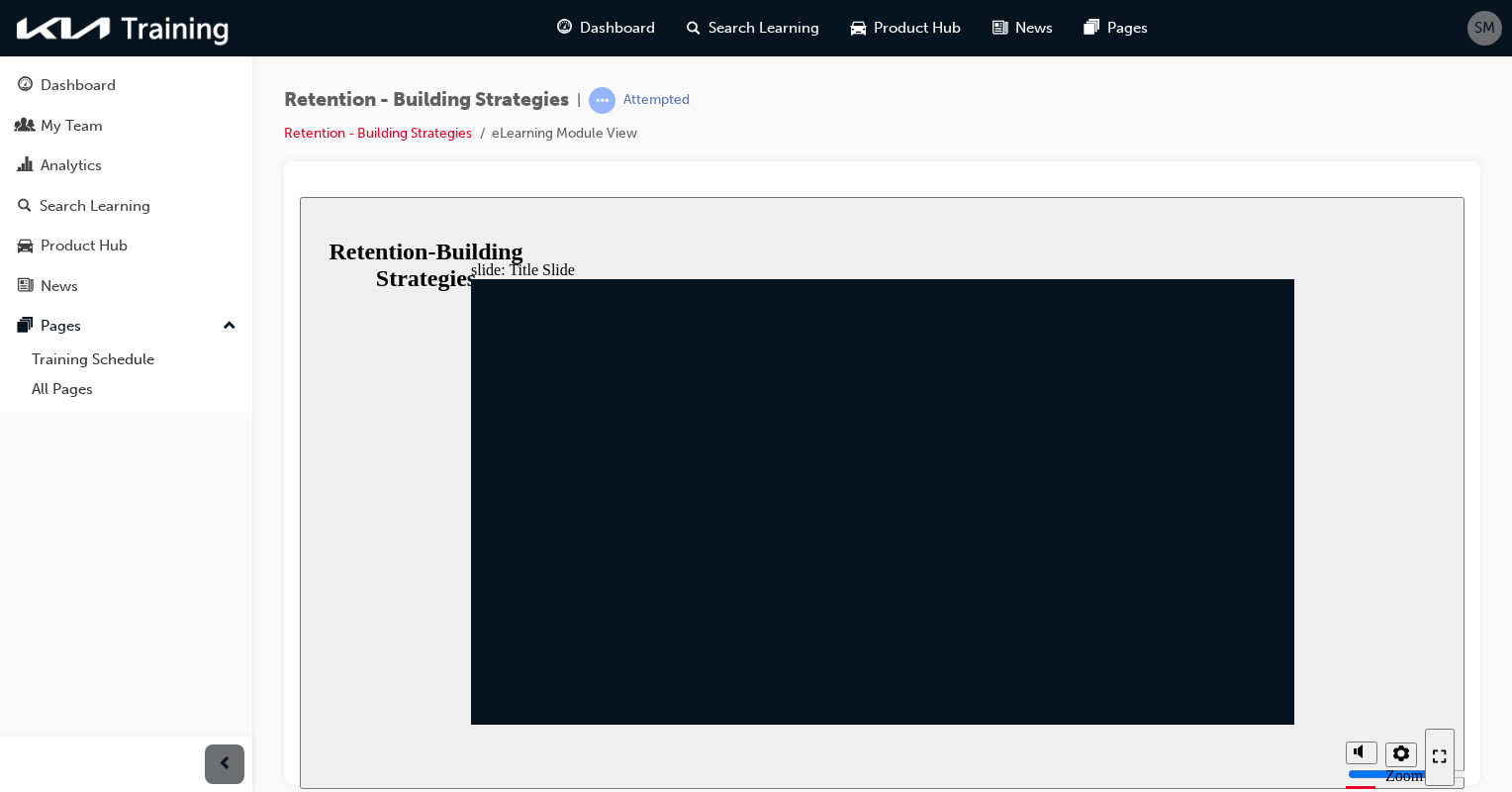 click 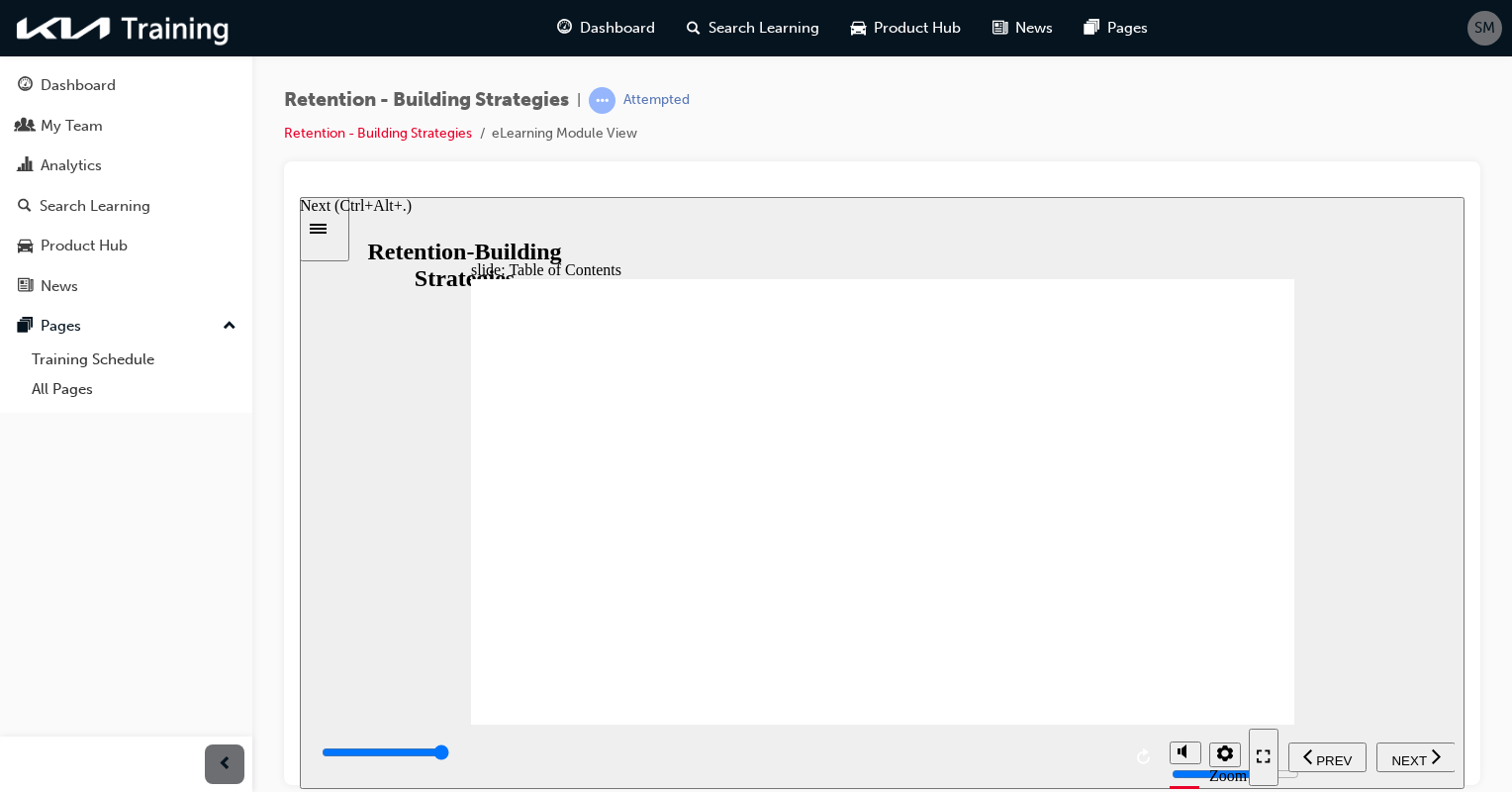 click on "NEXT" at bounding box center [1408, 759] 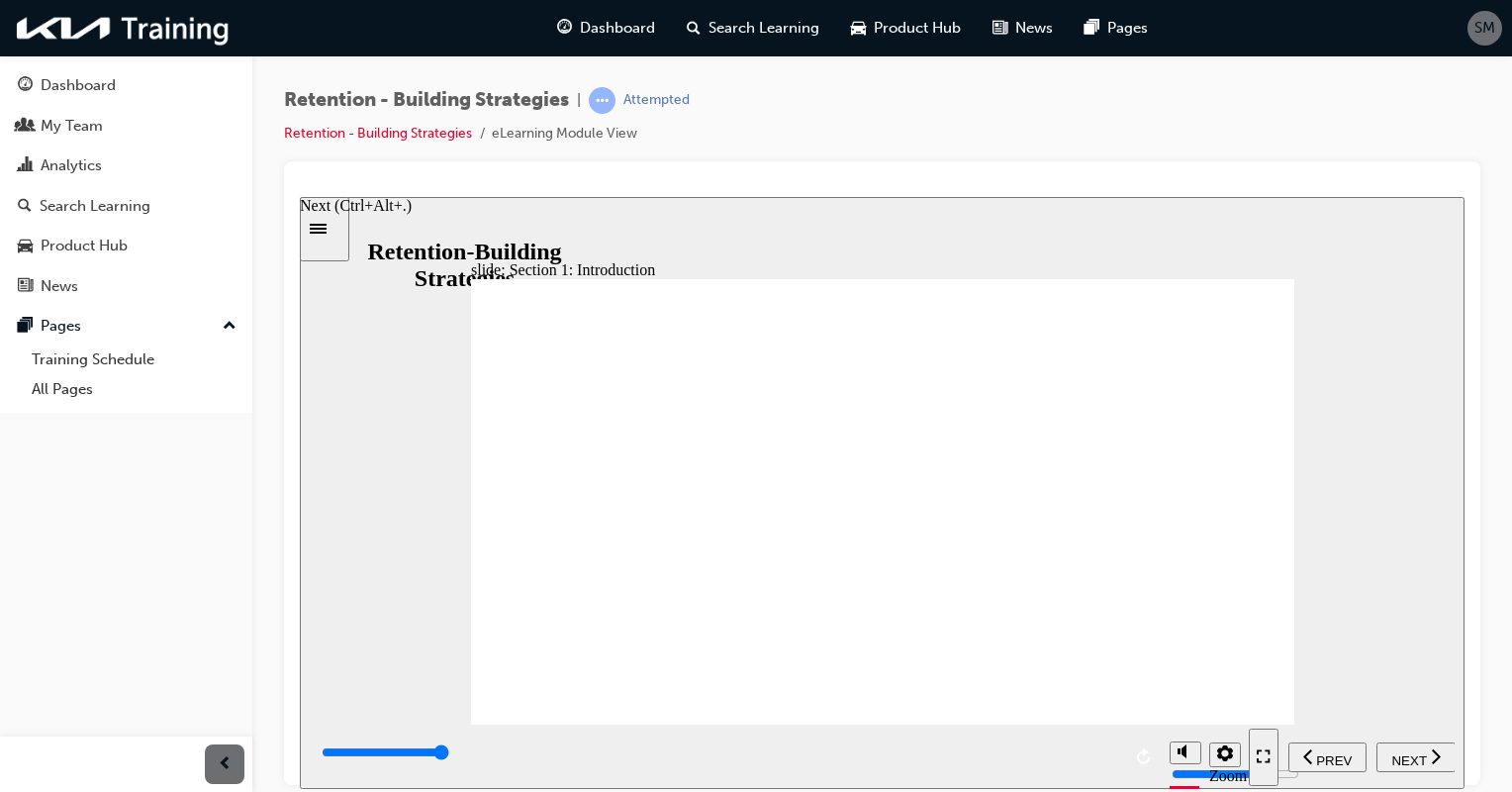 click on "NEXT" at bounding box center [1408, 759] 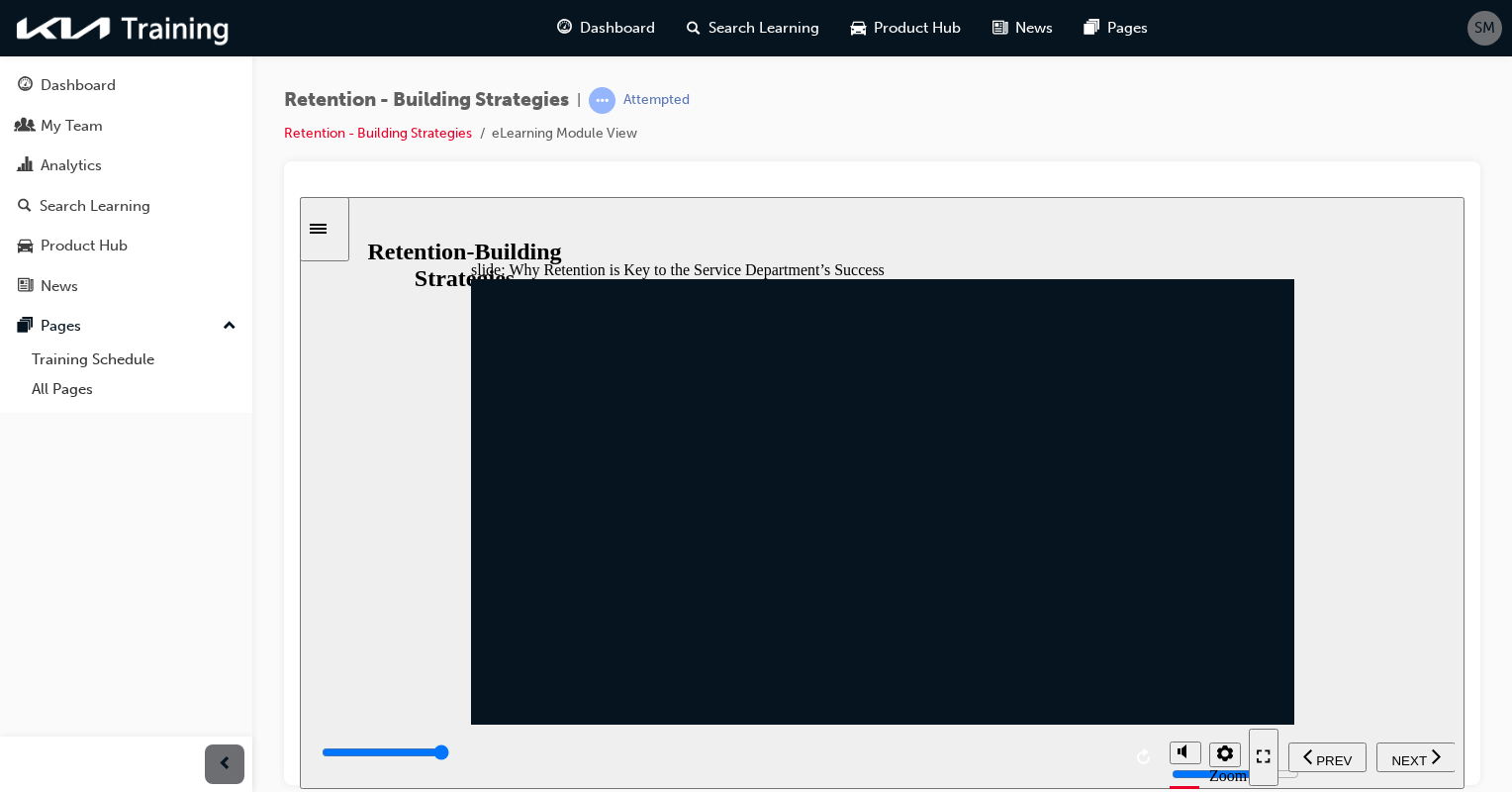 click 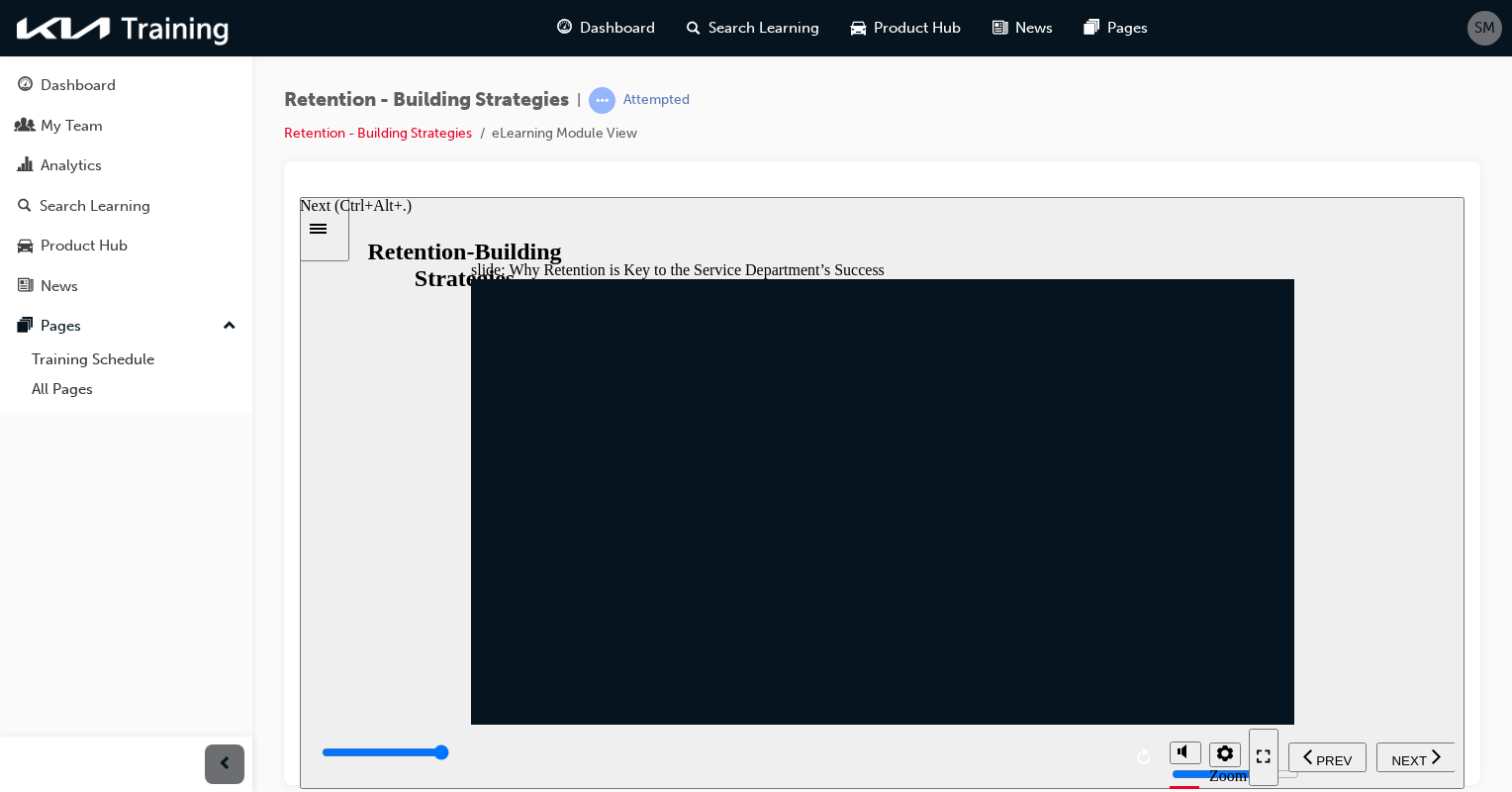 click on "NEXT" at bounding box center [1408, 759] 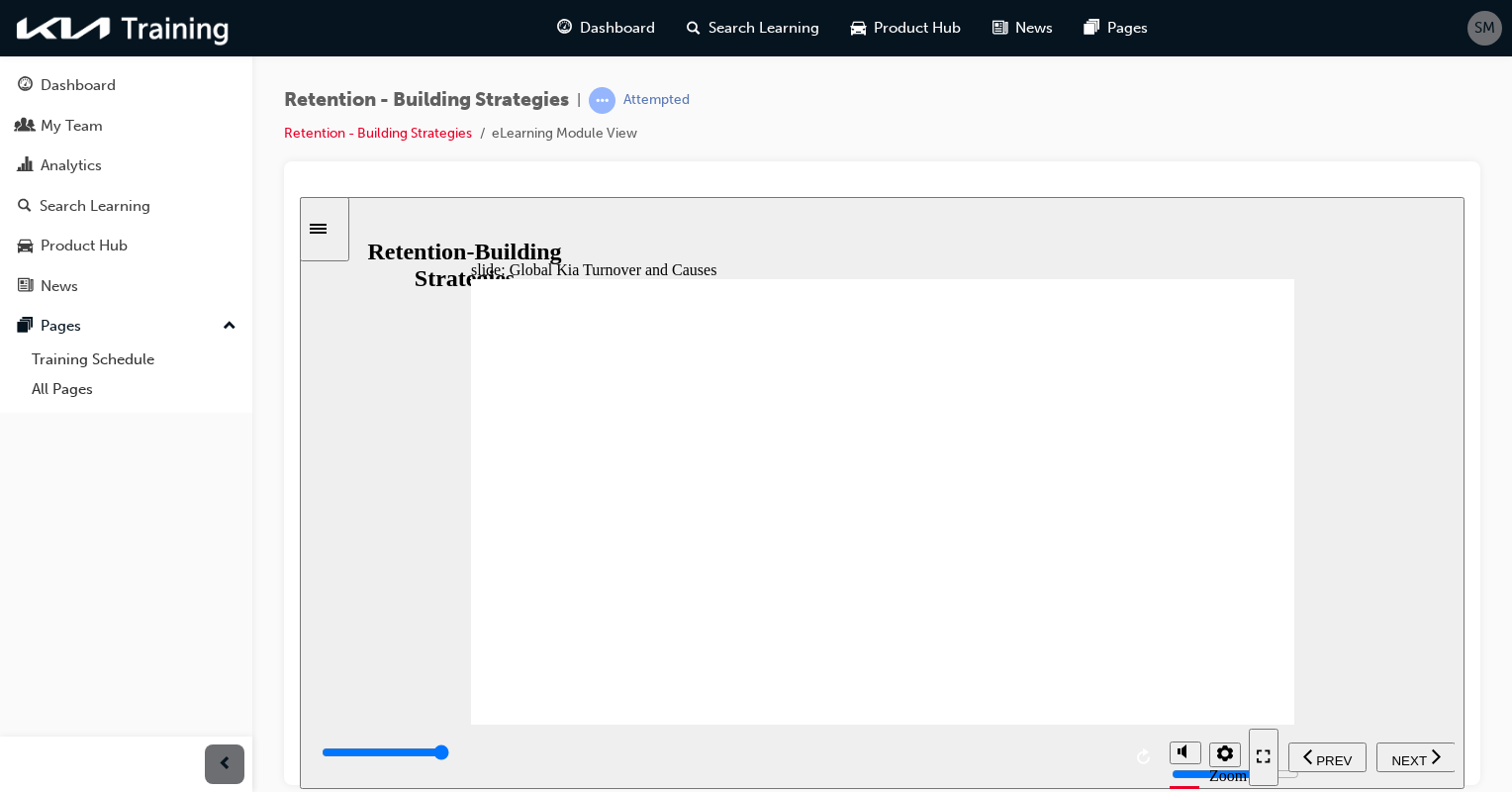 click at bounding box center [883, 1474] 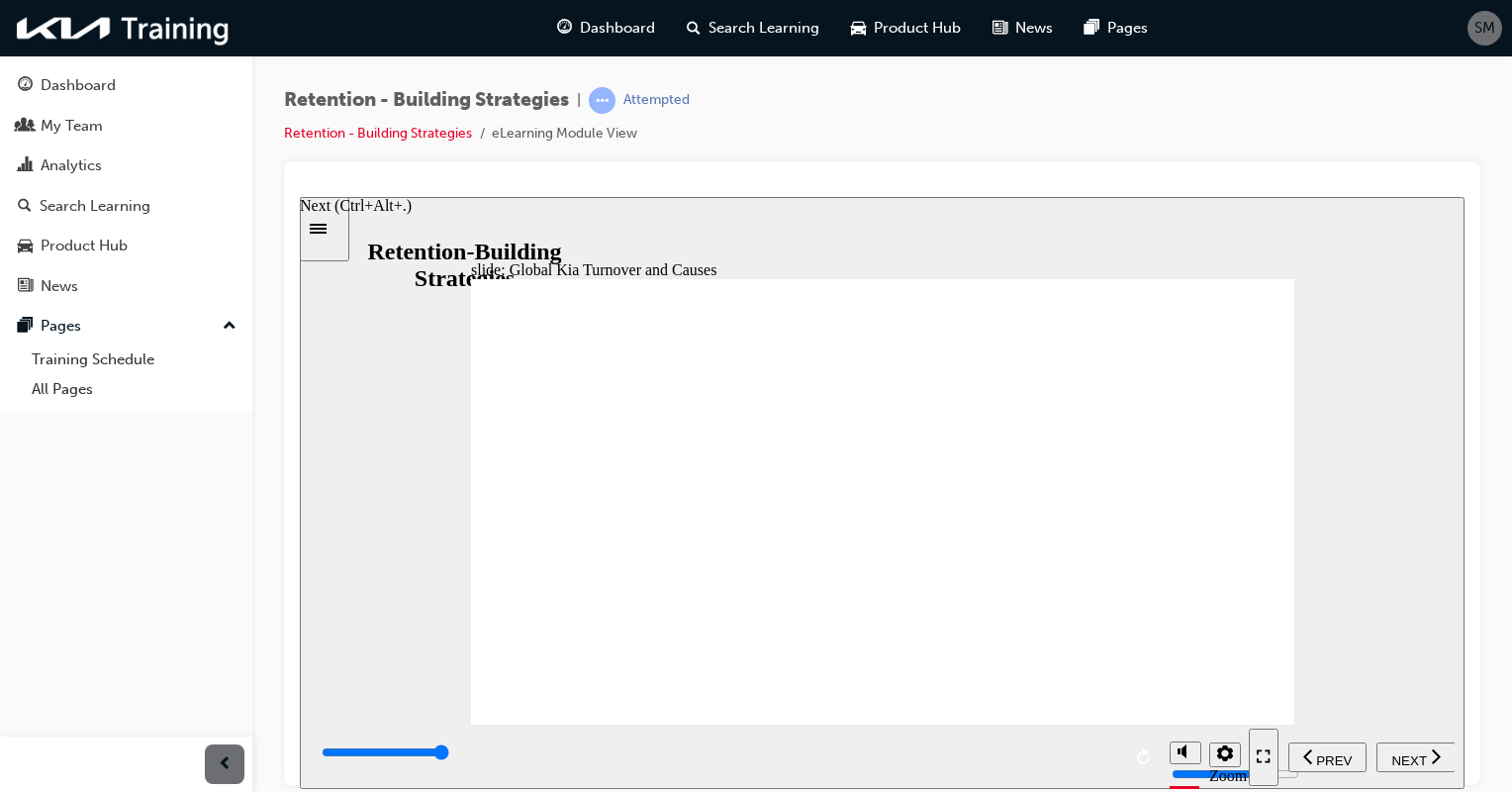 click on "NEXT" at bounding box center [1408, 759] 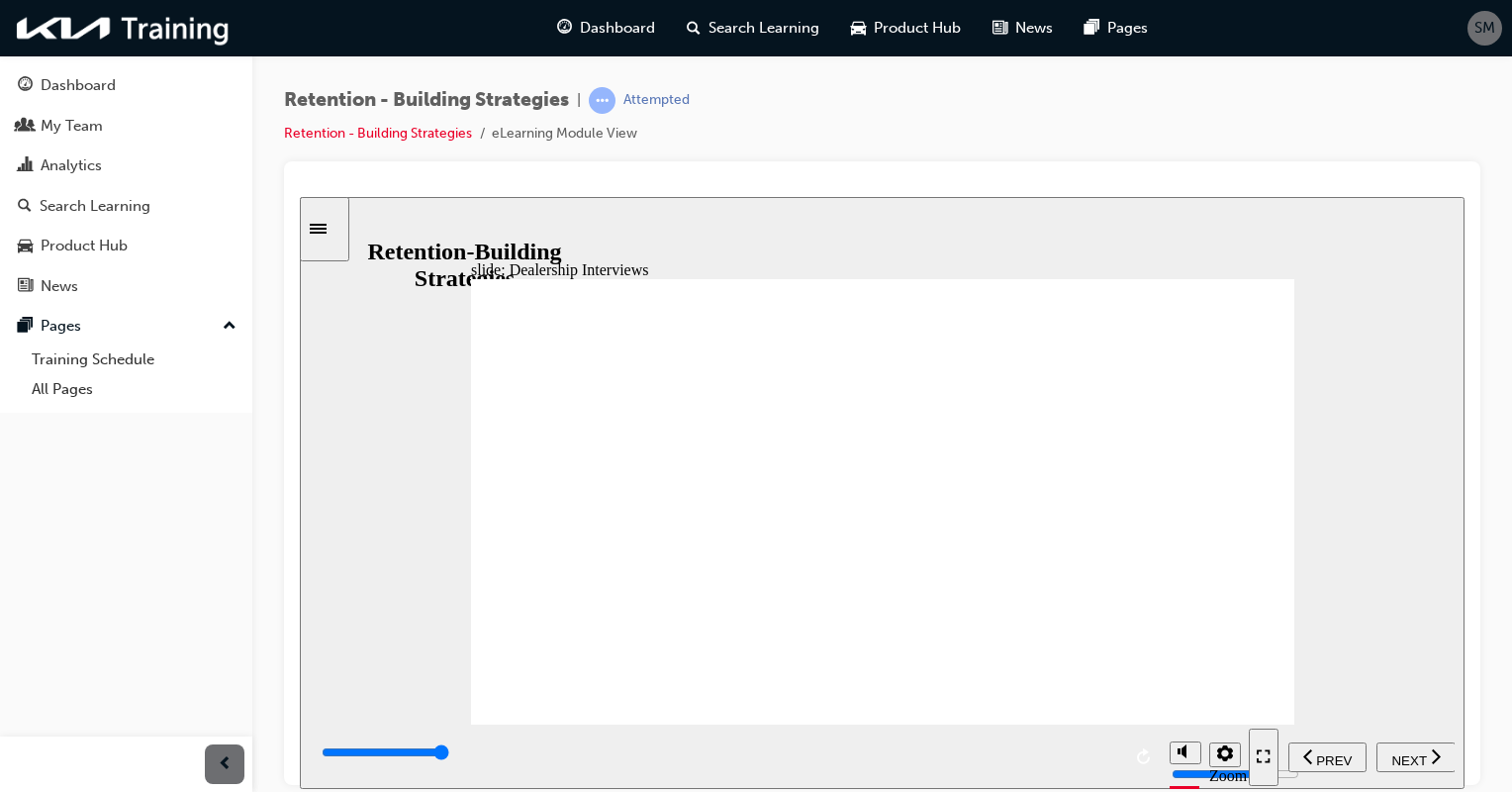 click 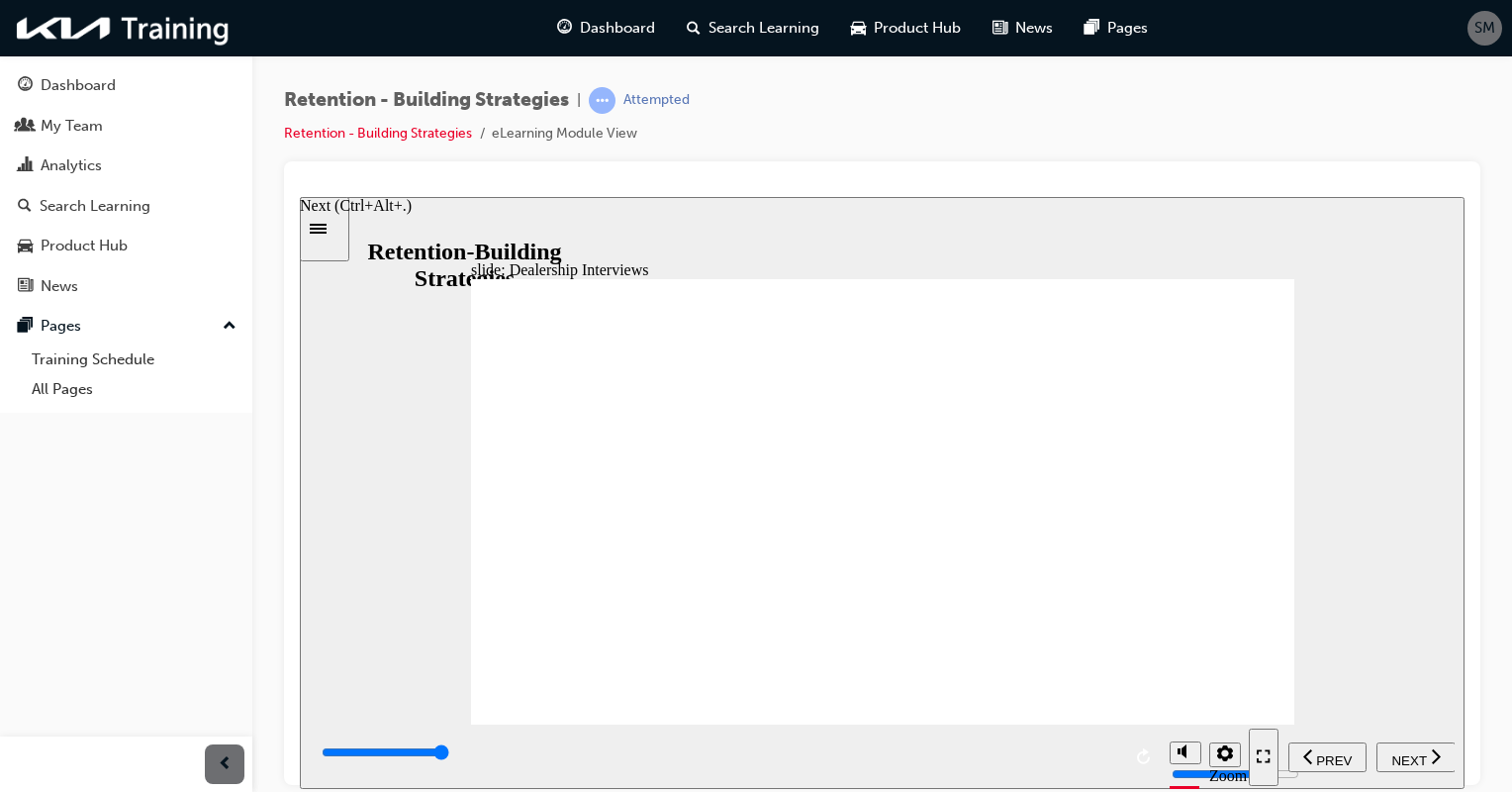 click on "NEXT" at bounding box center [1408, 759] 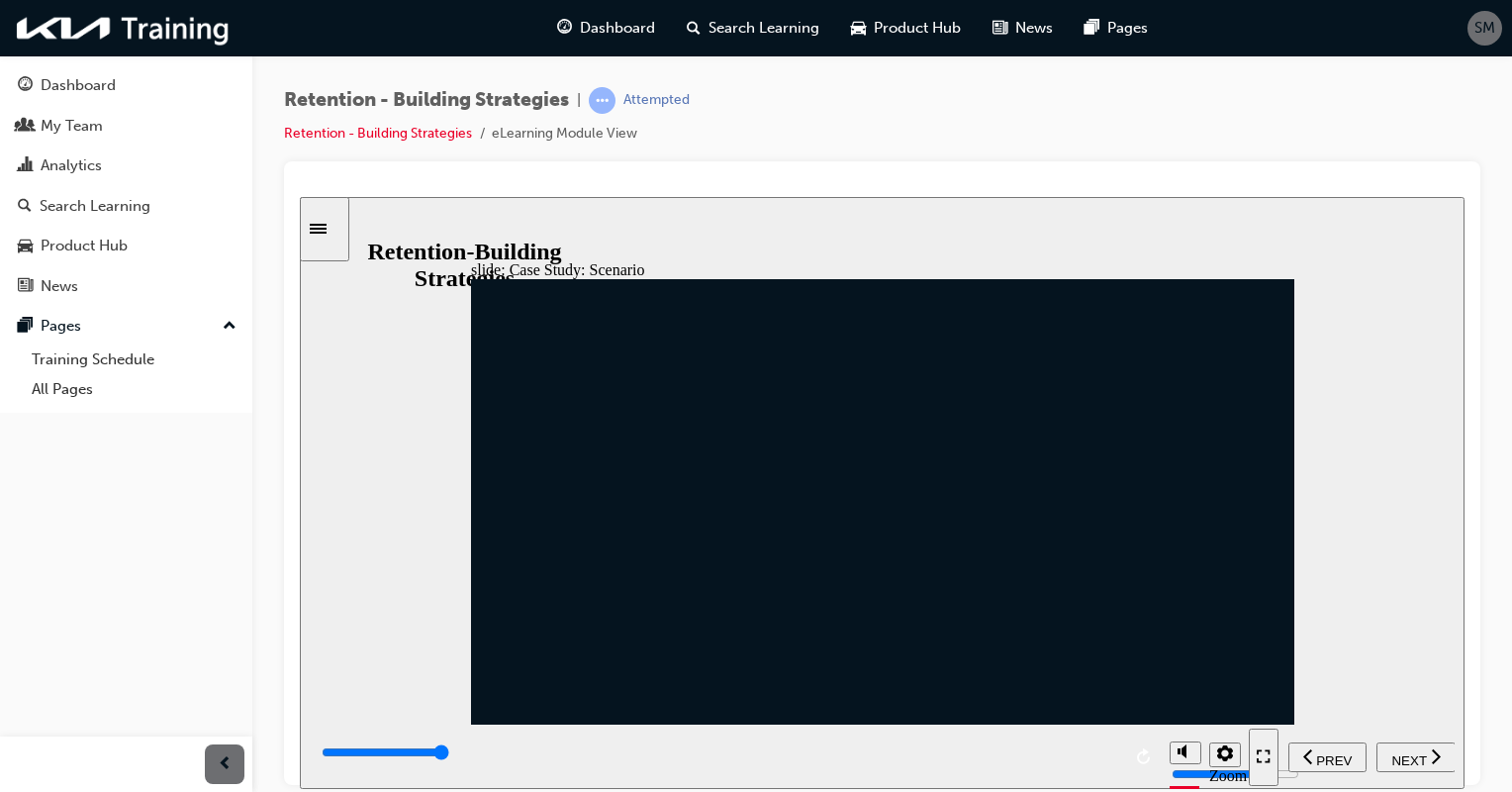 click 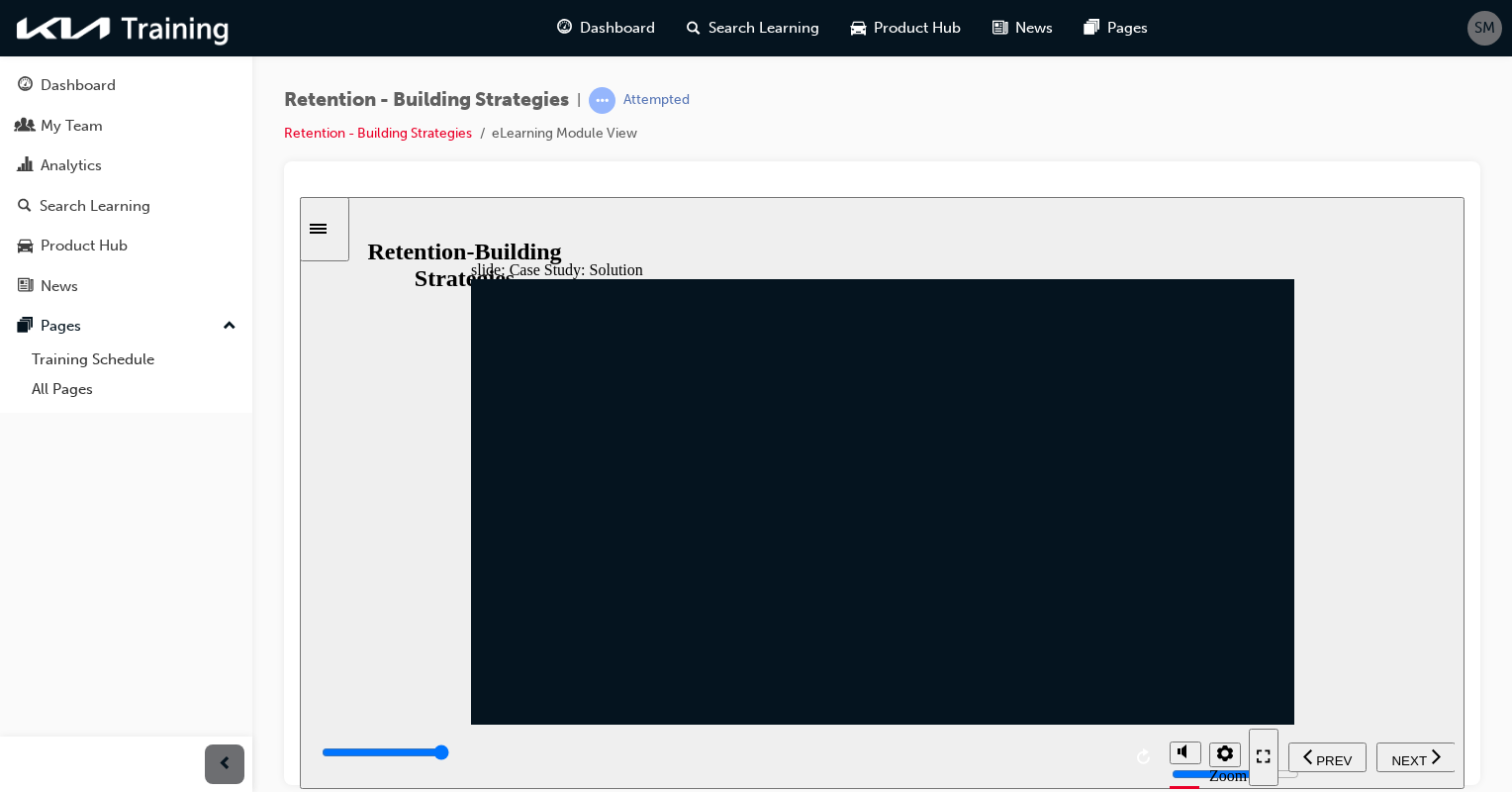 drag, startPoint x: 569, startPoint y: 490, endPoint x: 822, endPoint y: 592, distance: 272.78746 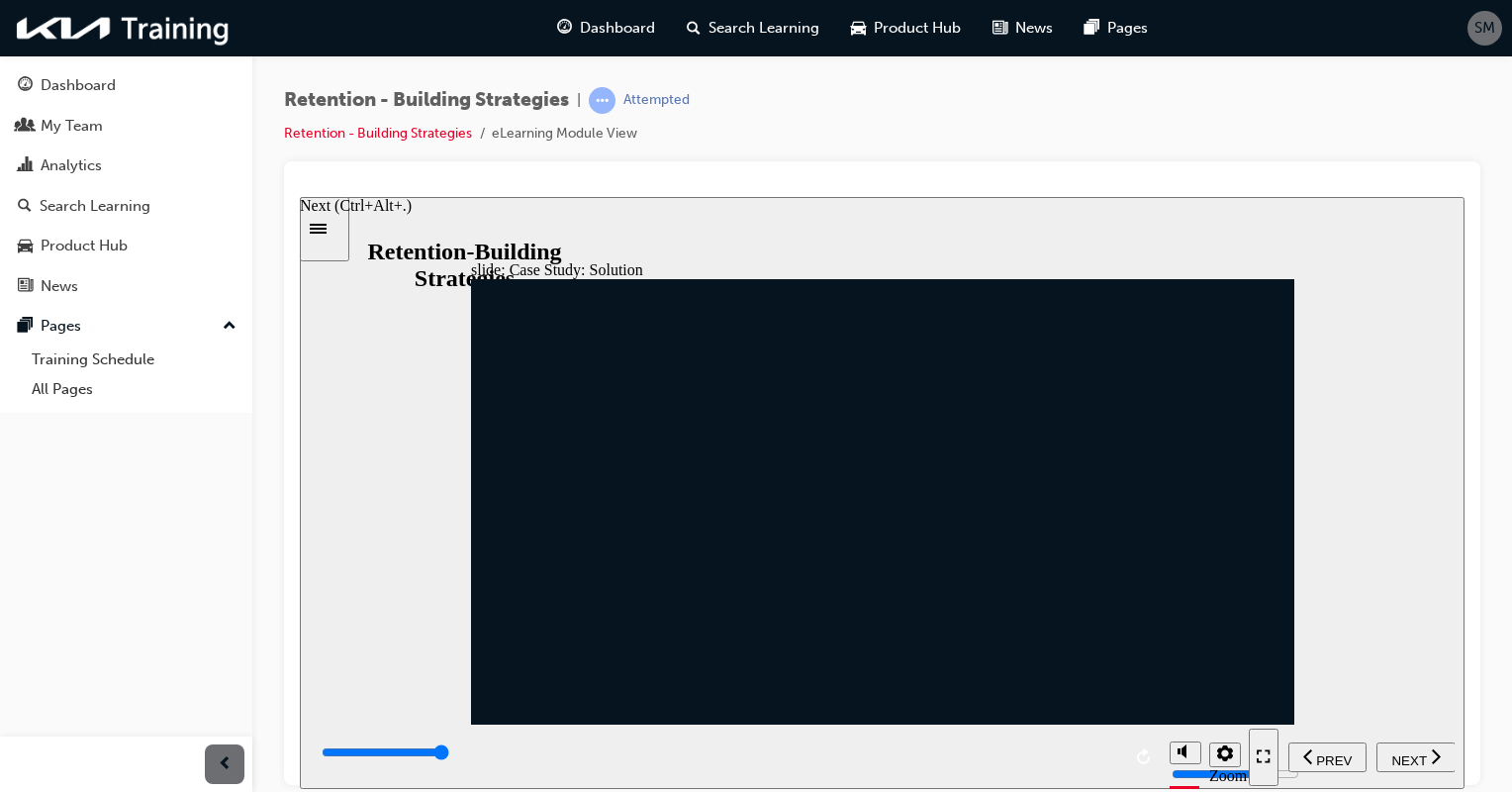 click on "NEXT" at bounding box center (1408, 759) 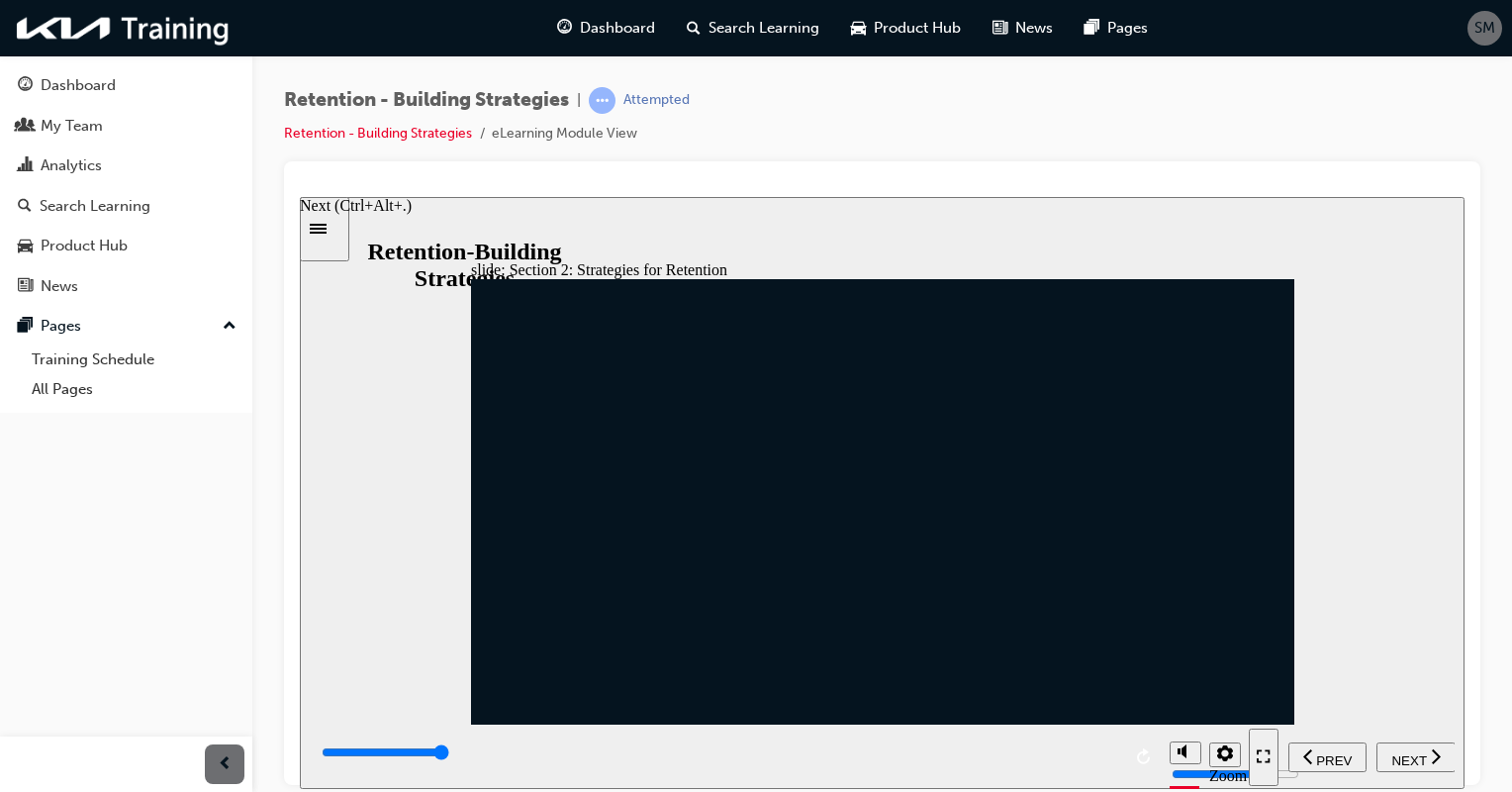 click on "NEXT" at bounding box center [1408, 759] 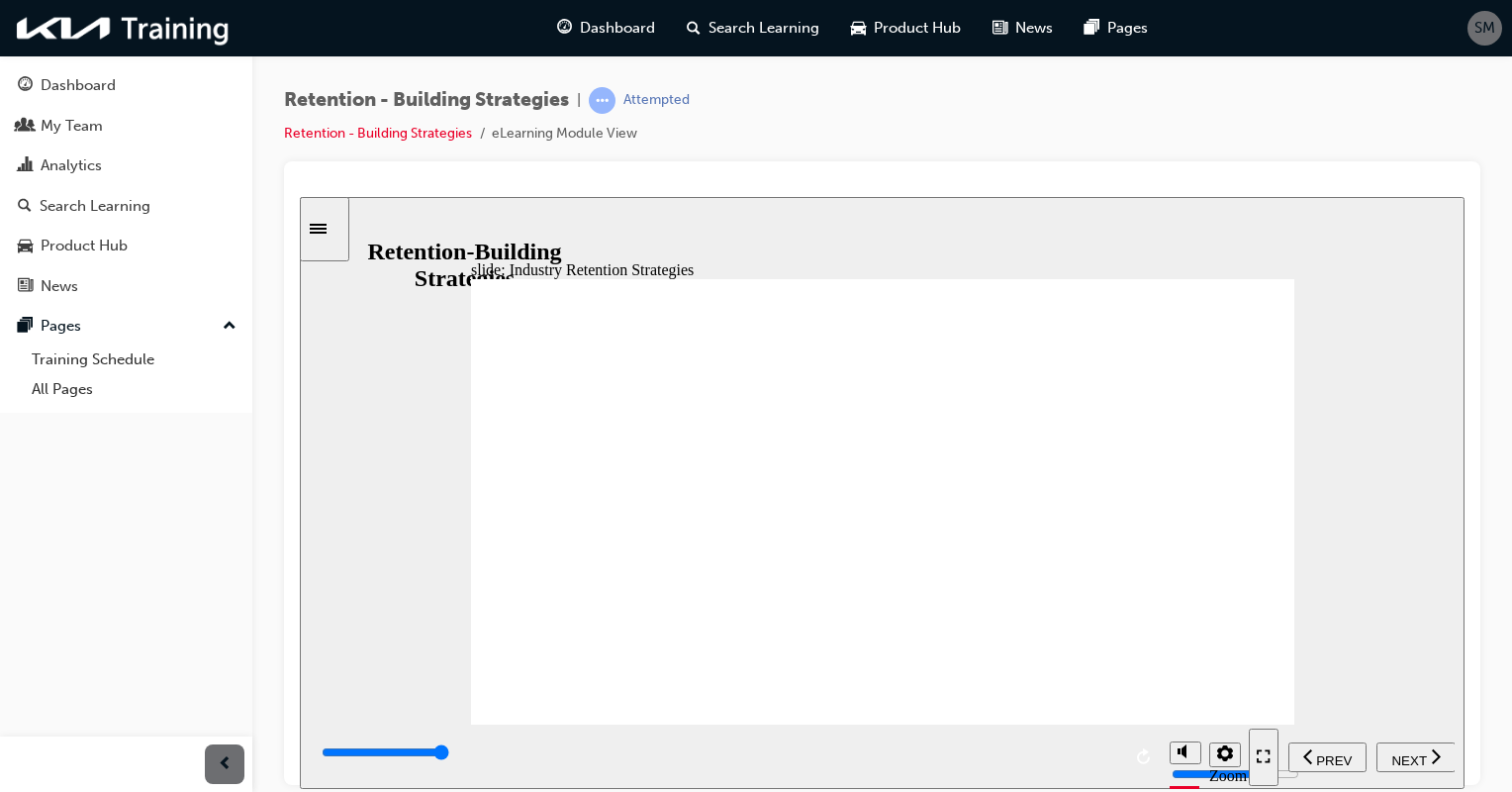 click on "PREV NEXT
SUBMIT" at bounding box center [1352, 755] 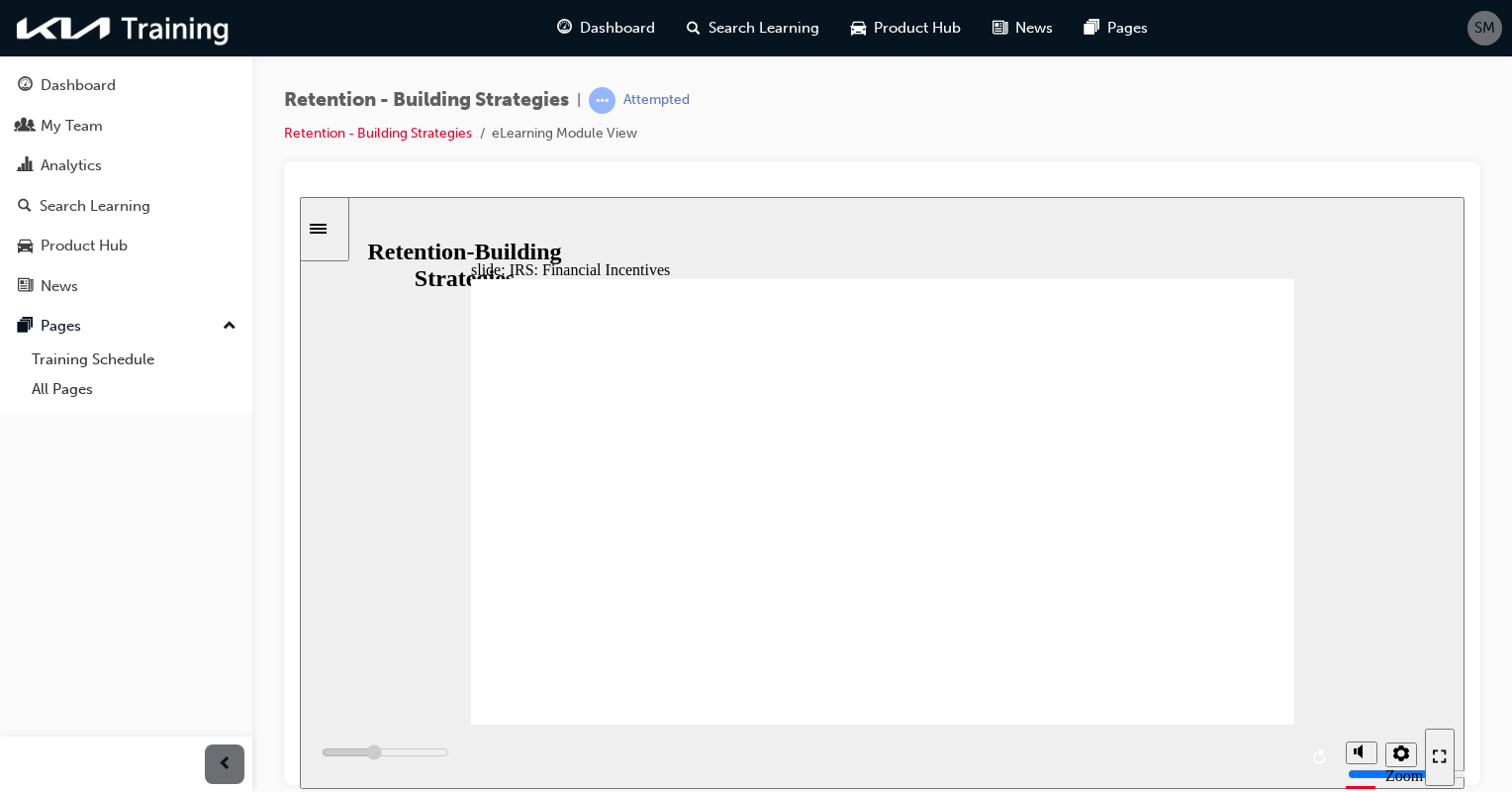 click 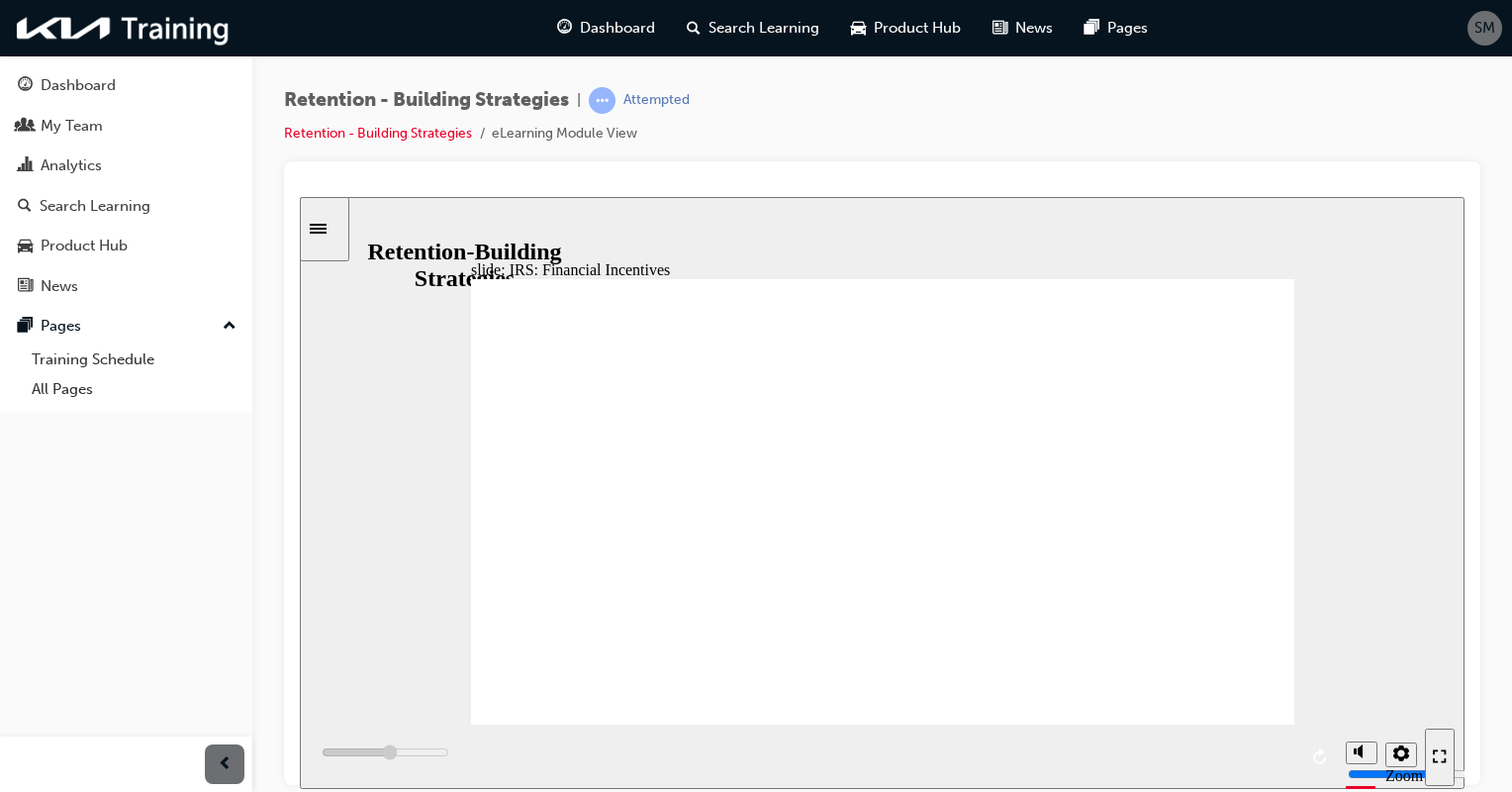 click 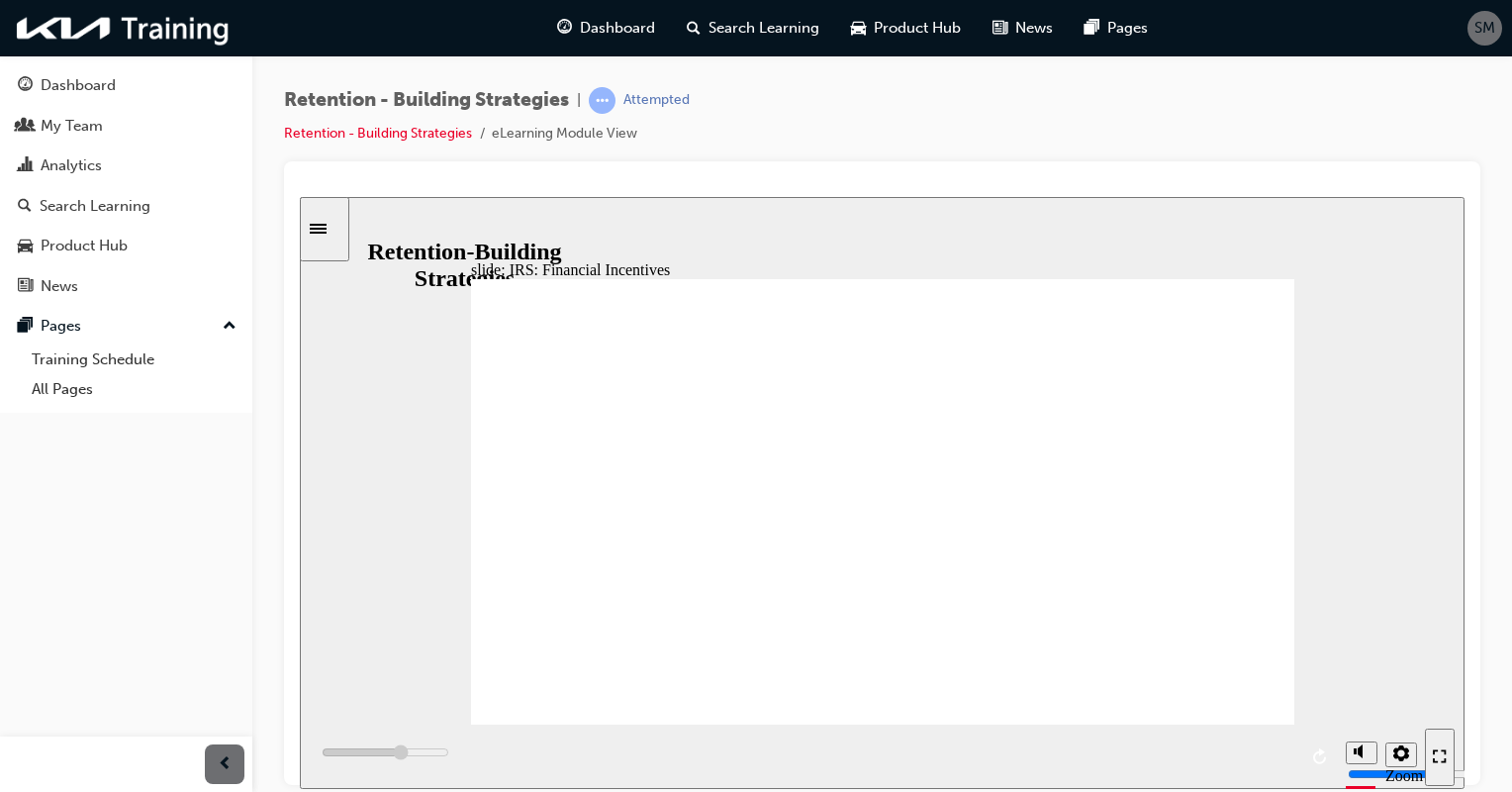 click 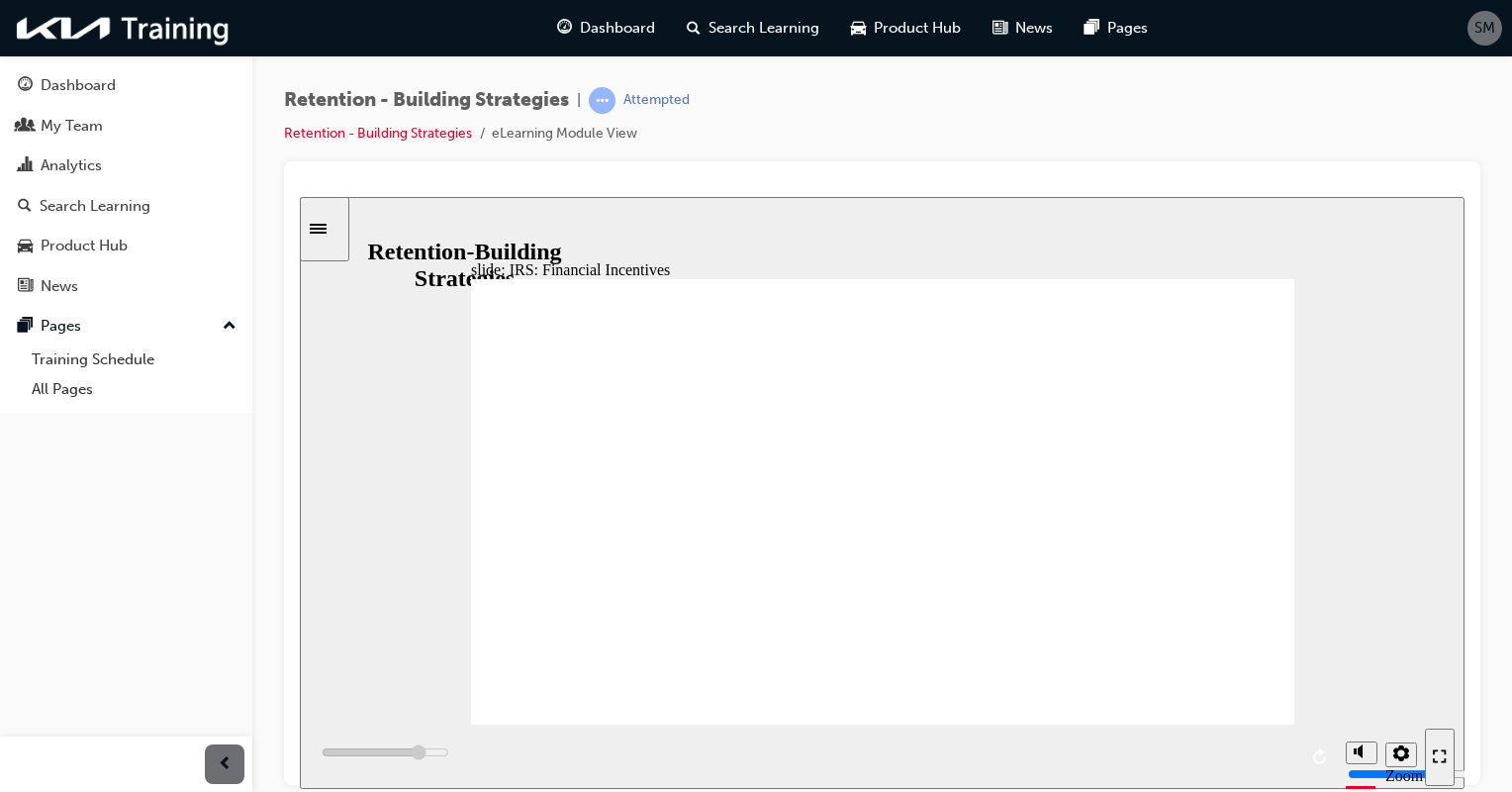 click 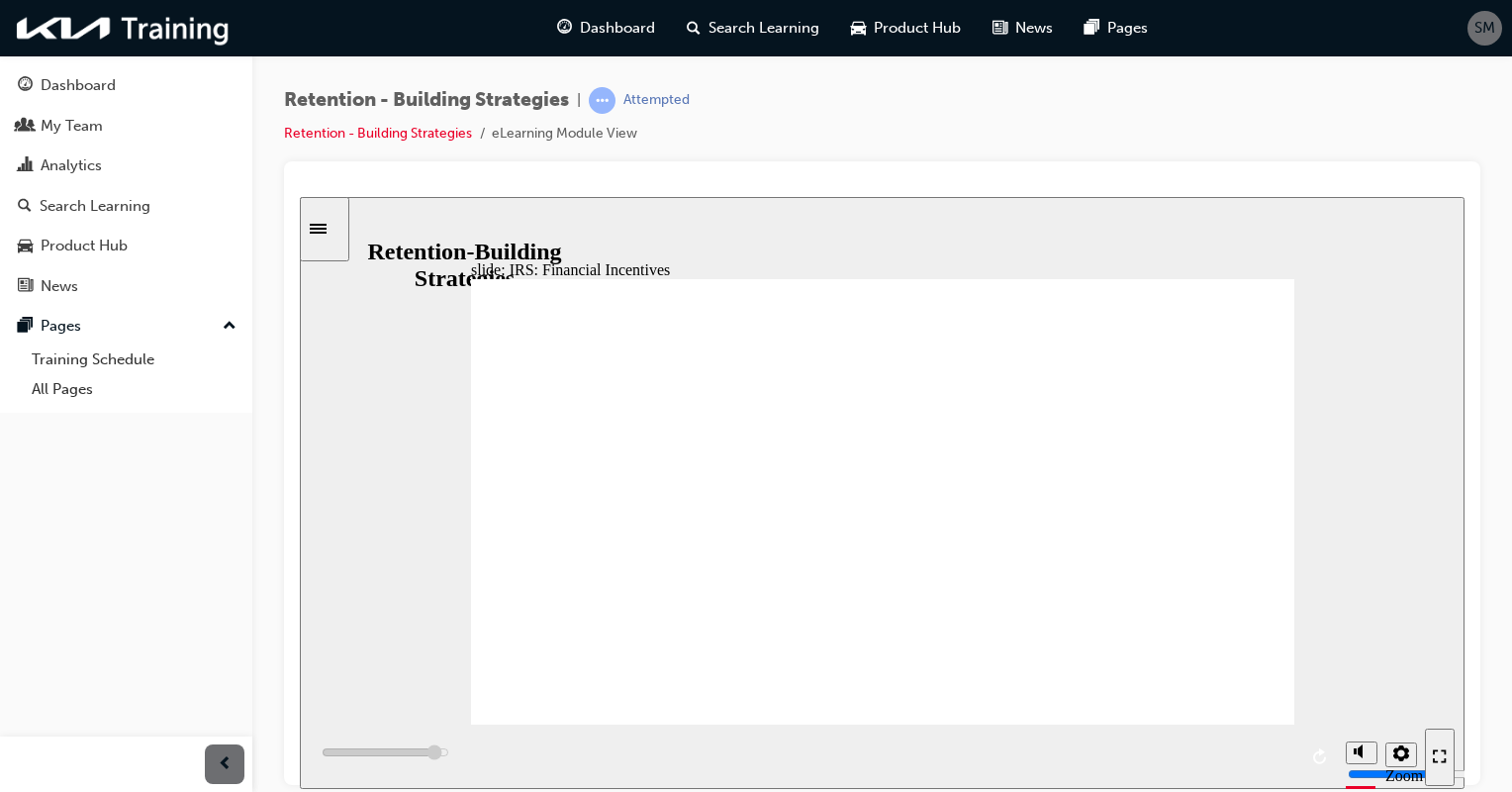click 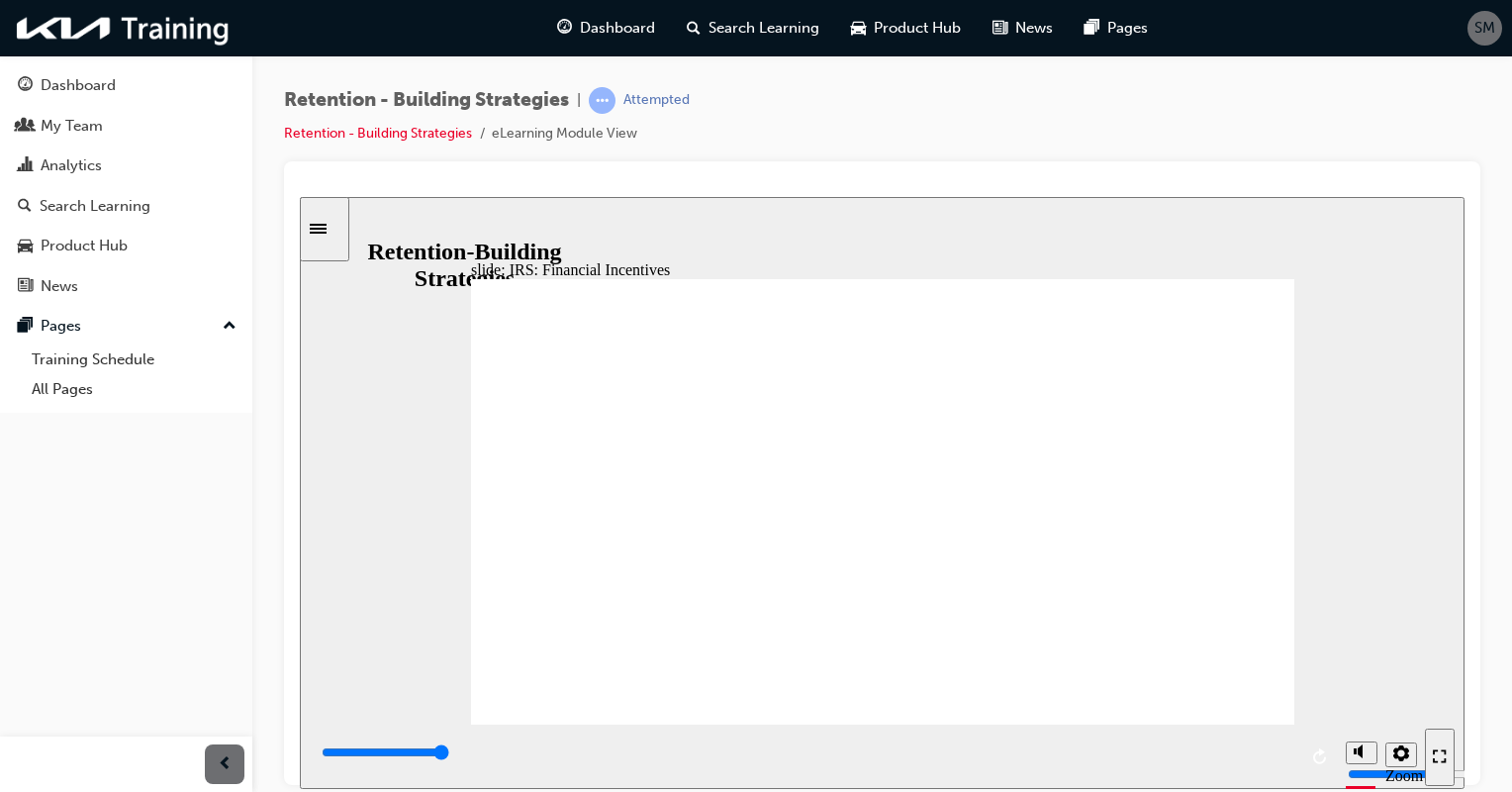 click 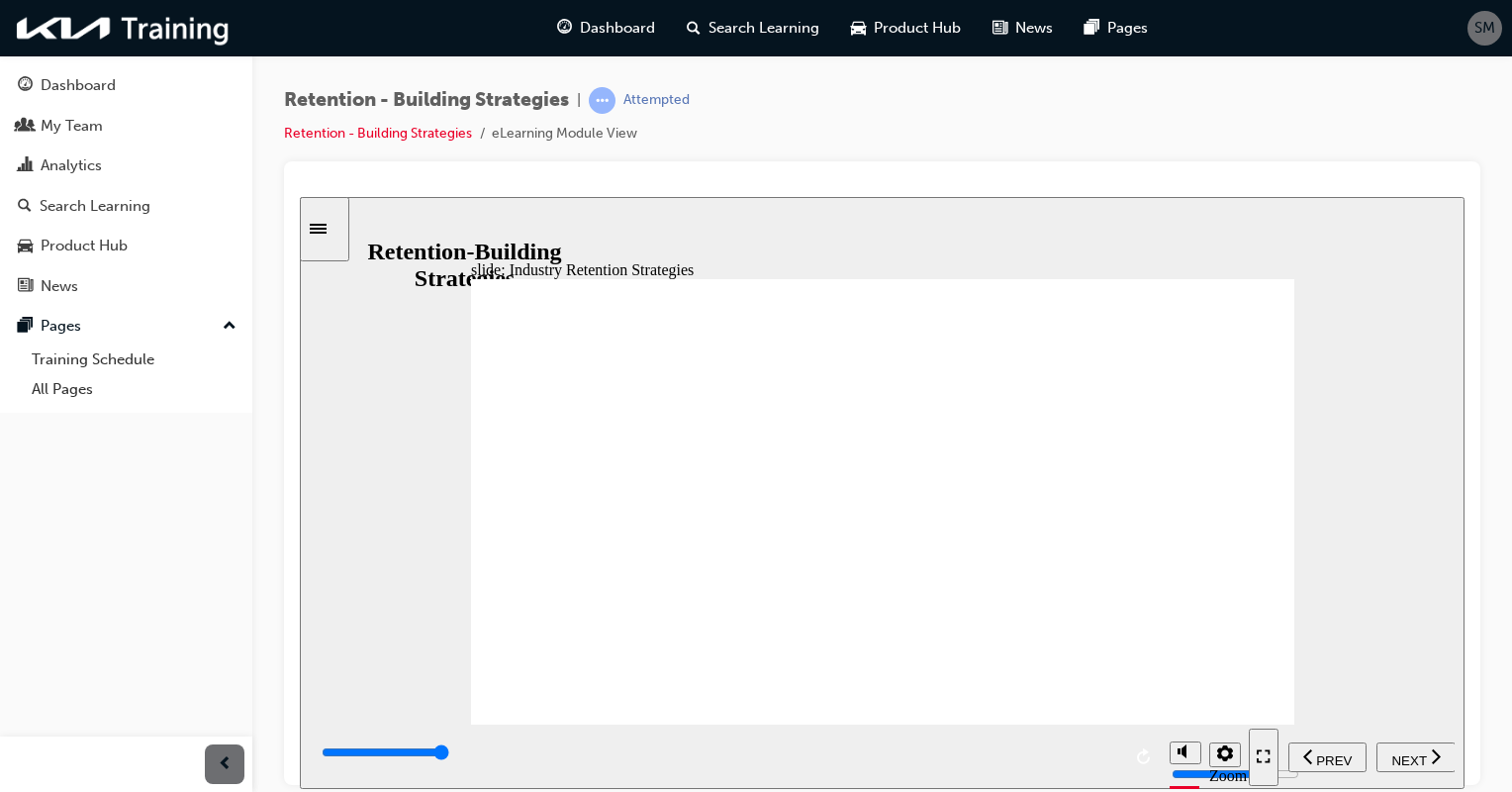 click 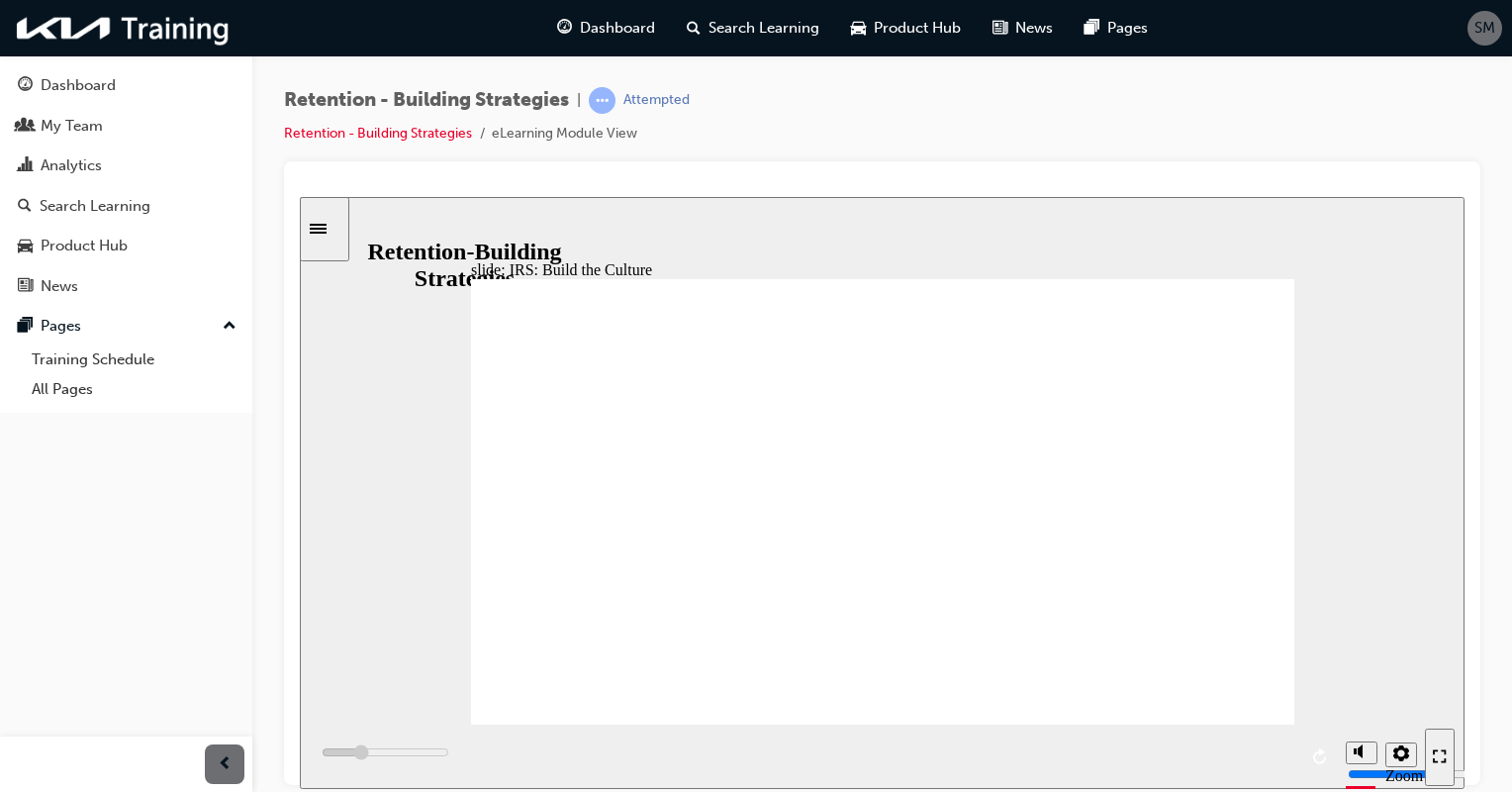 click 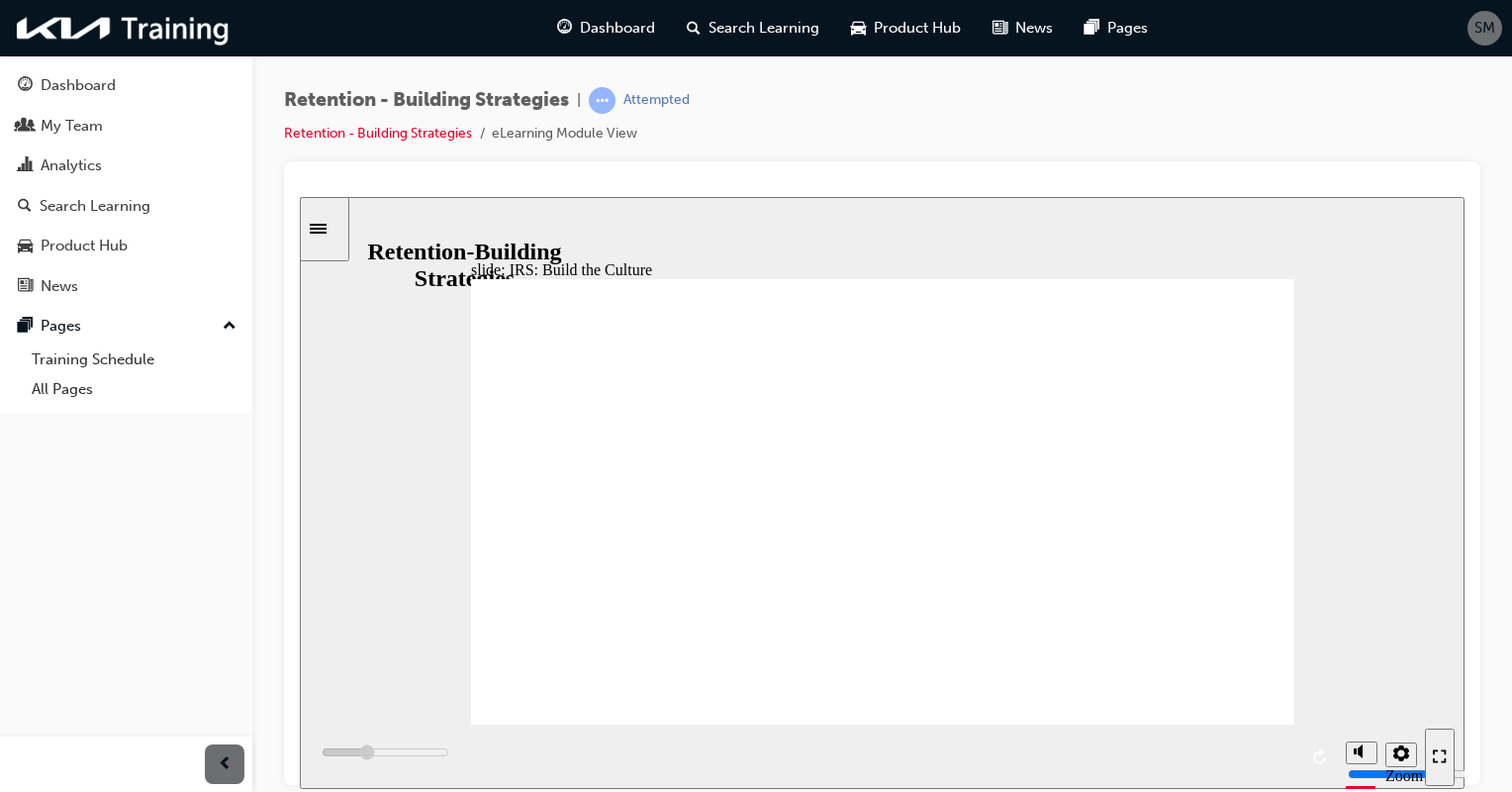 click 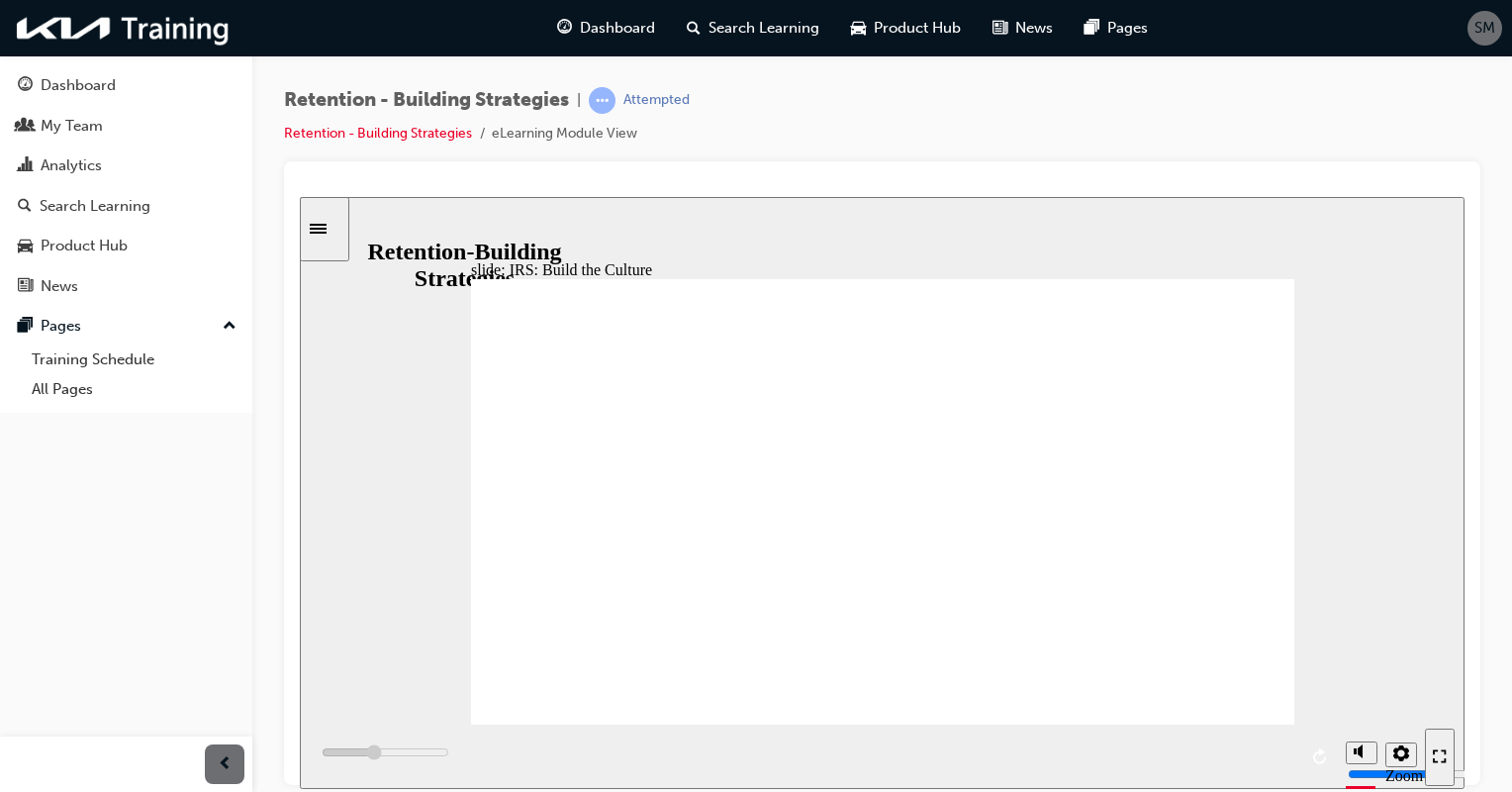 click 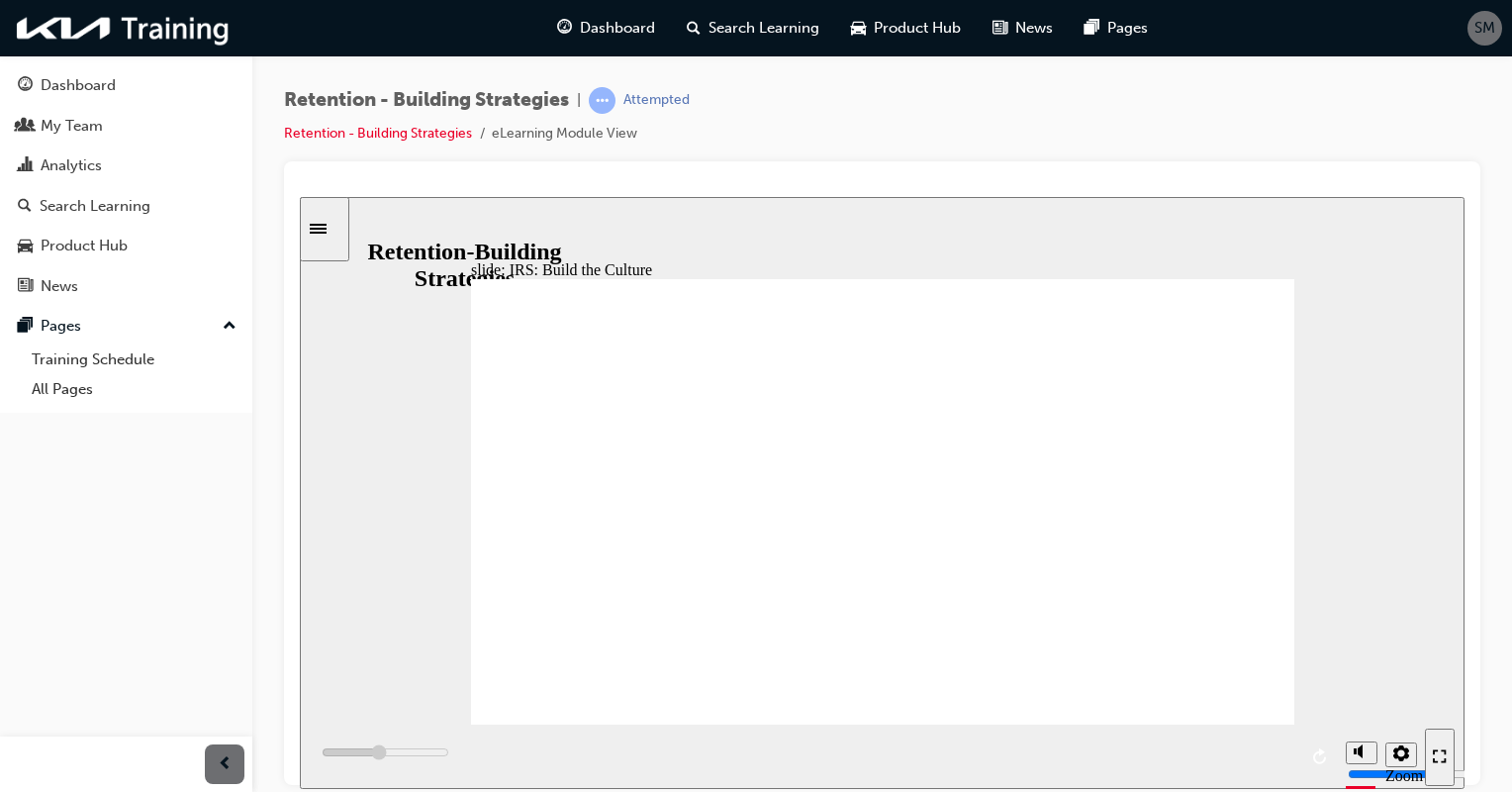 click 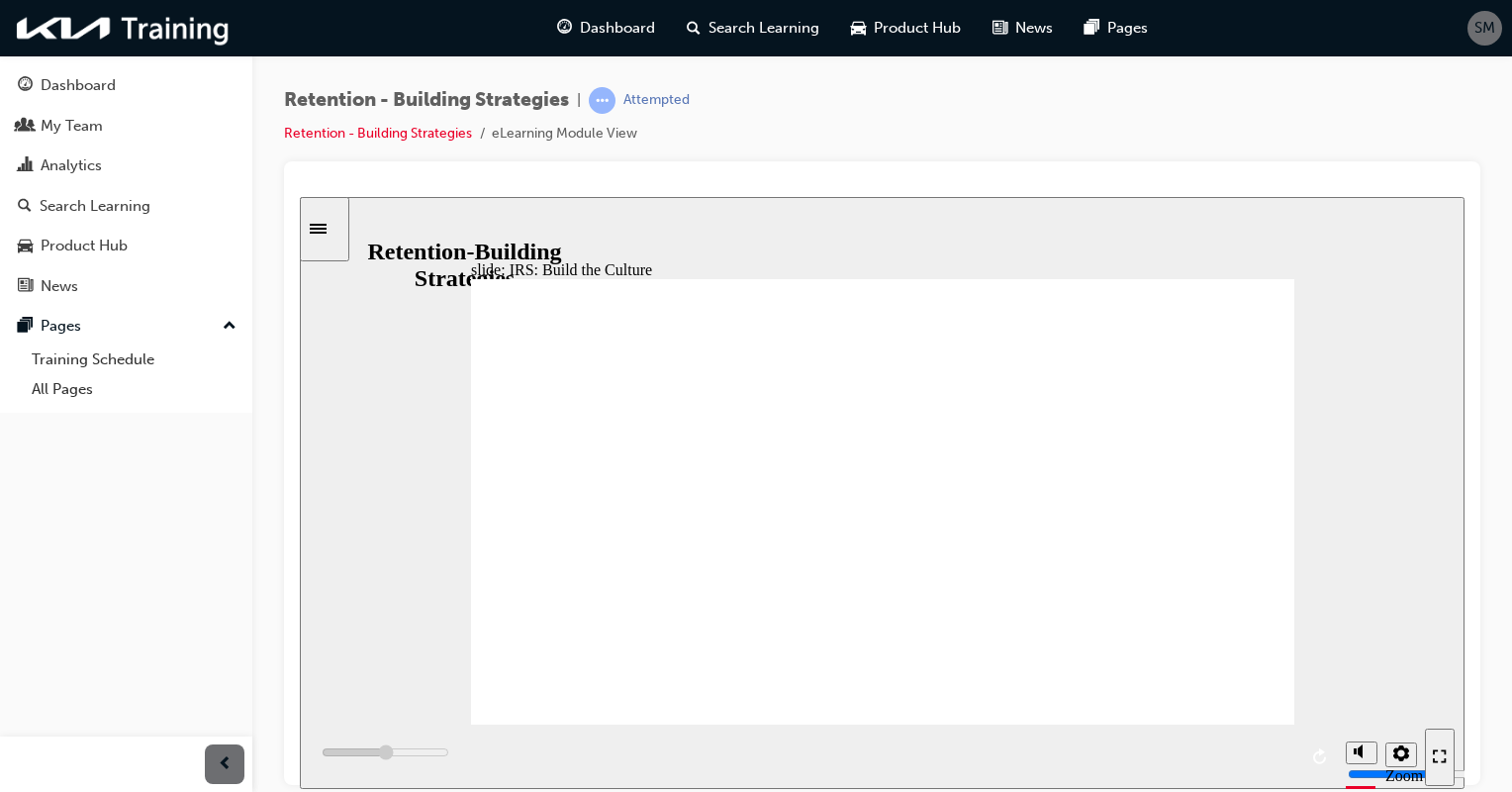 click 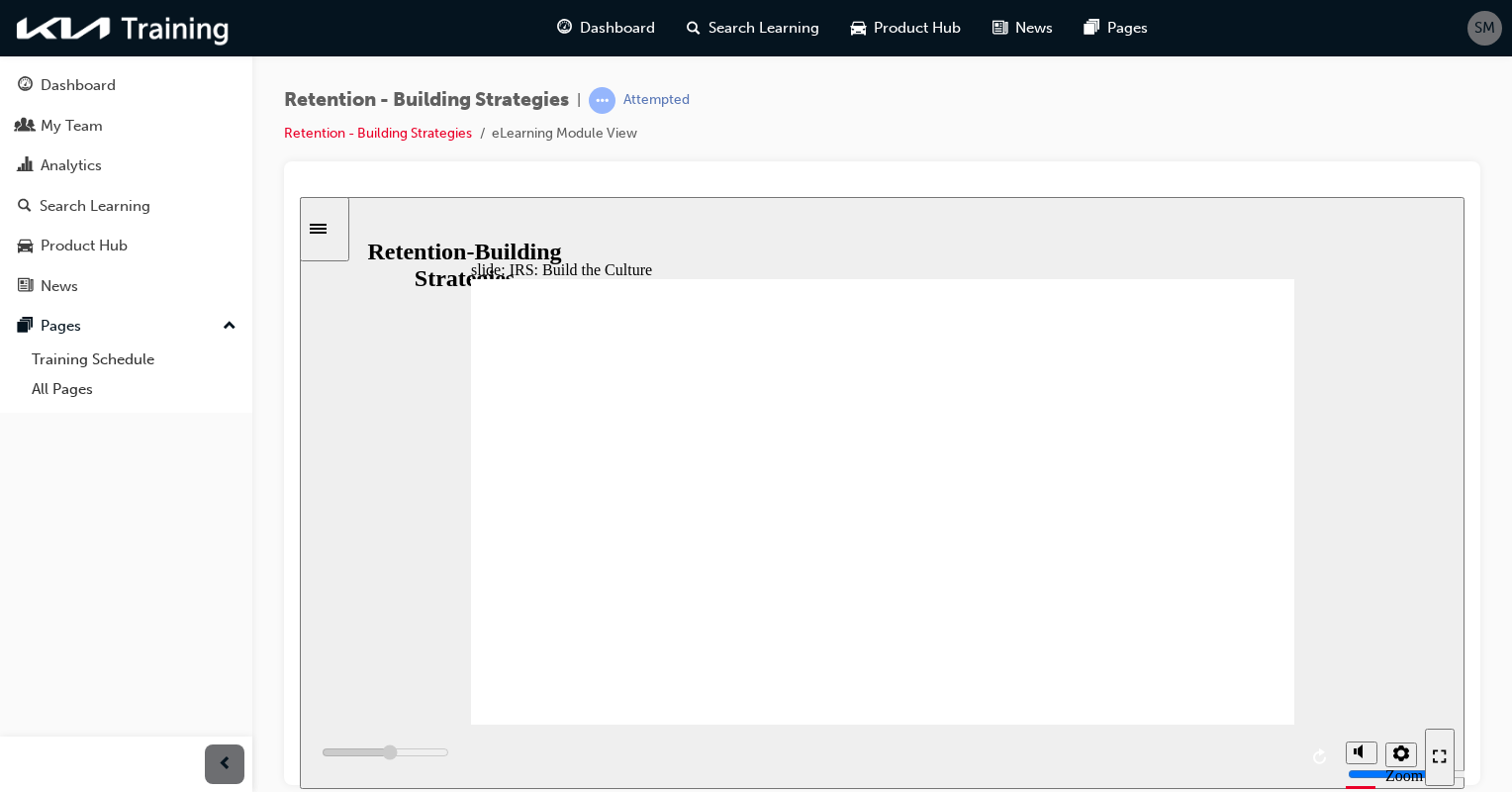 click 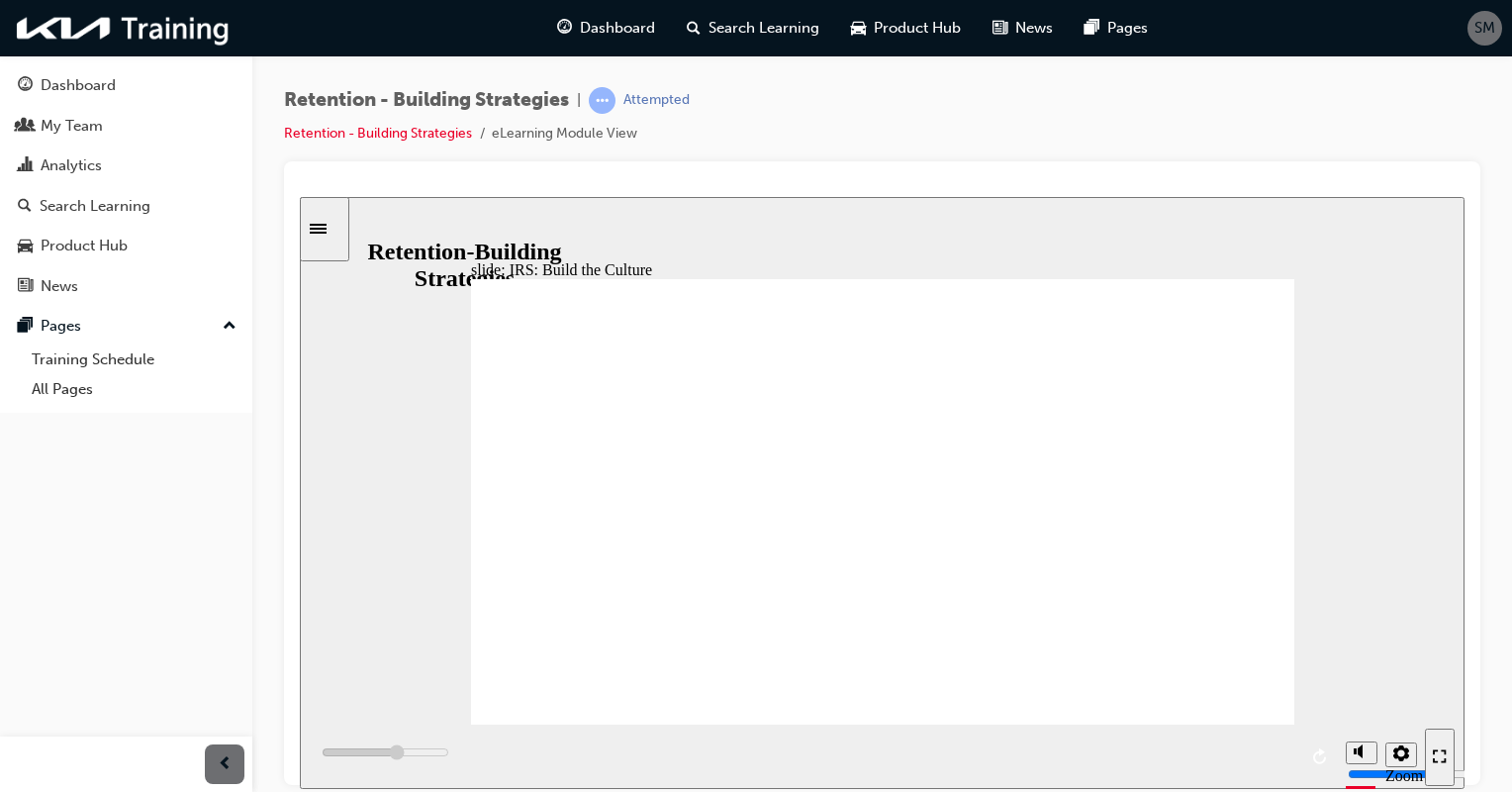 click 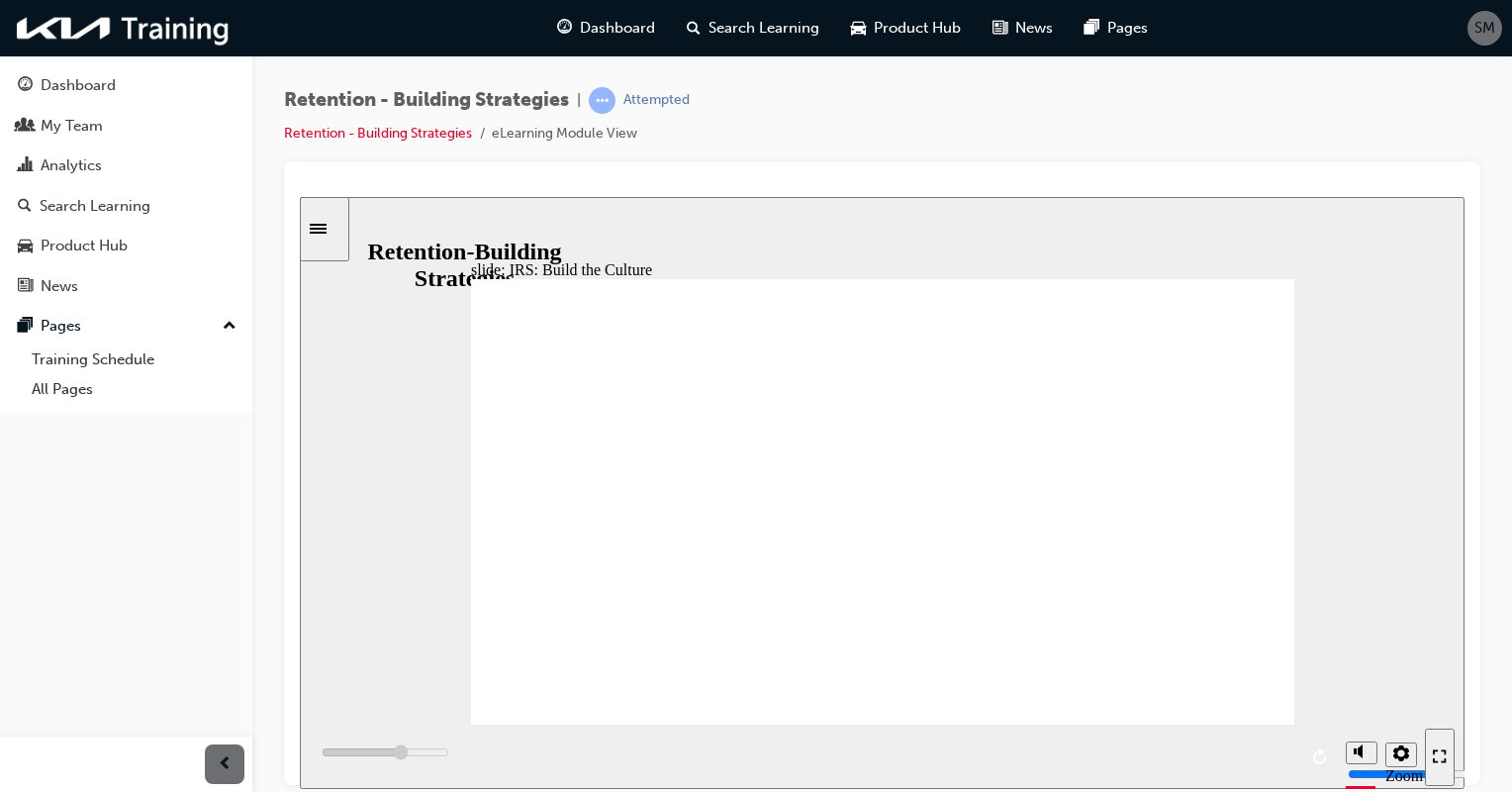 click 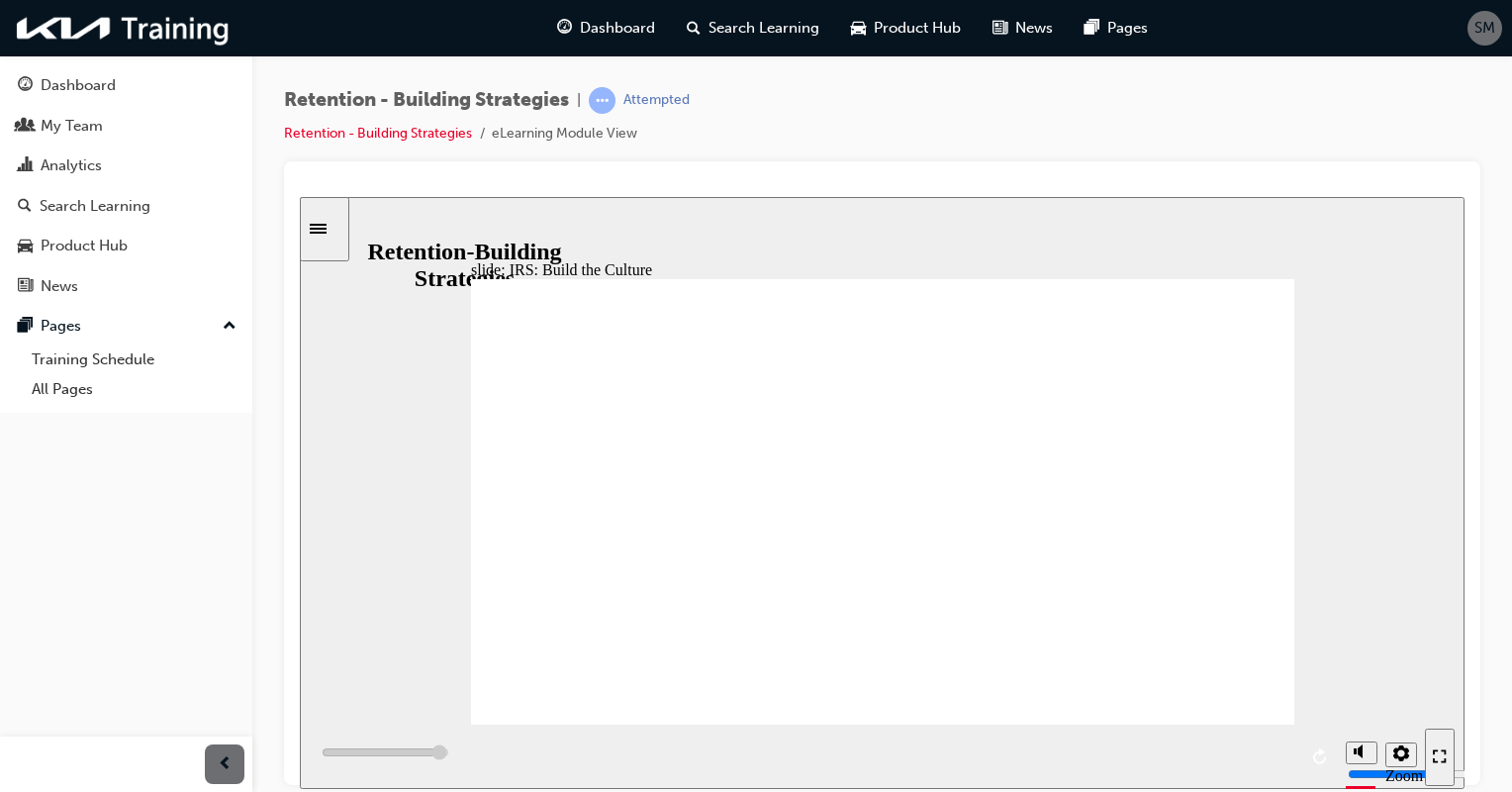 click 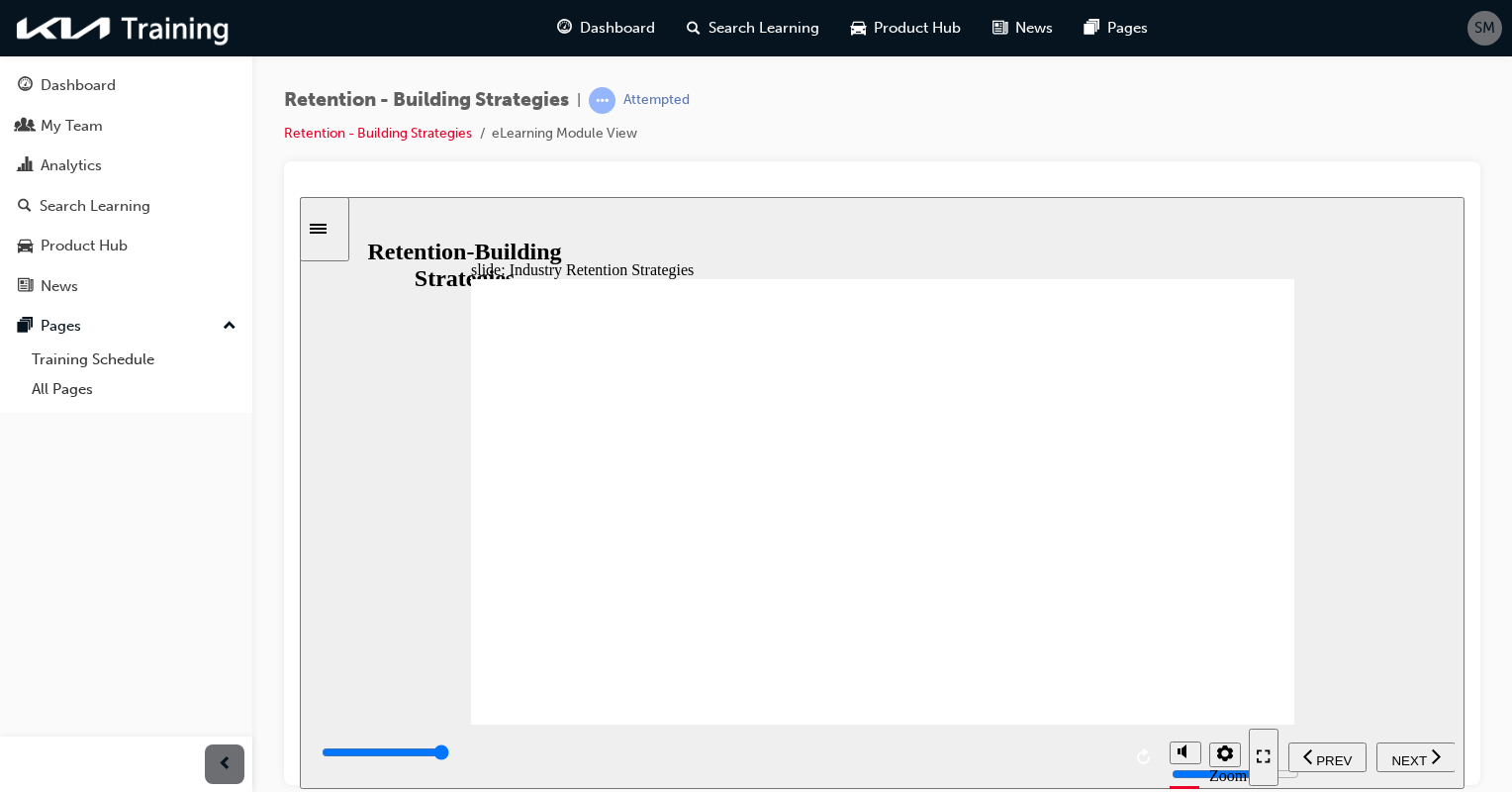 click 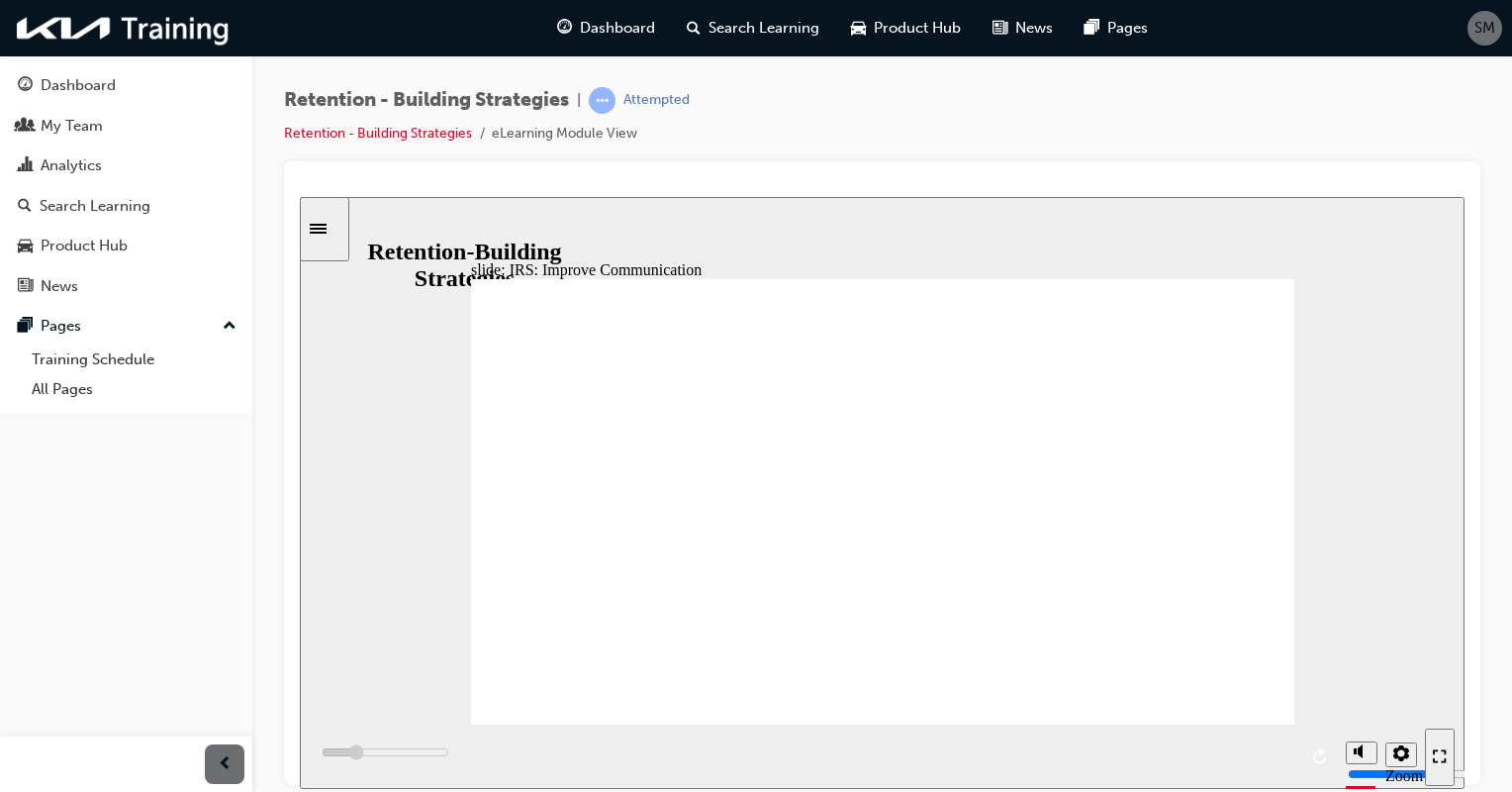 click 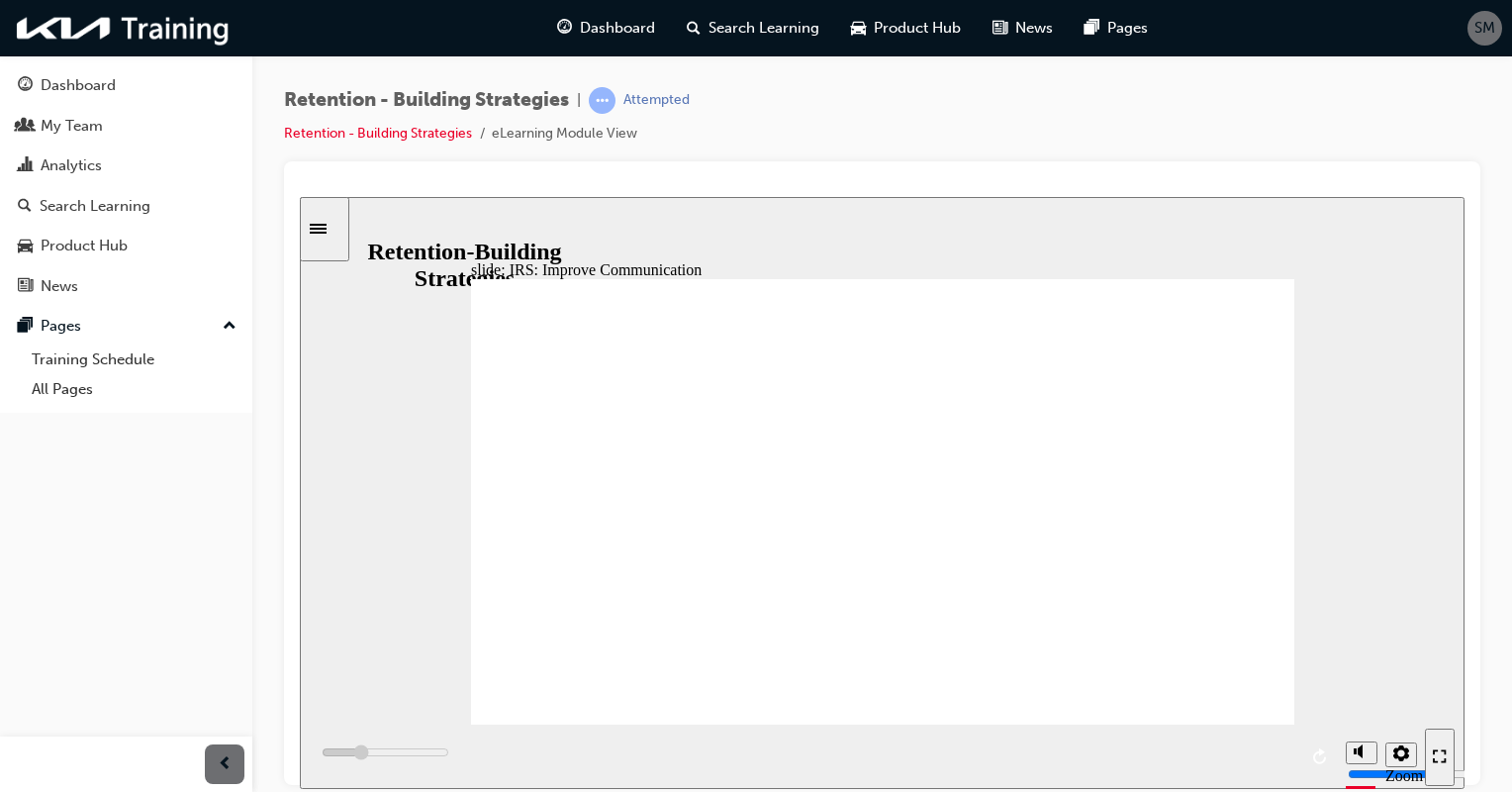click 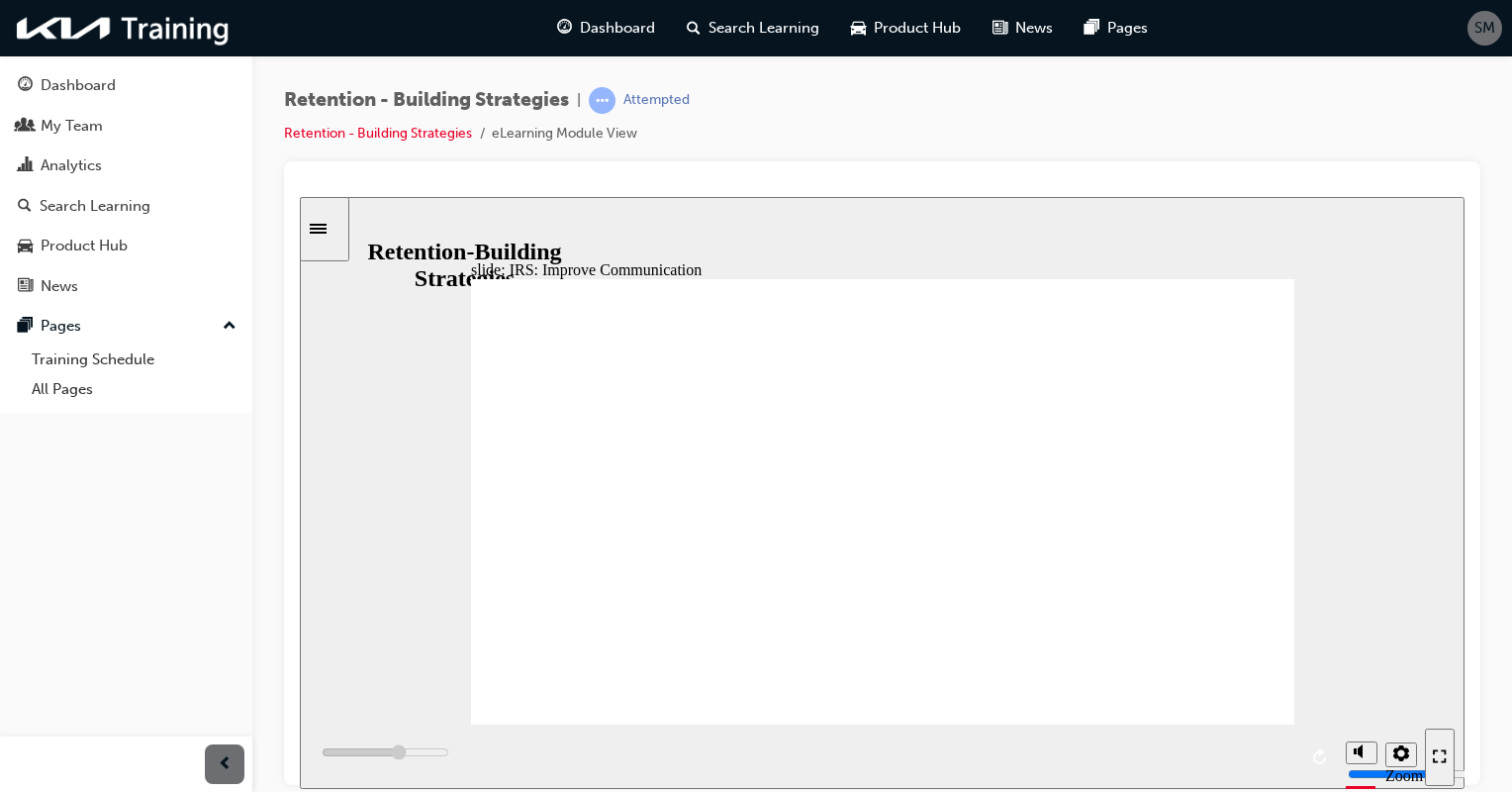 click 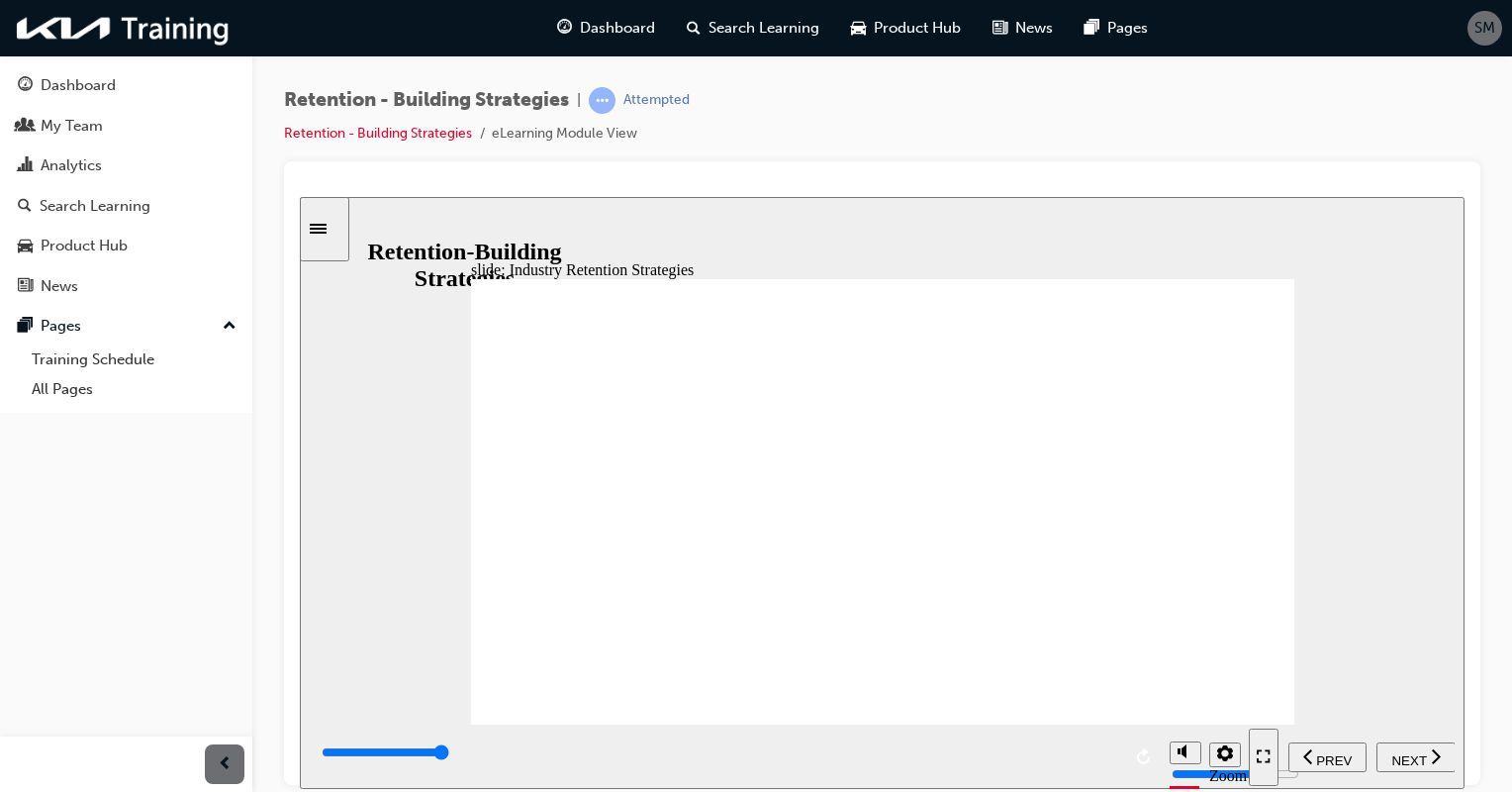 click 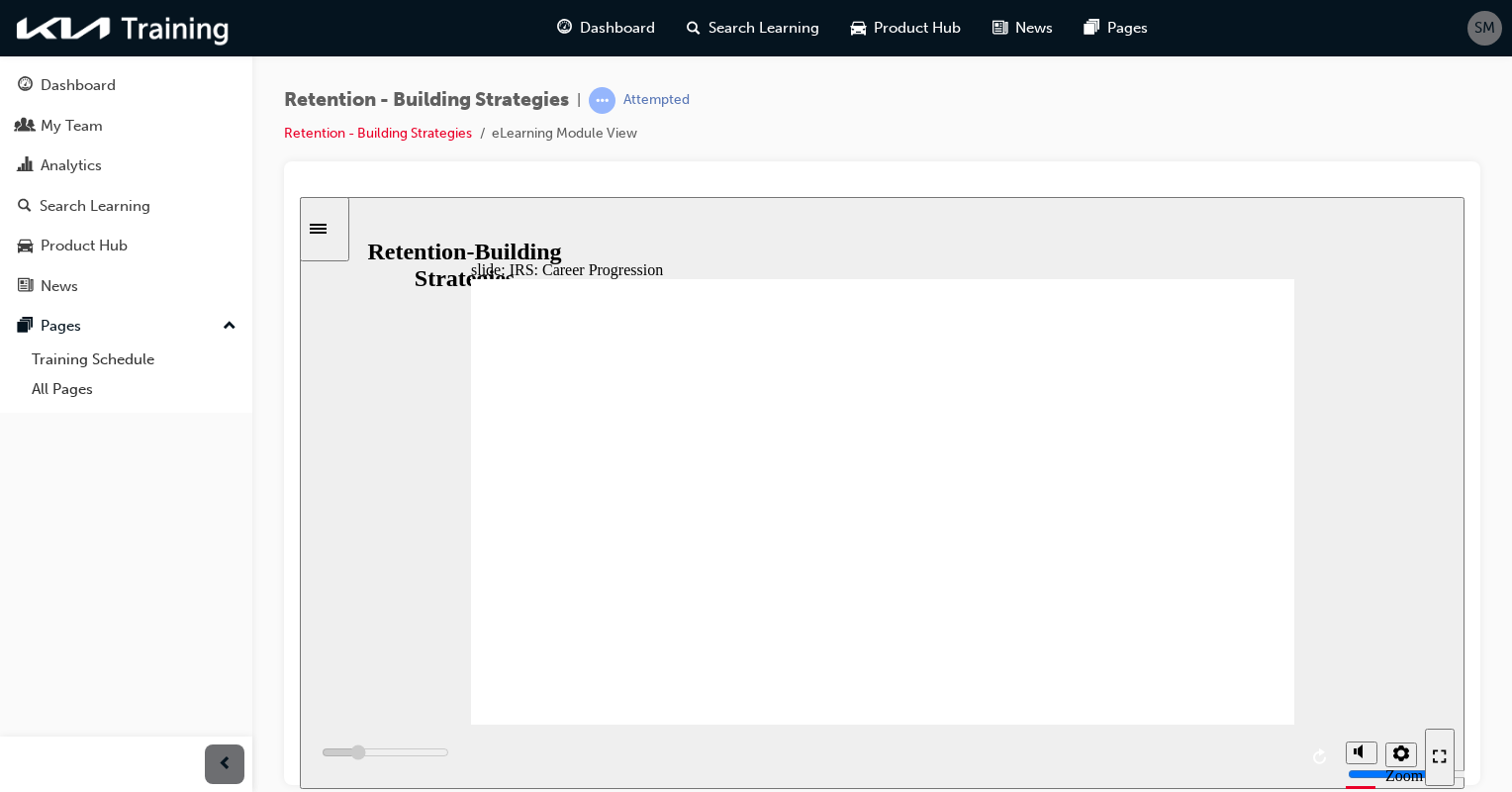 click 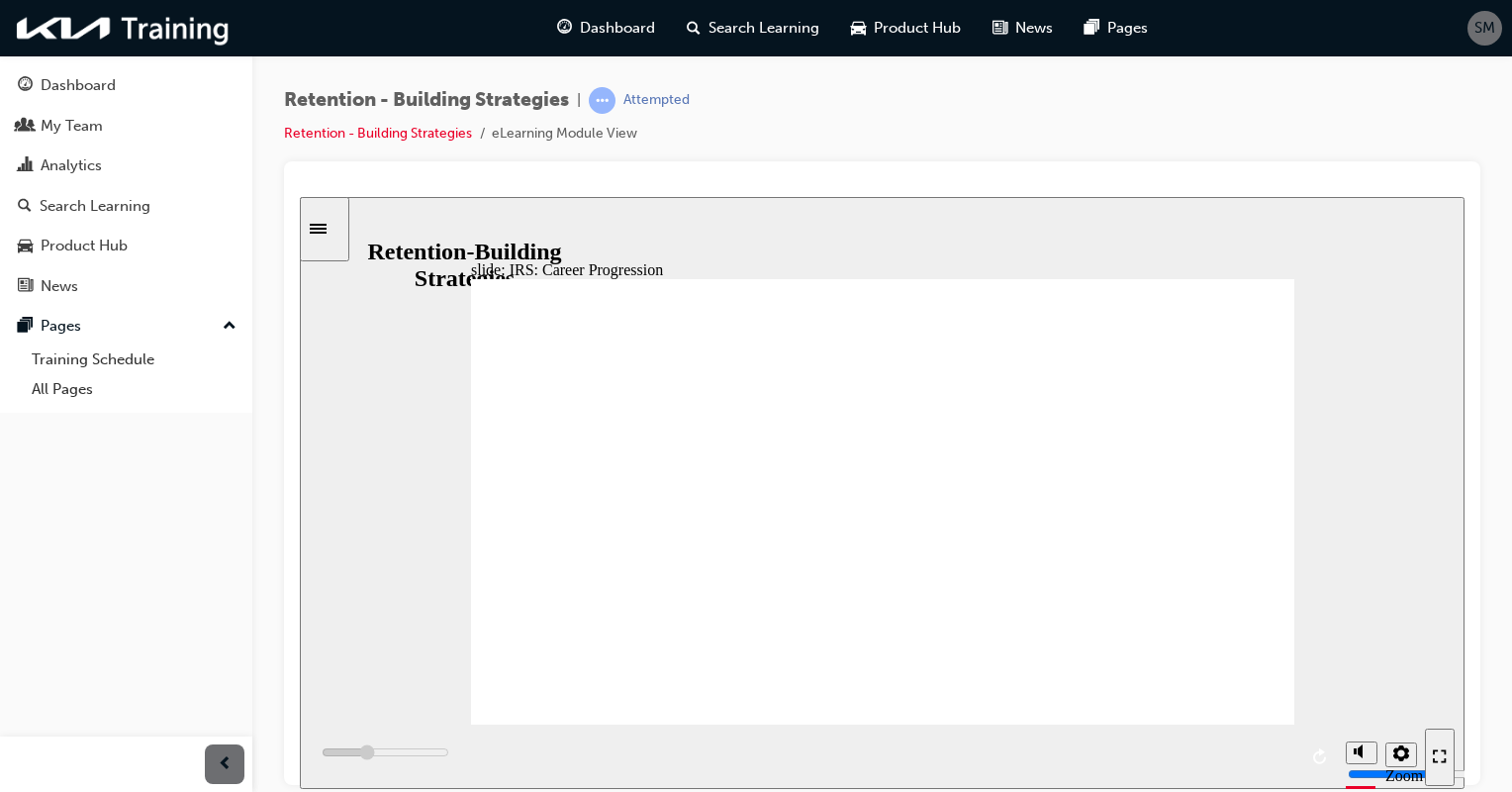 click 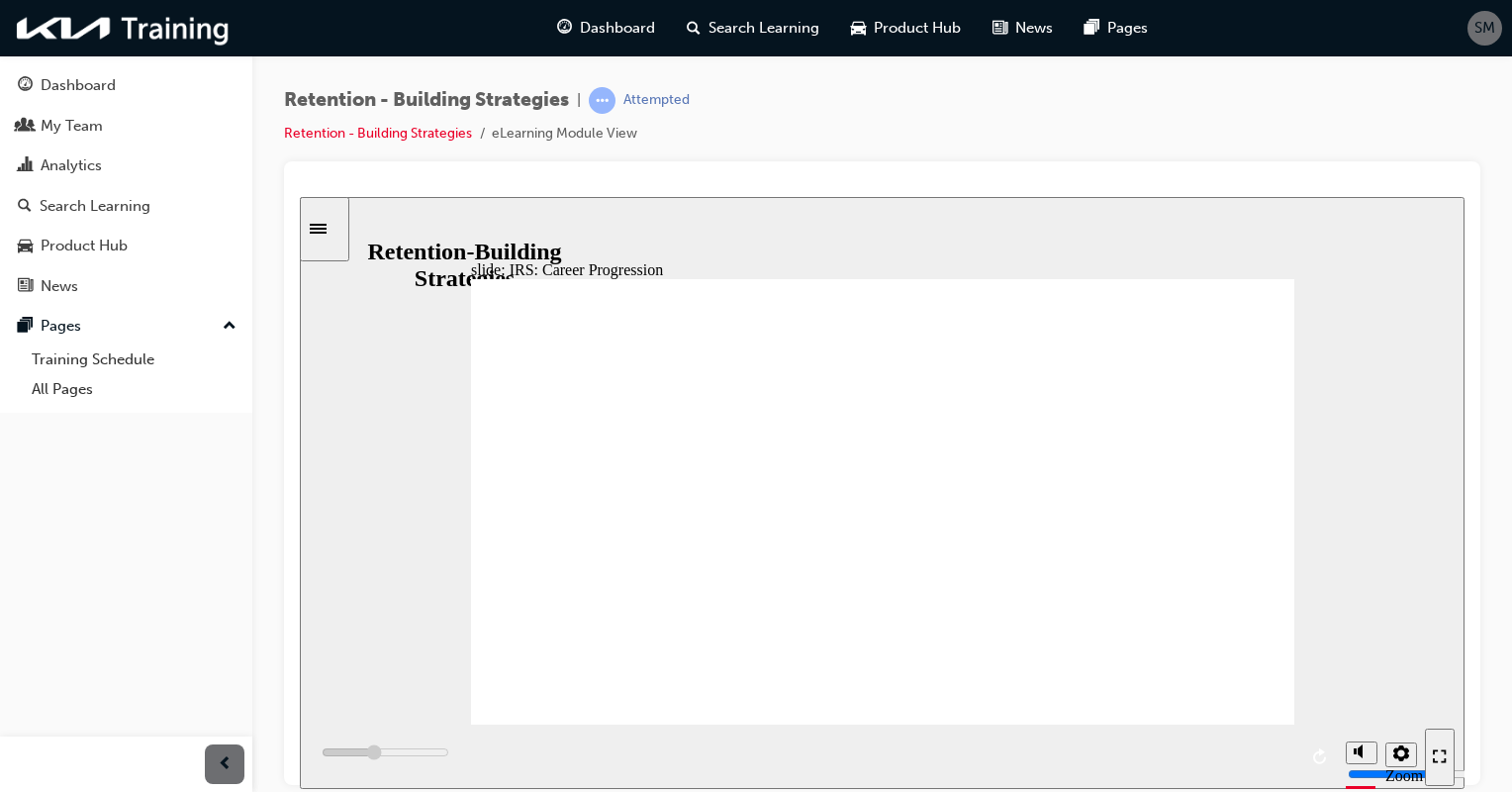 click 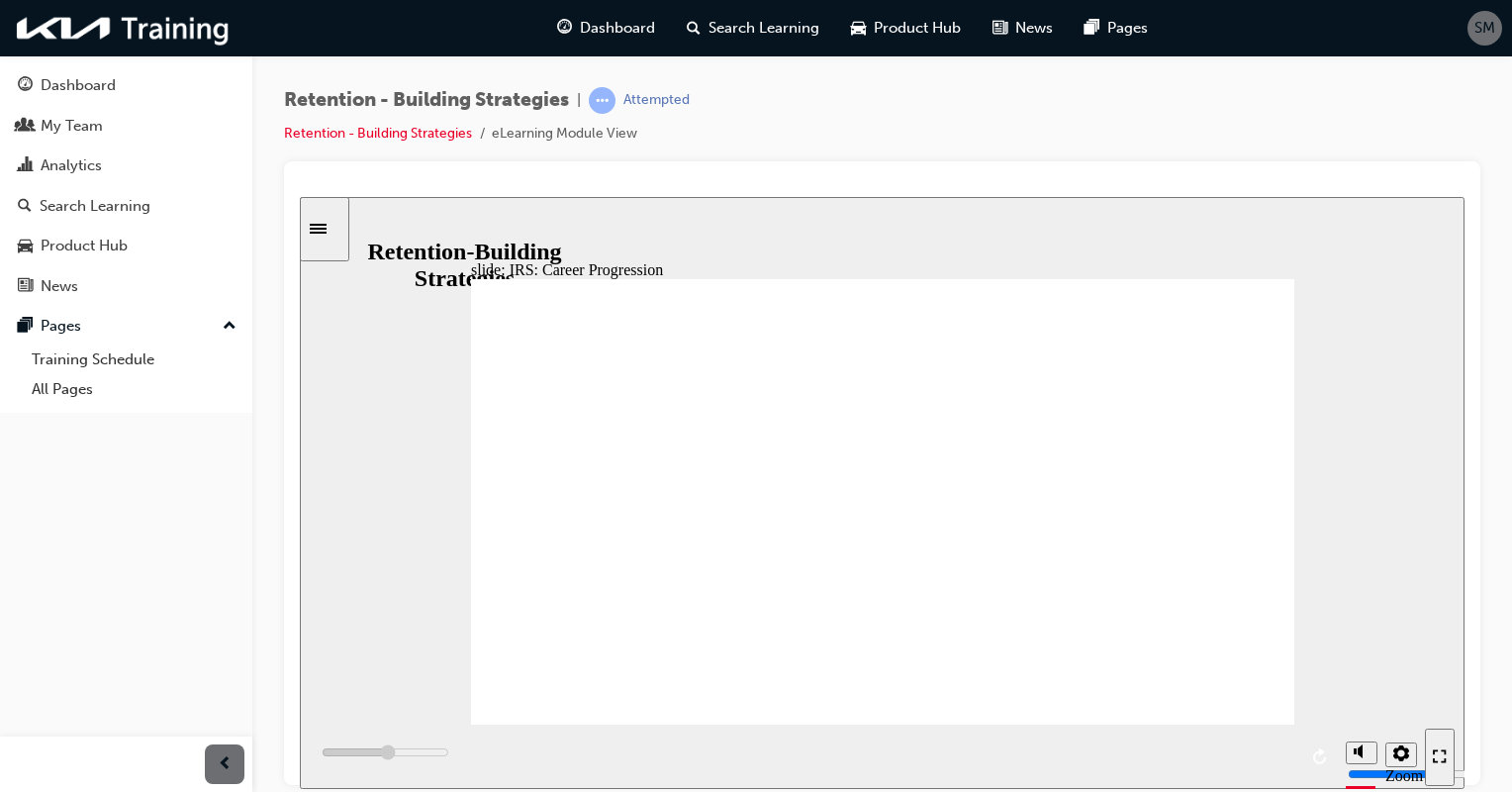 click 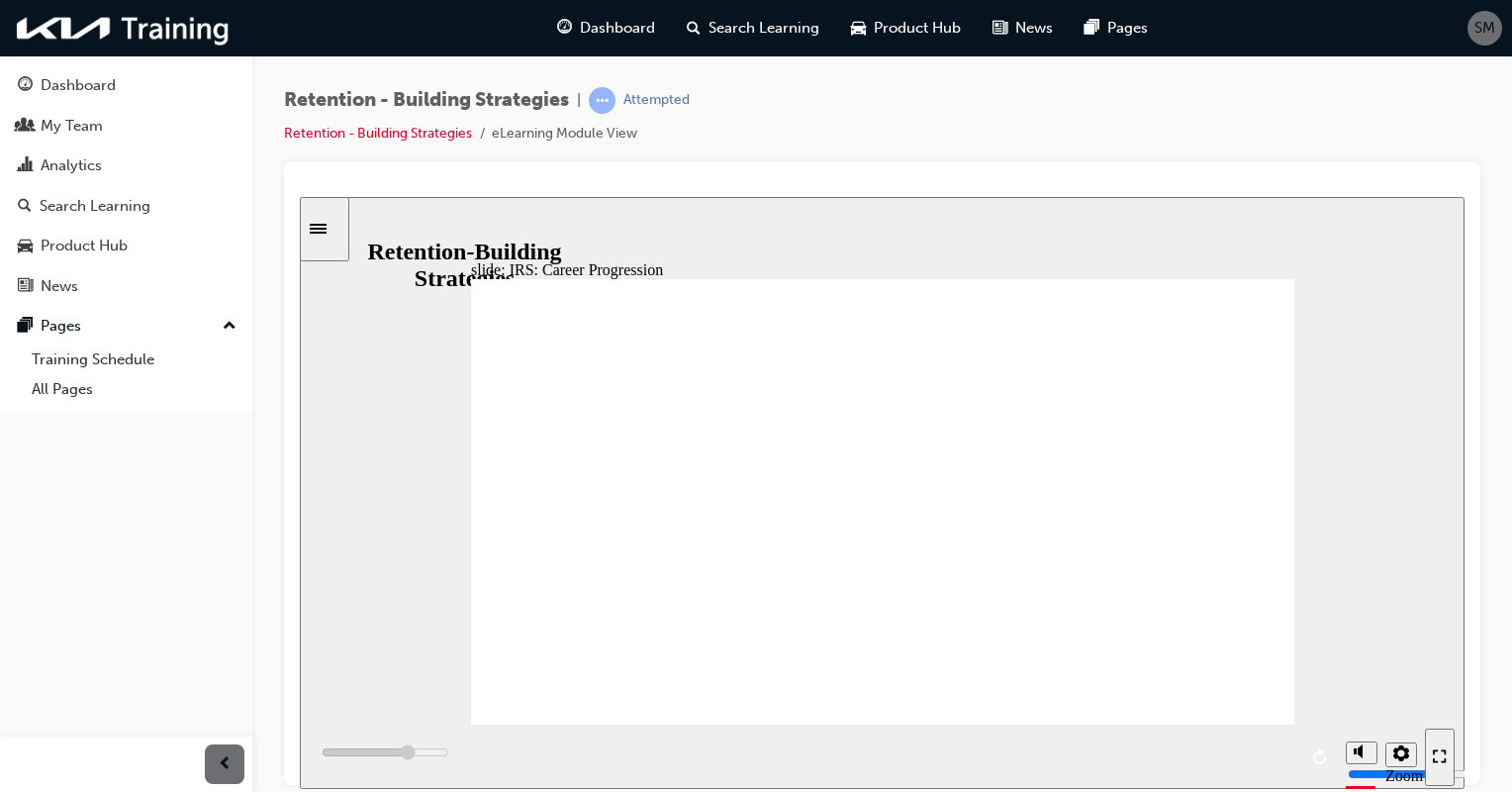 click 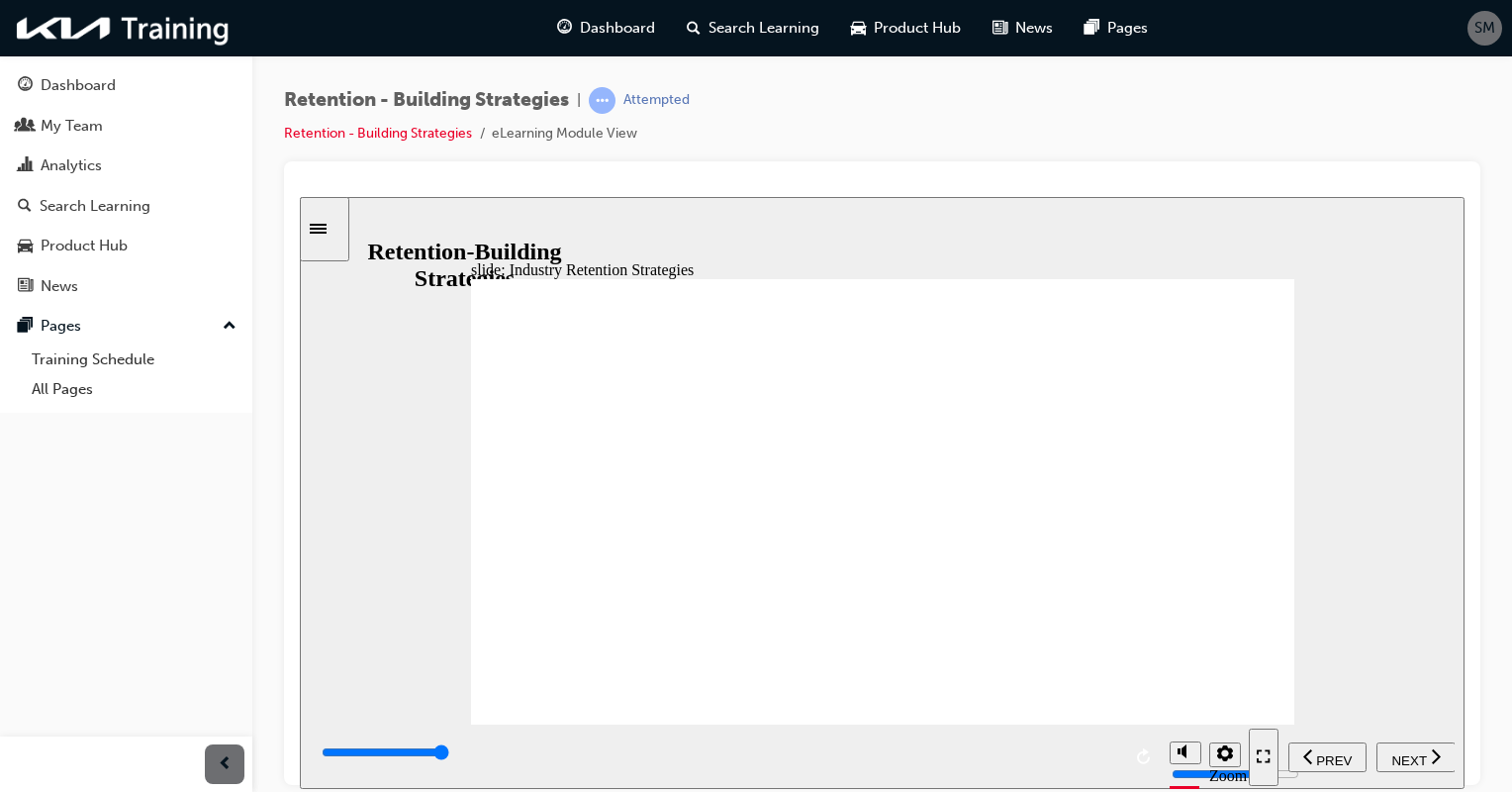 click 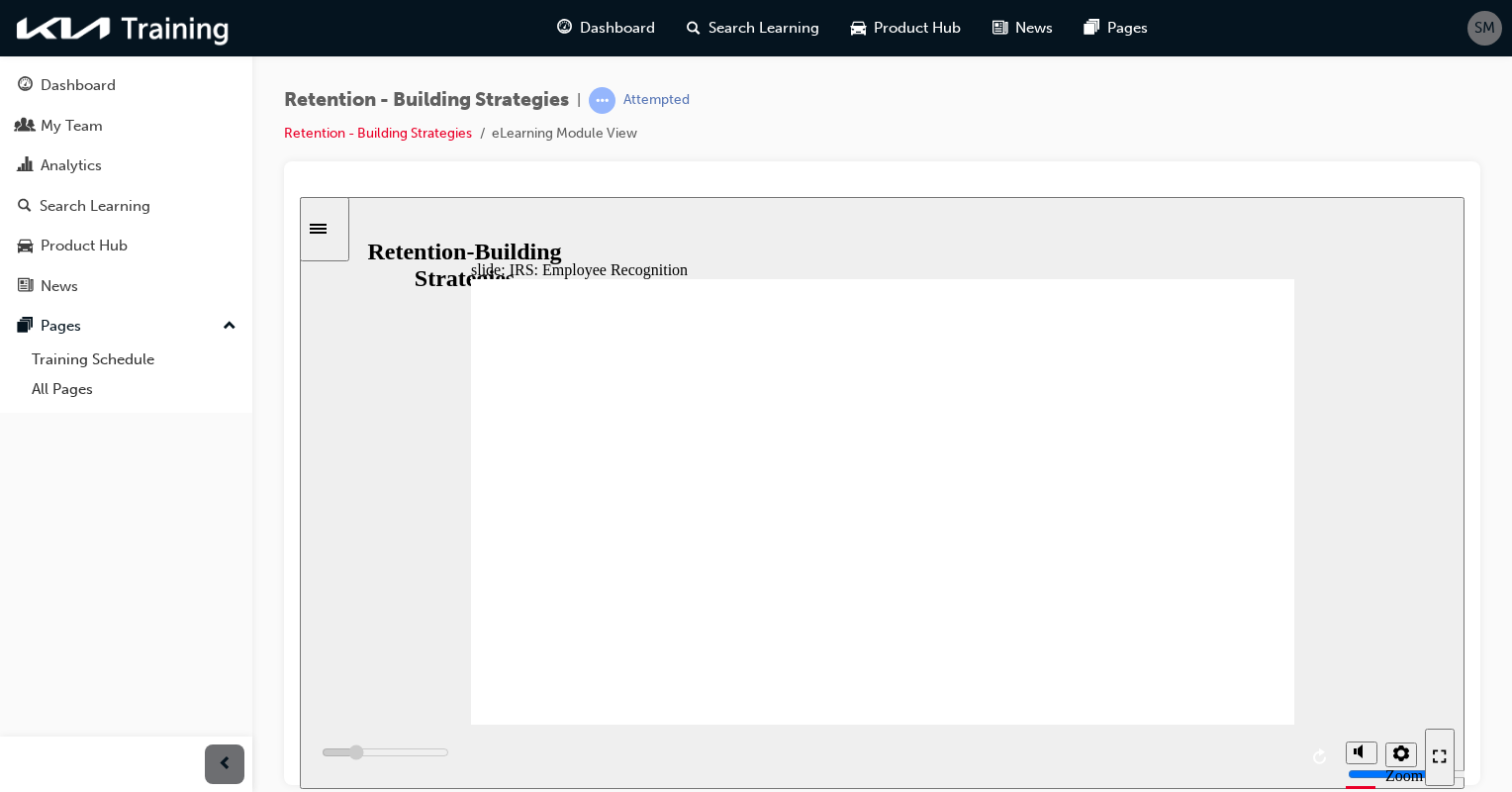 click 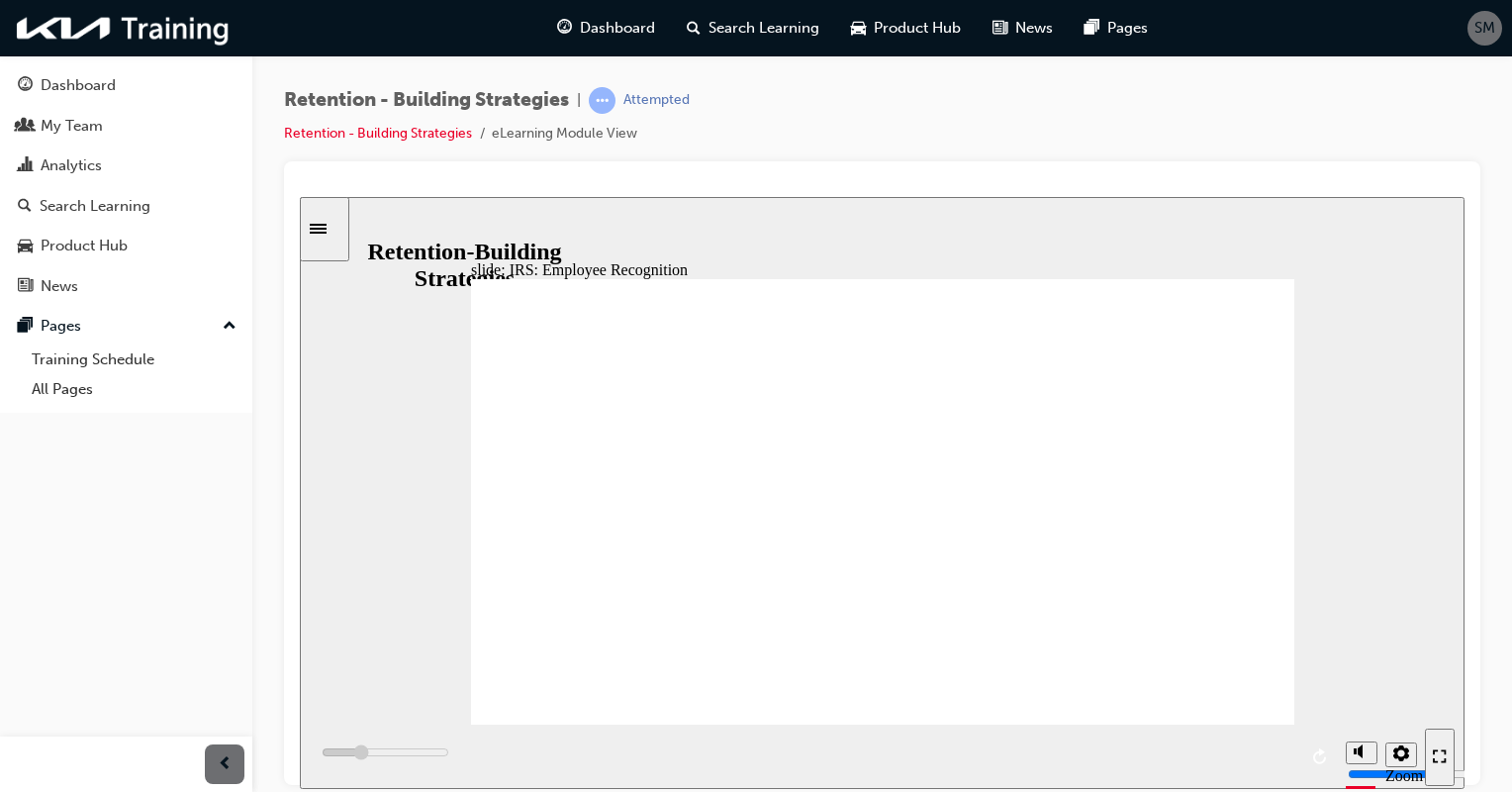 click 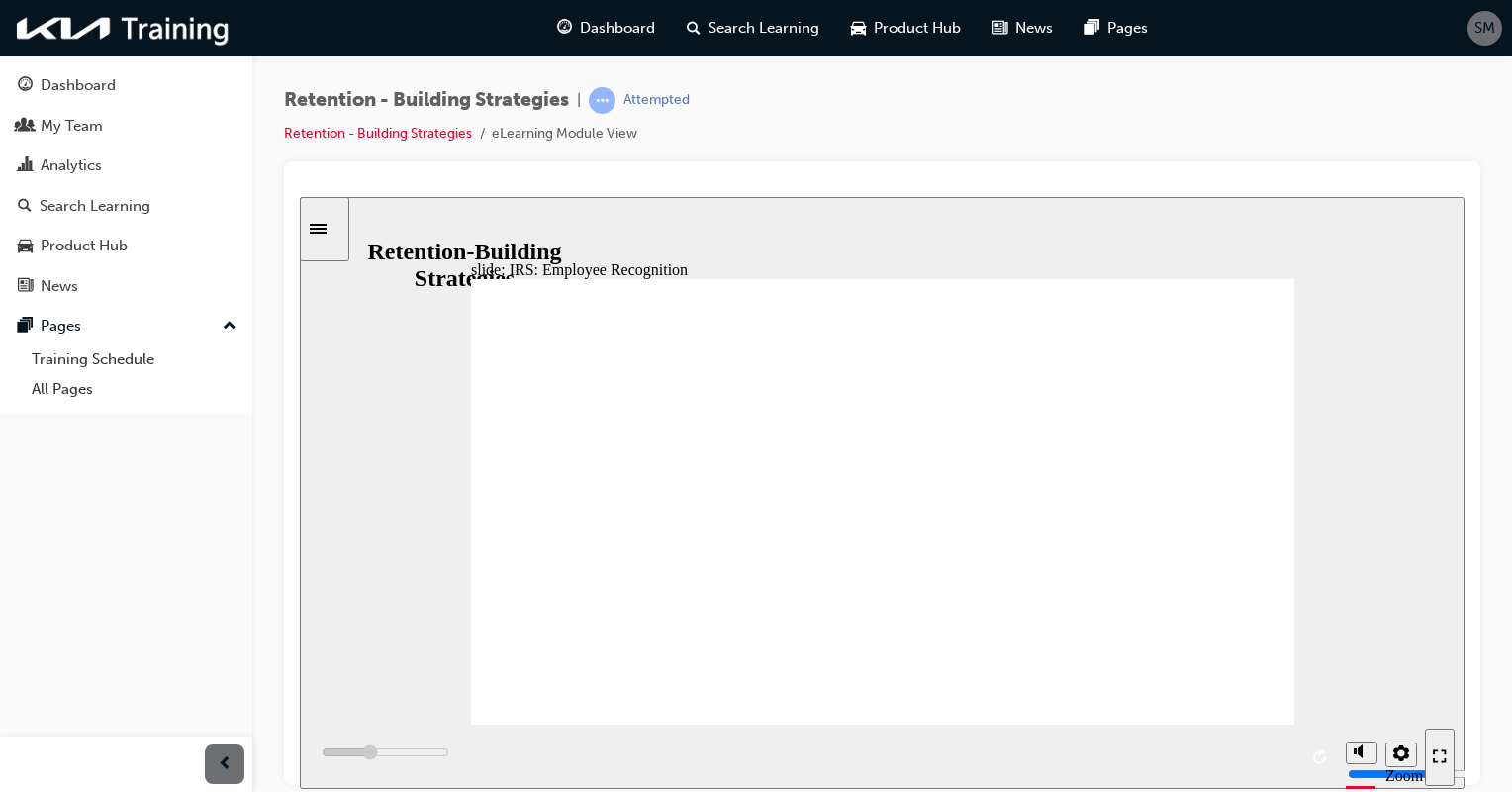 click 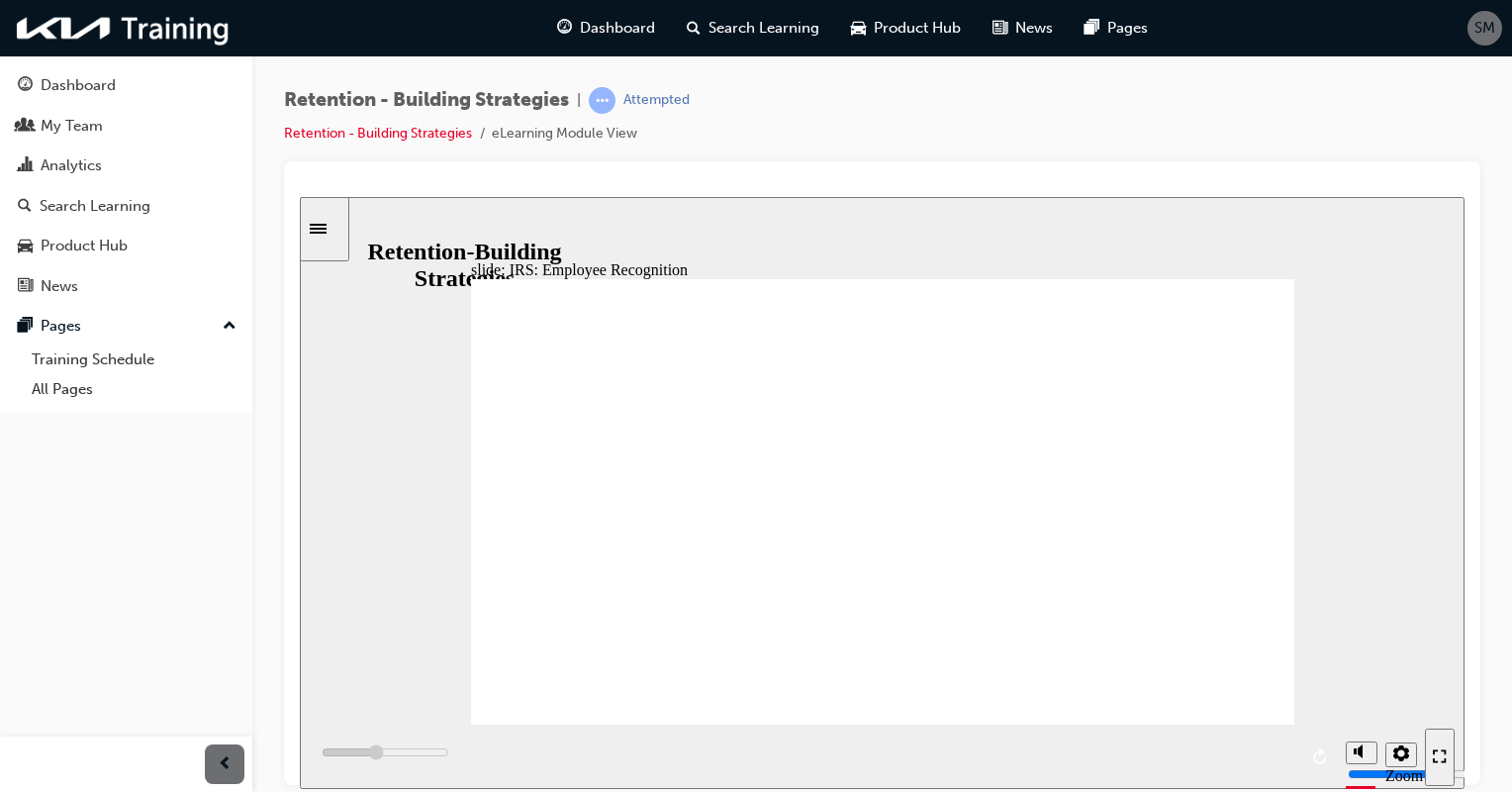 click 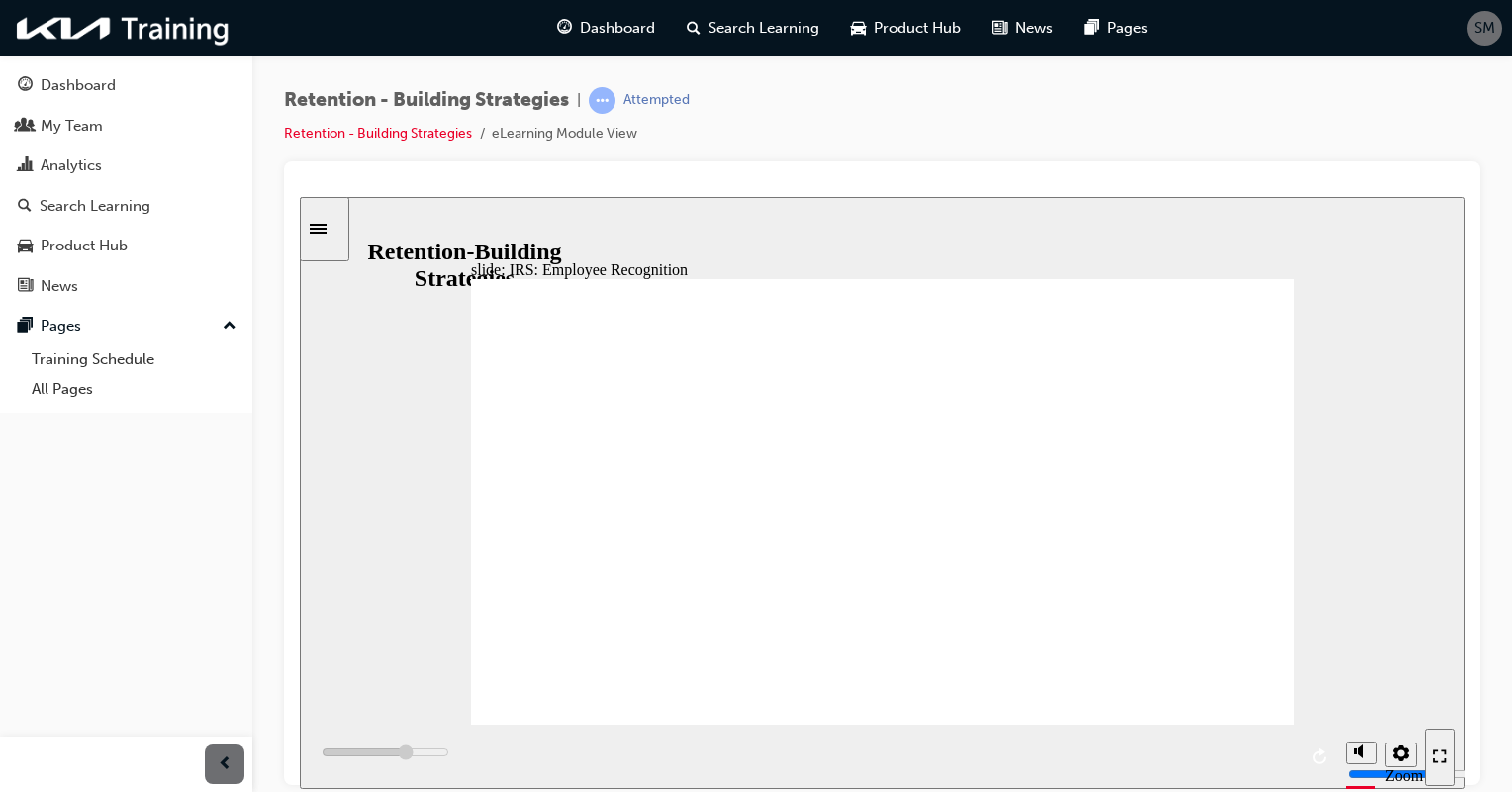 click 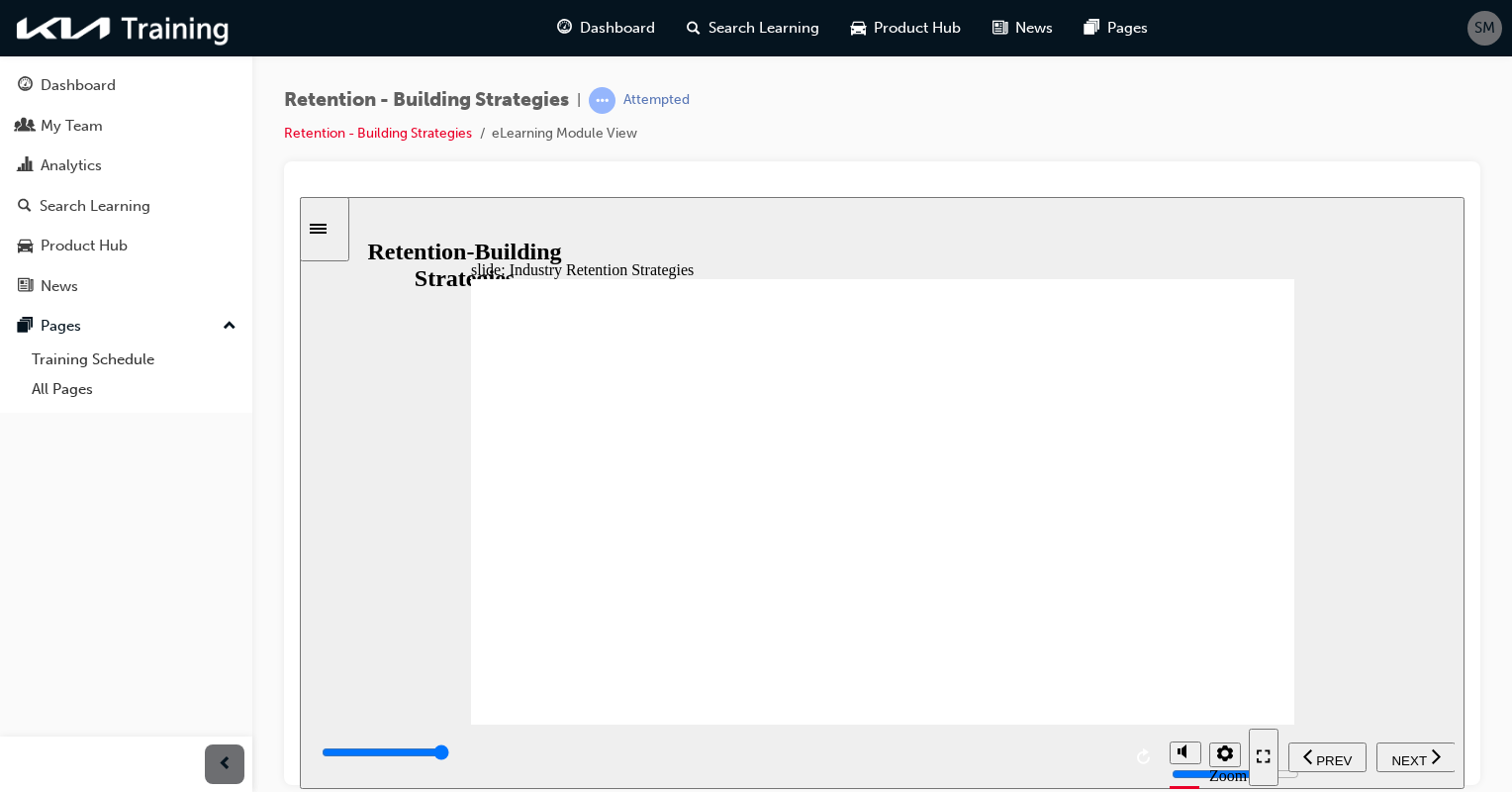 click 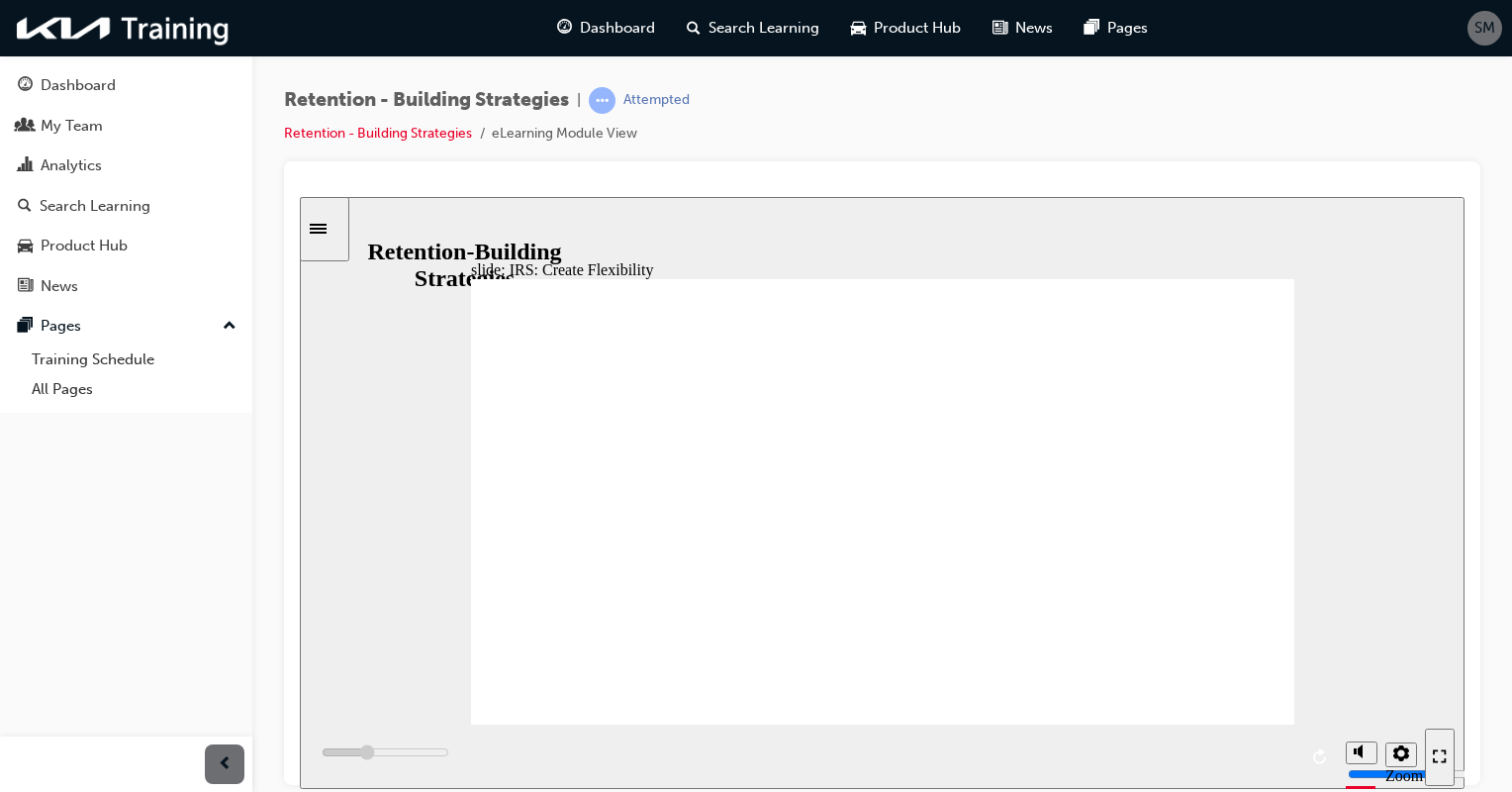 click 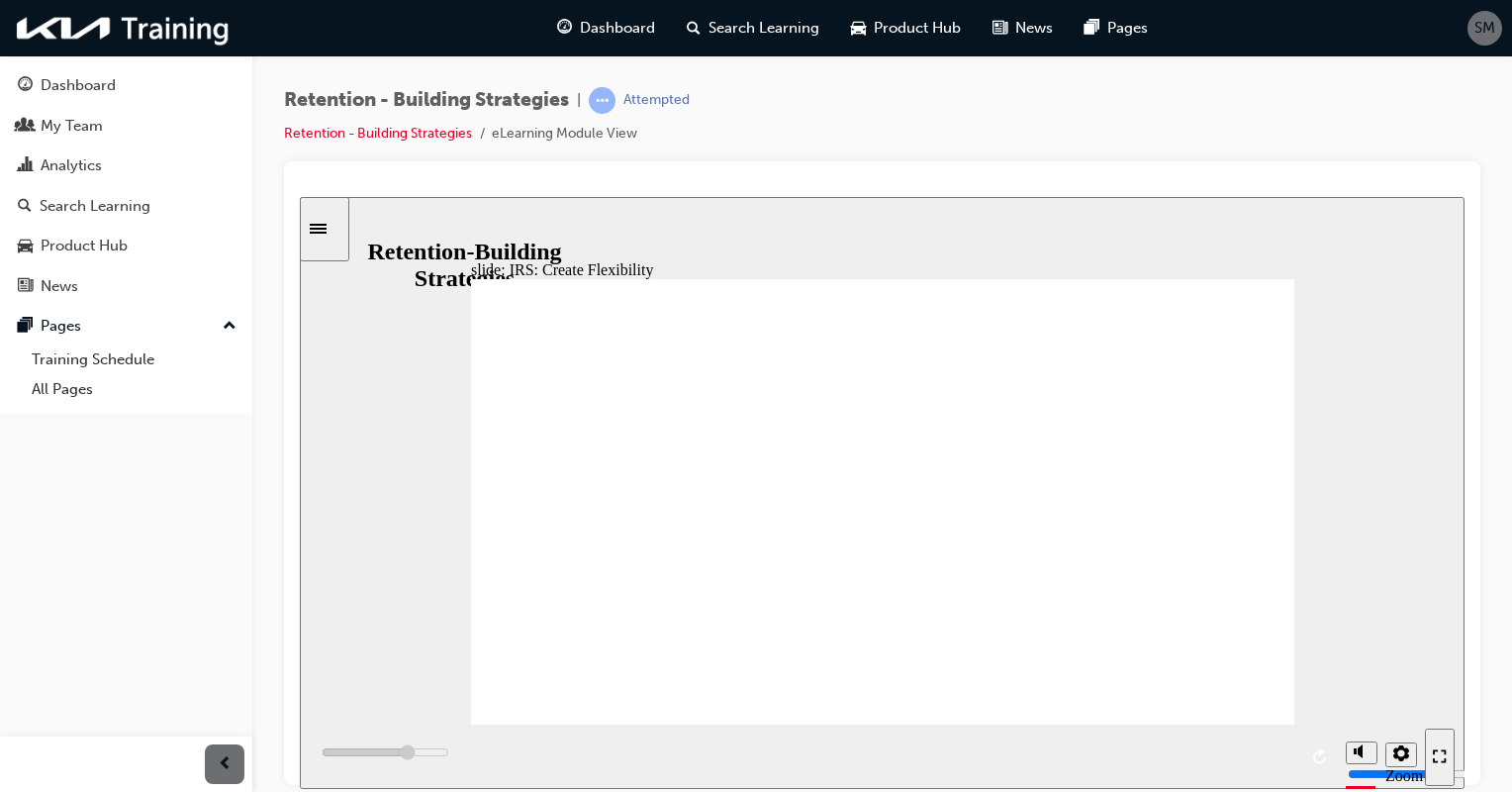 click 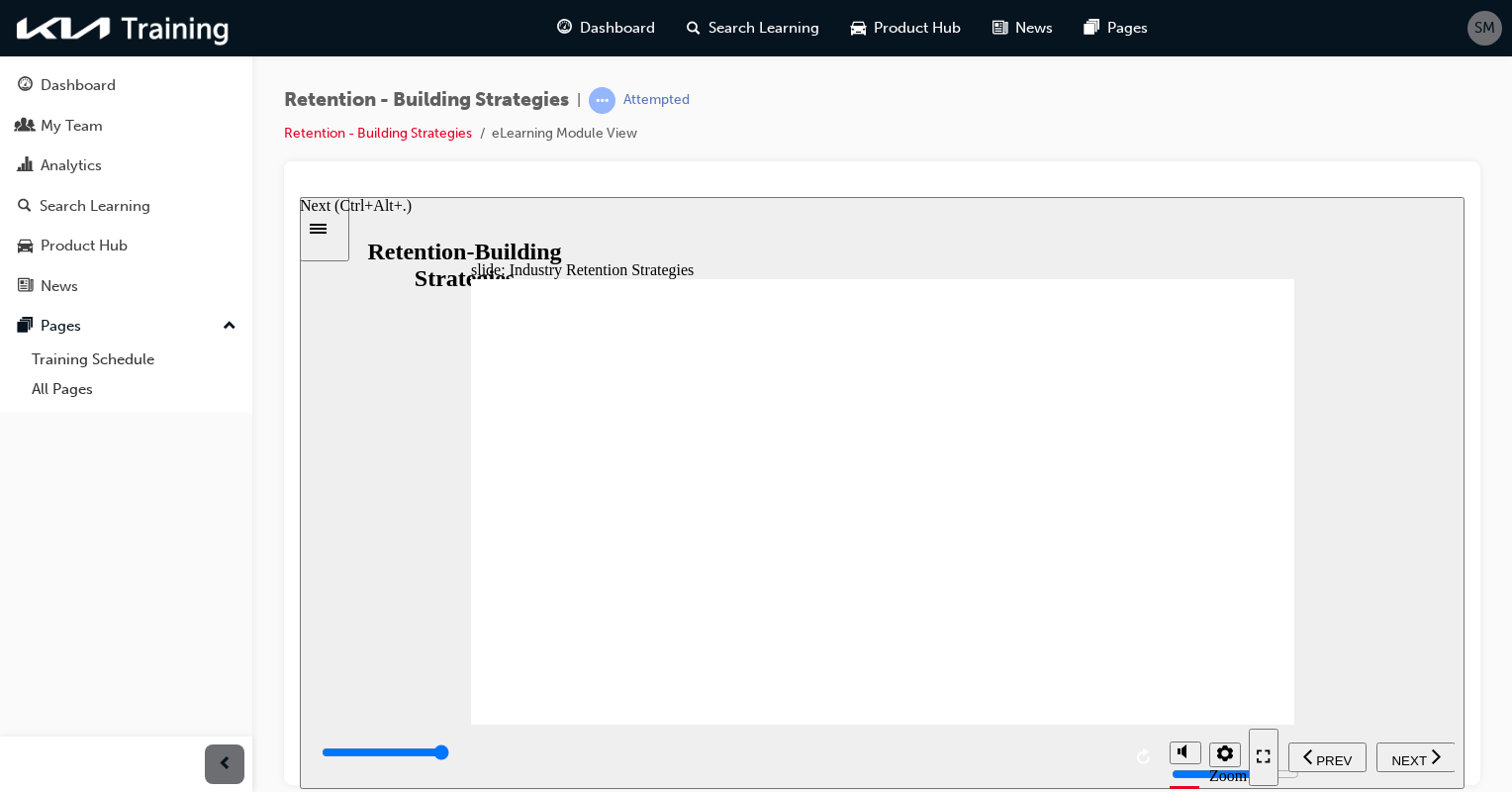 click on "NEXT" at bounding box center (1408, 759) 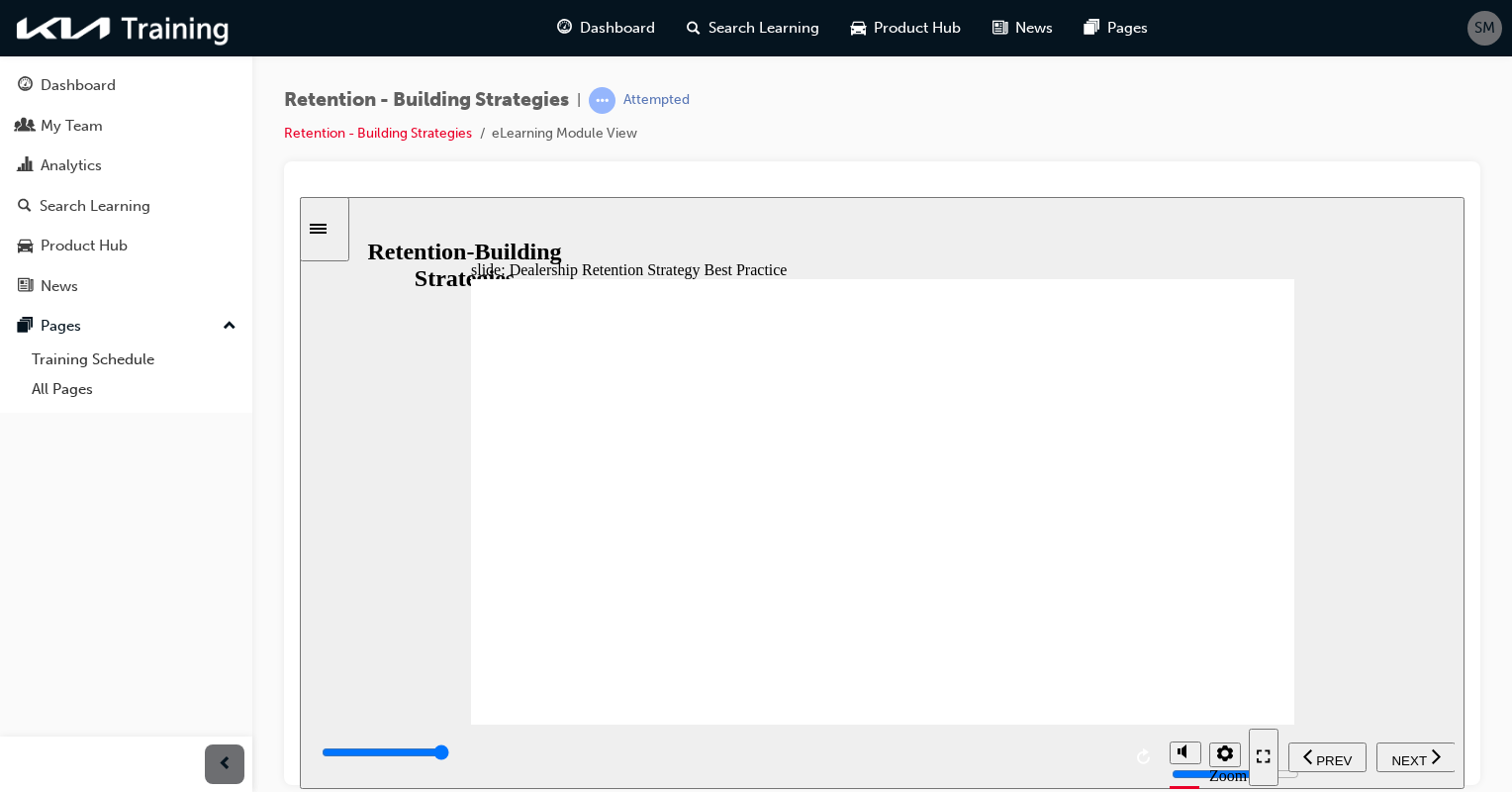 click 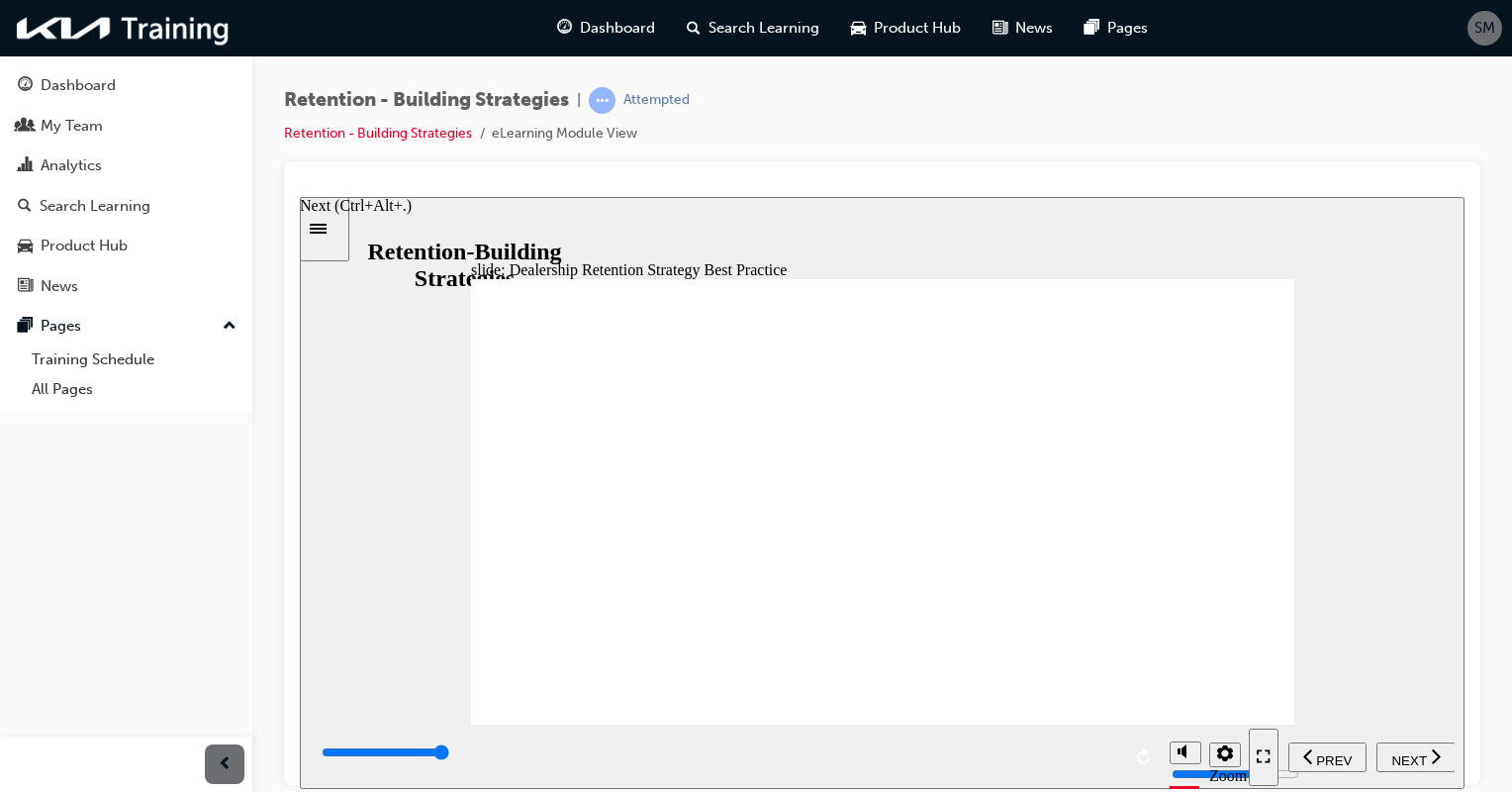 click on "NEXT" at bounding box center (1408, 759) 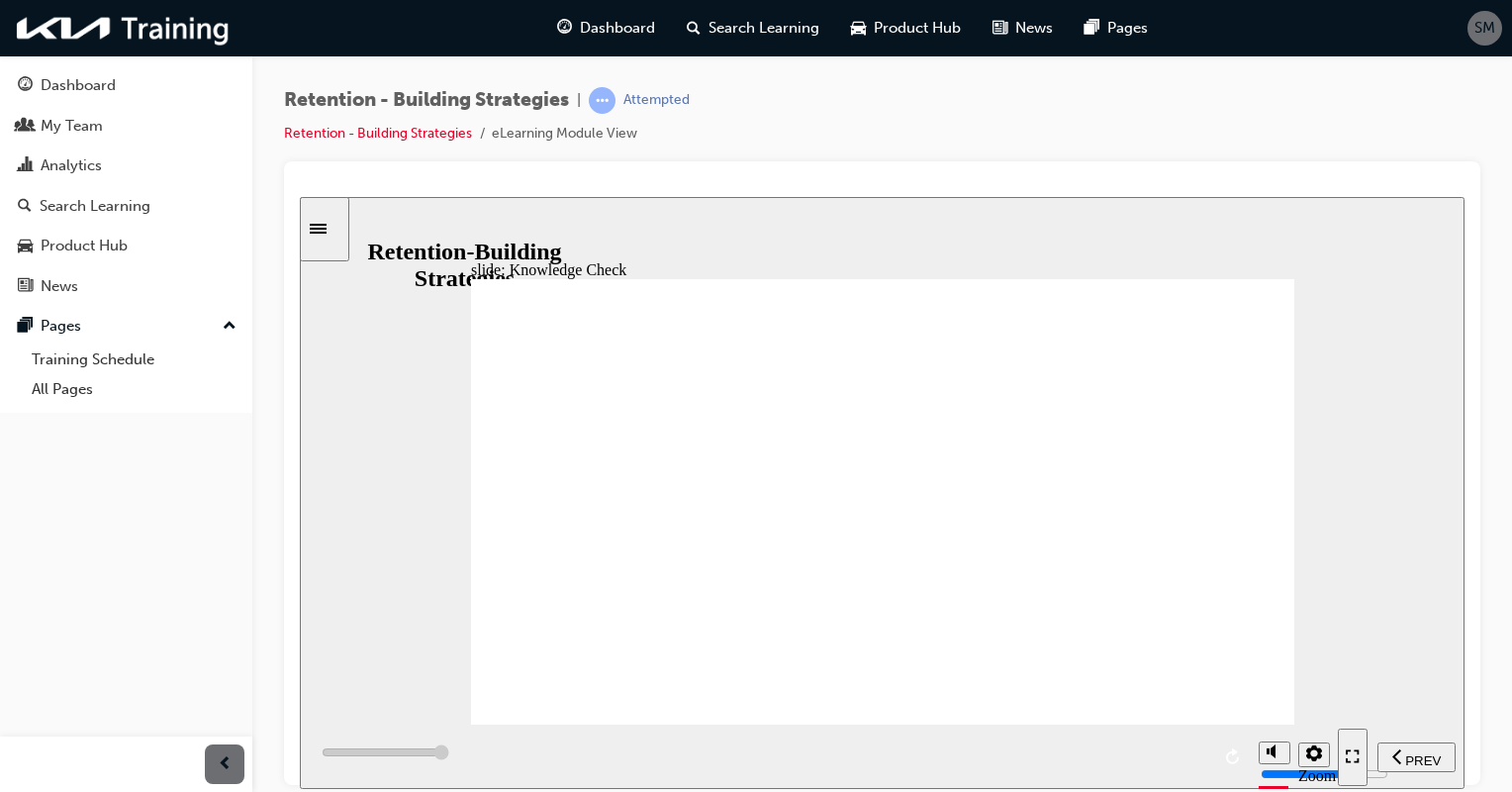 type on "7000" 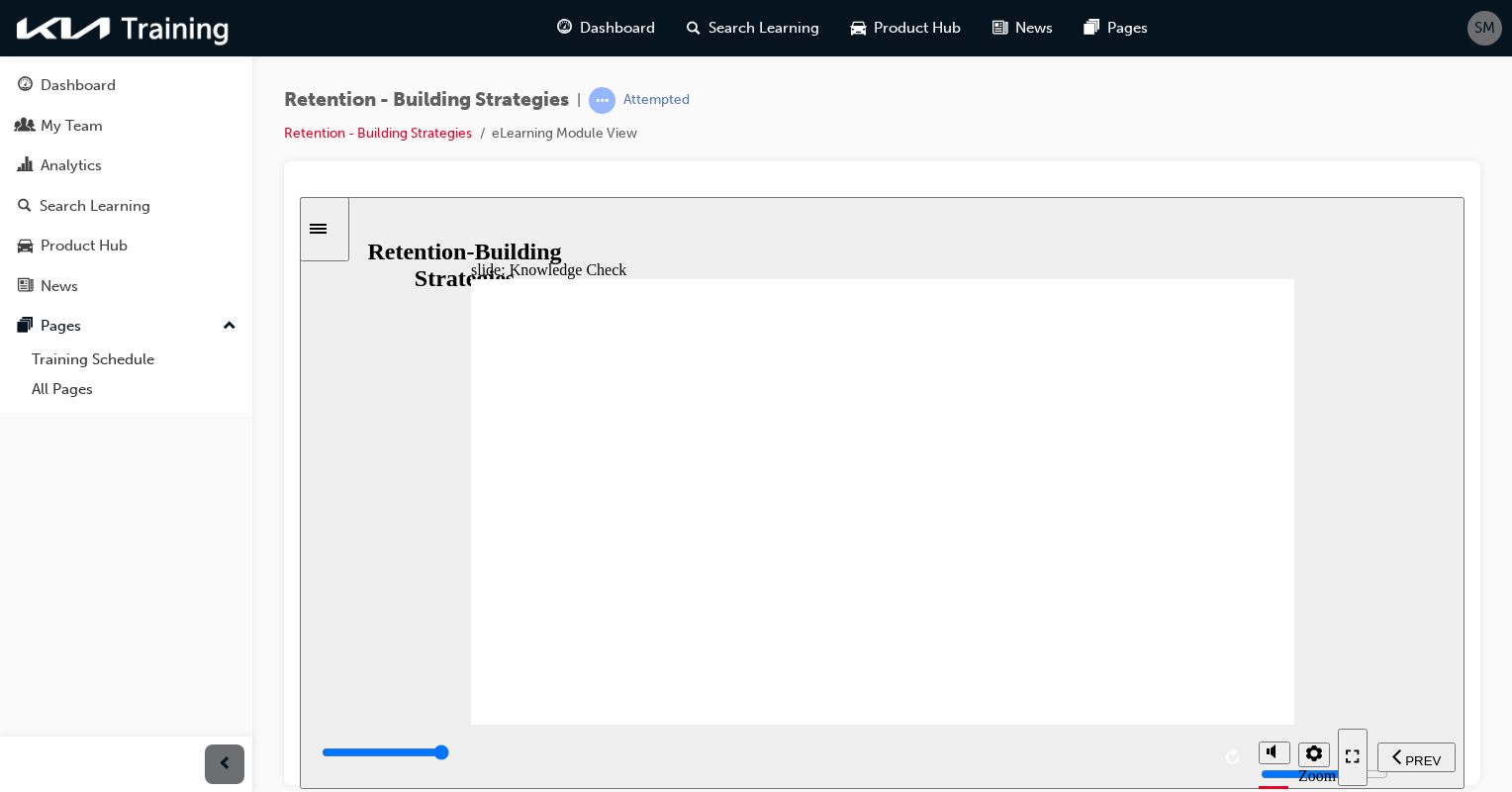click 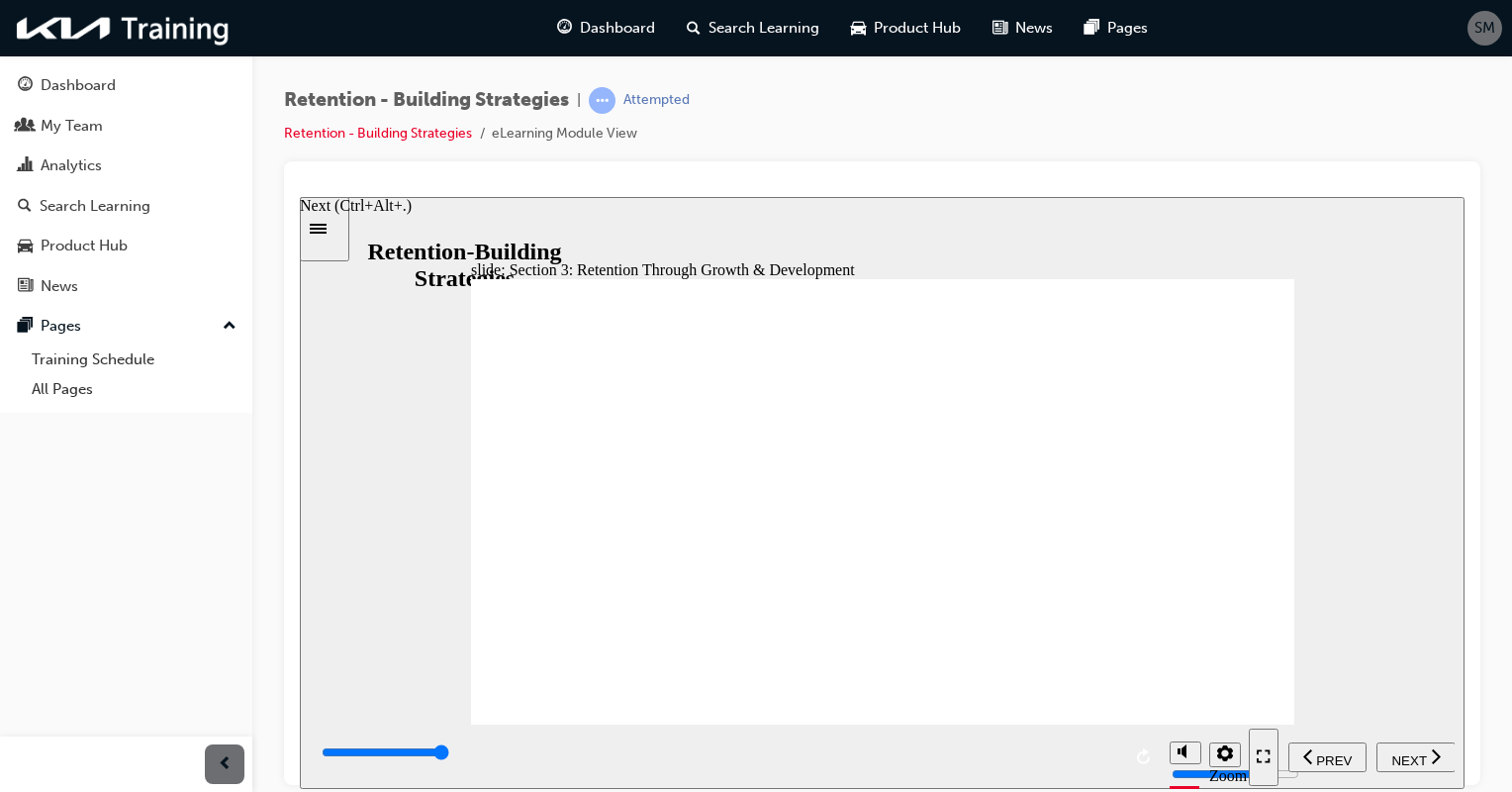 click on "NEXT" at bounding box center (1408, 759) 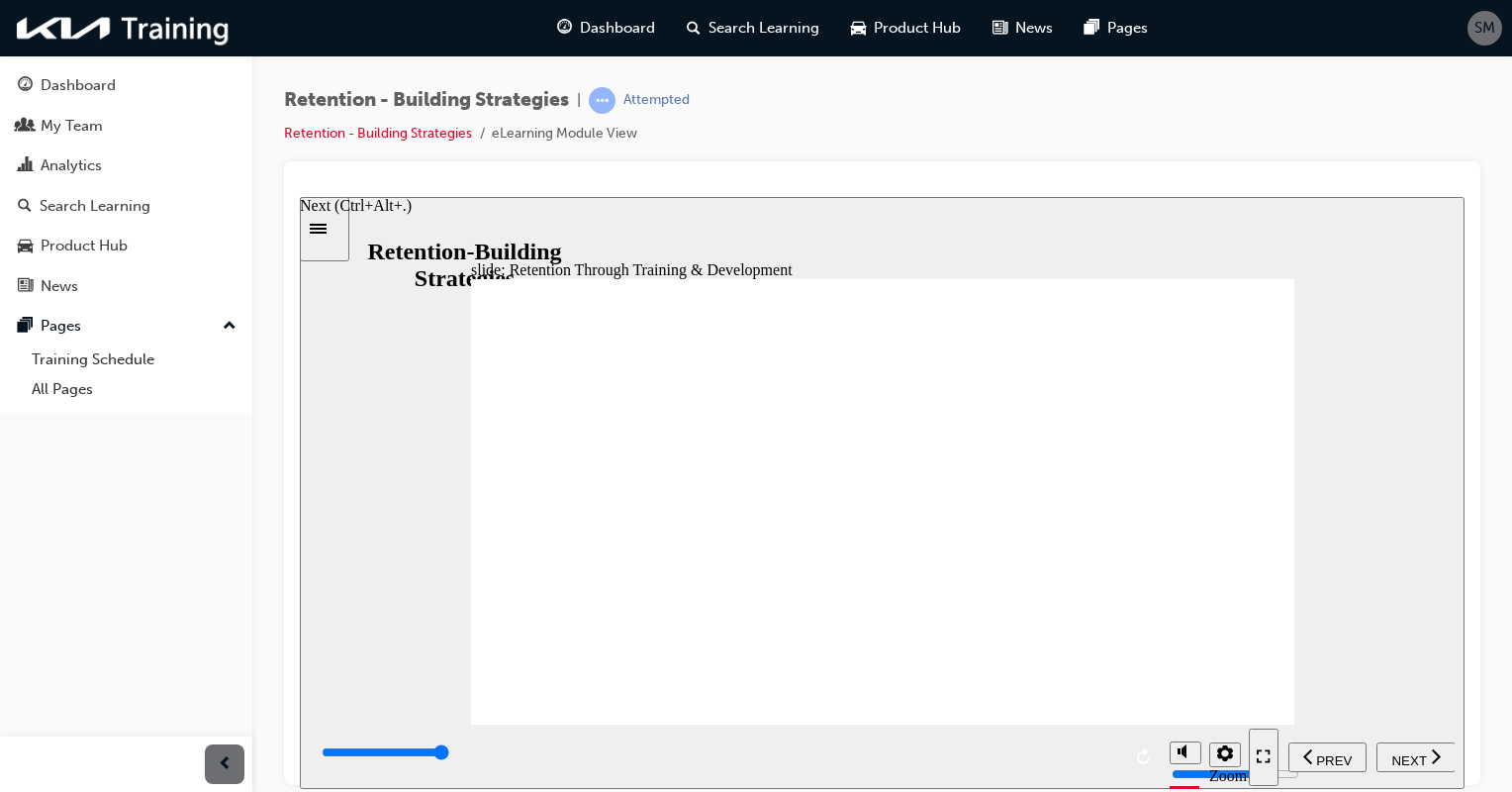 click on "NEXT" at bounding box center [1408, 759] 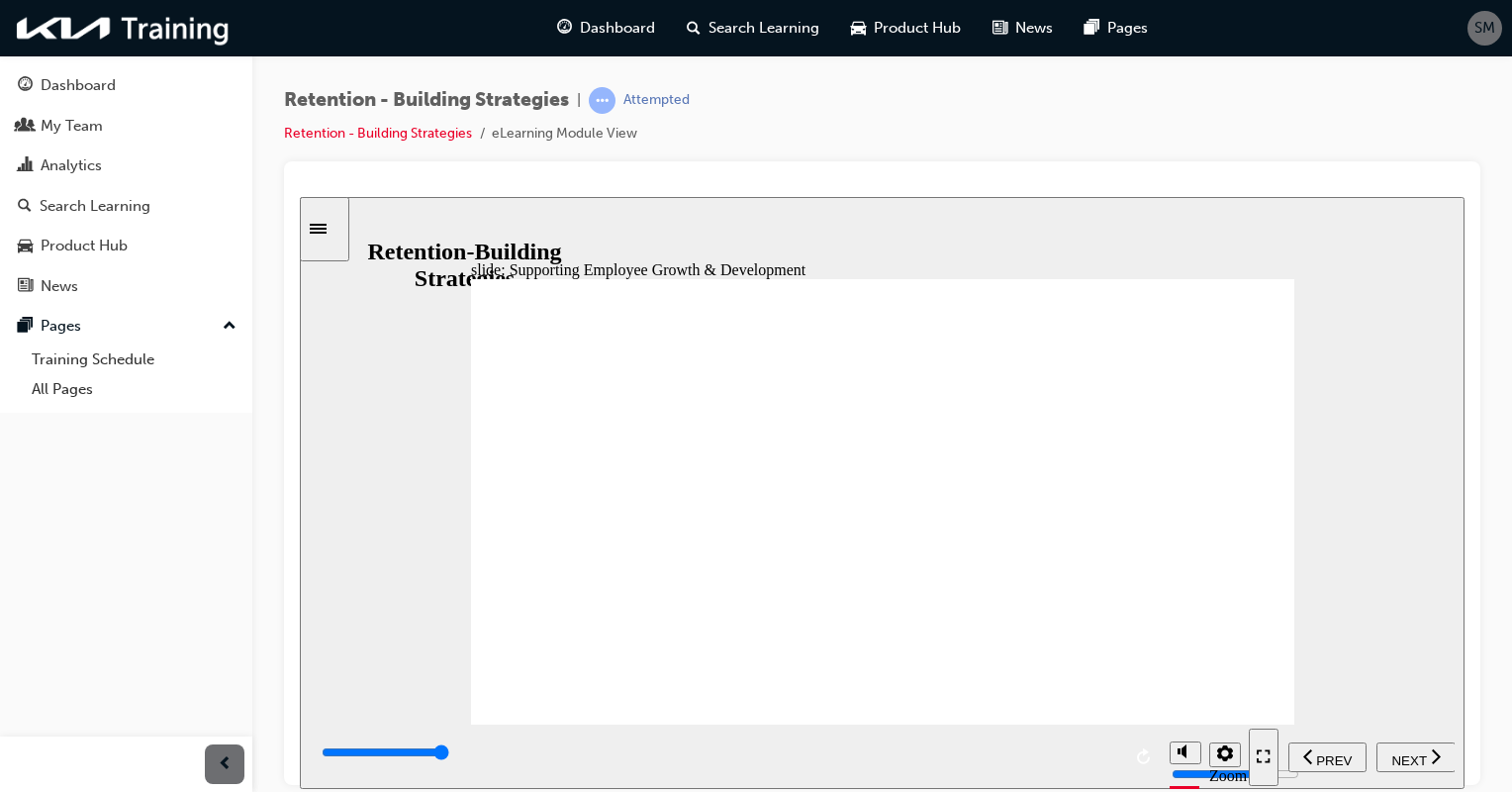 click 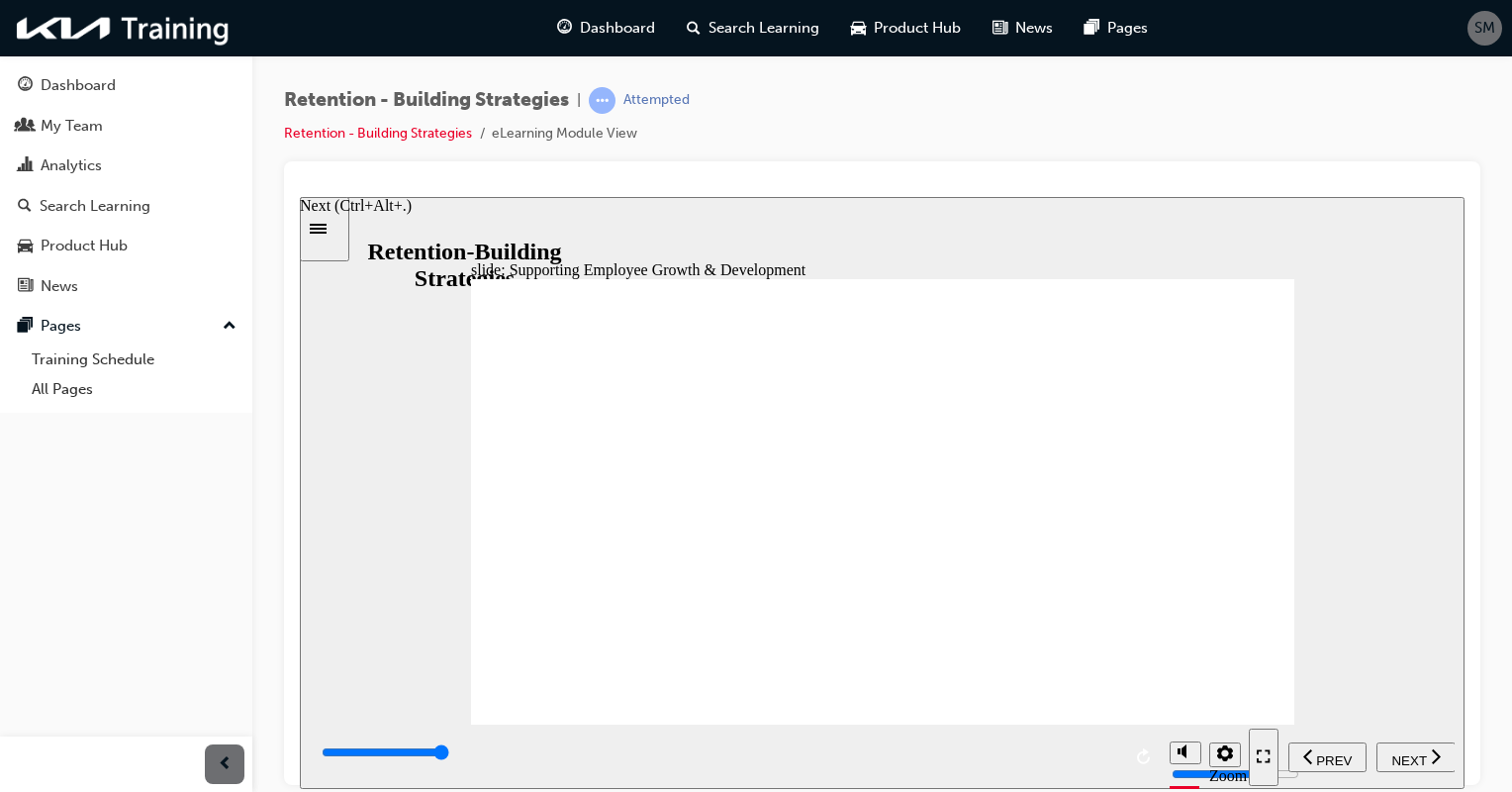 click on "NEXT" at bounding box center (1408, 759) 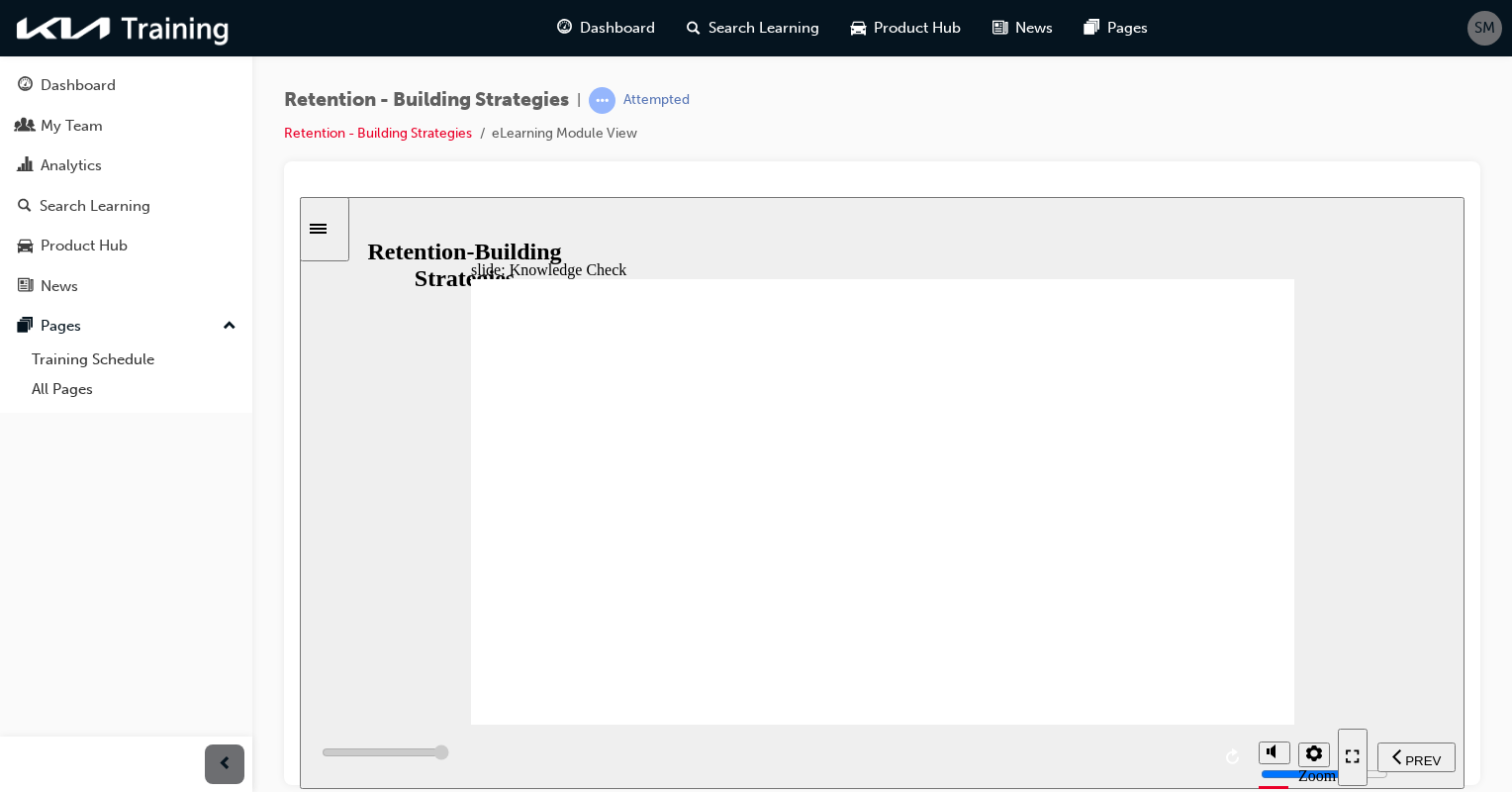 type on "7000" 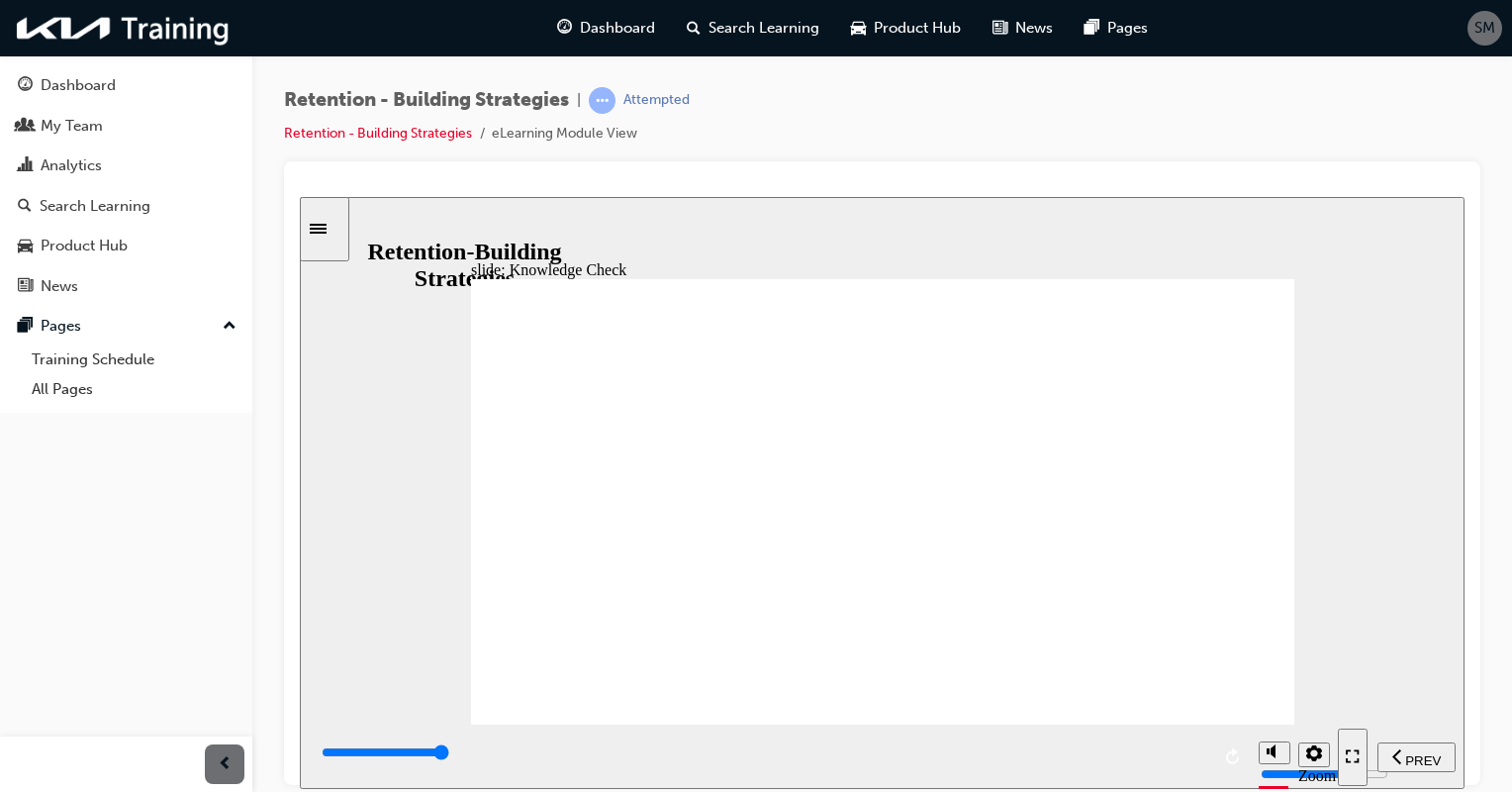 click 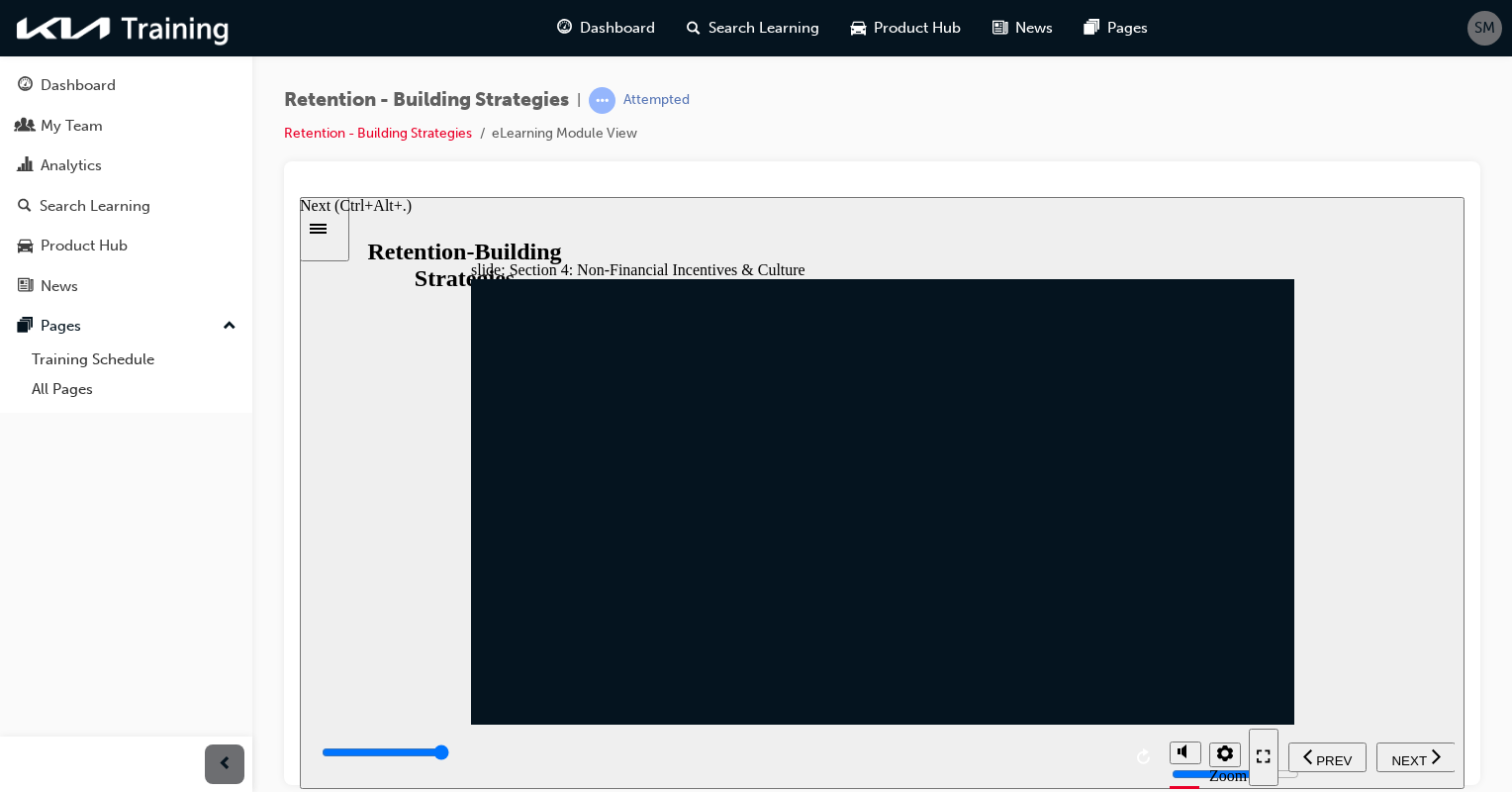 click on "NEXT" at bounding box center [1408, 759] 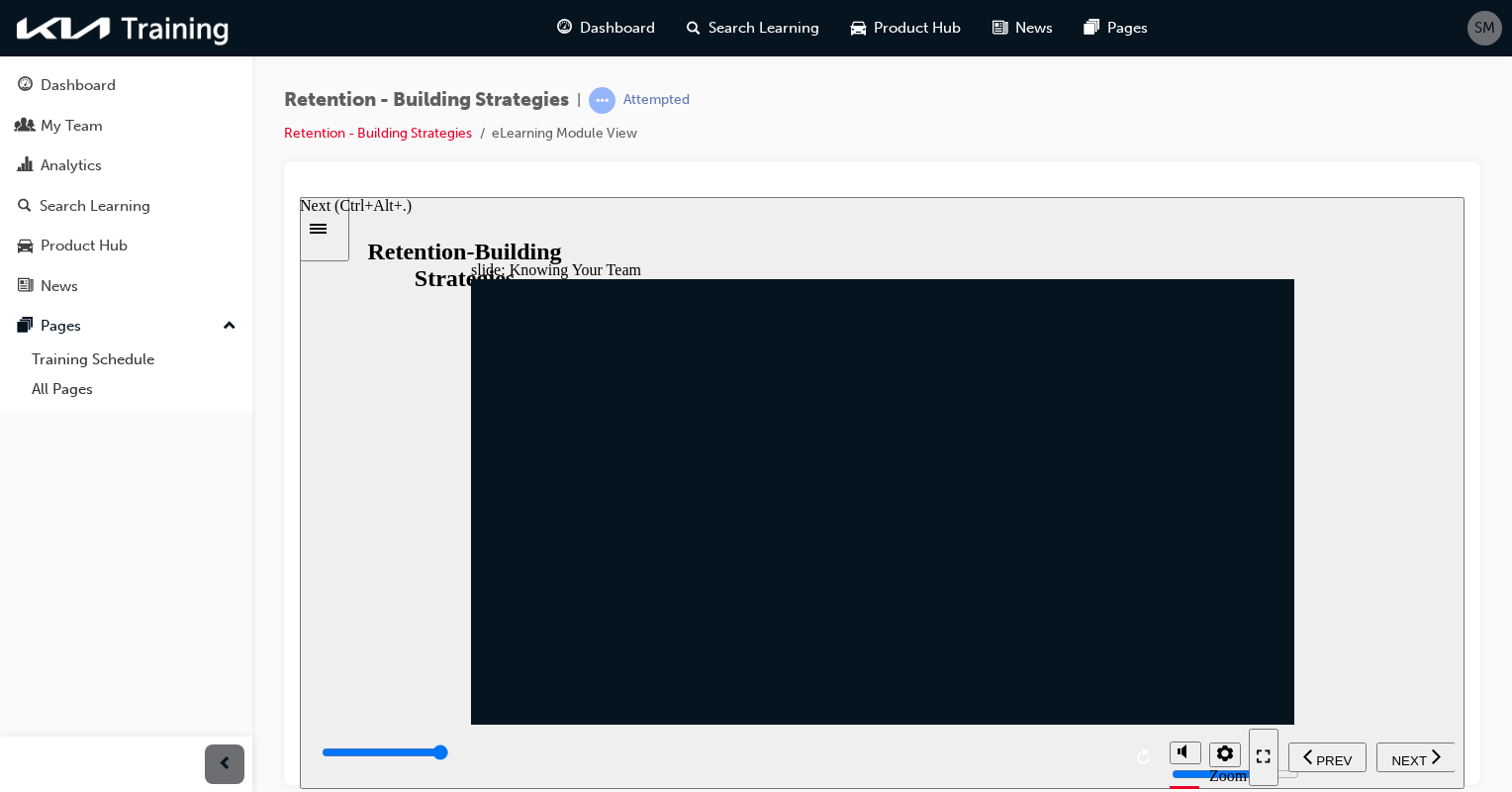 click on "NEXT" at bounding box center [1408, 759] 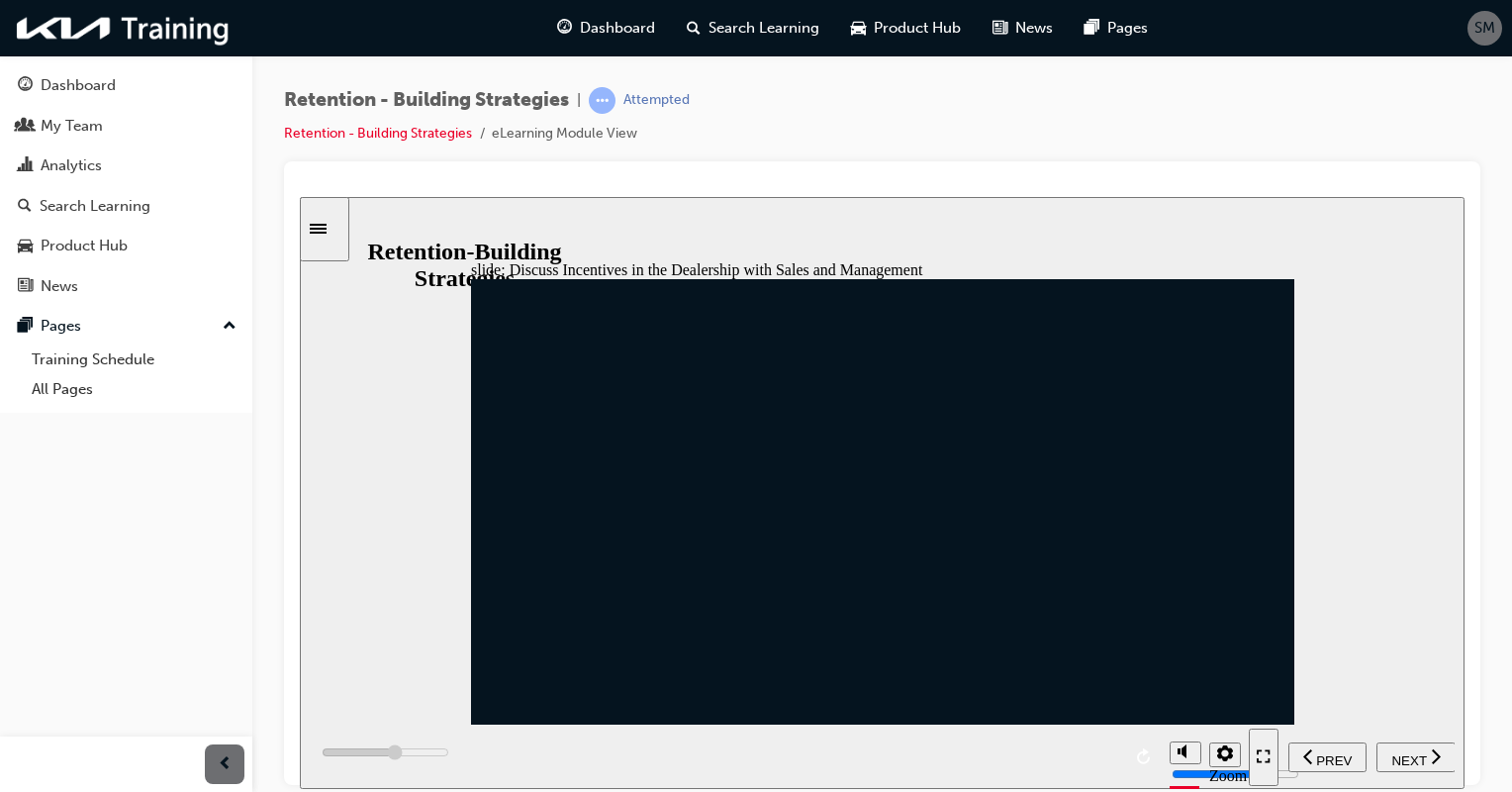 click on "PREV NEXT
SUBMIT" at bounding box center [1352, 755] 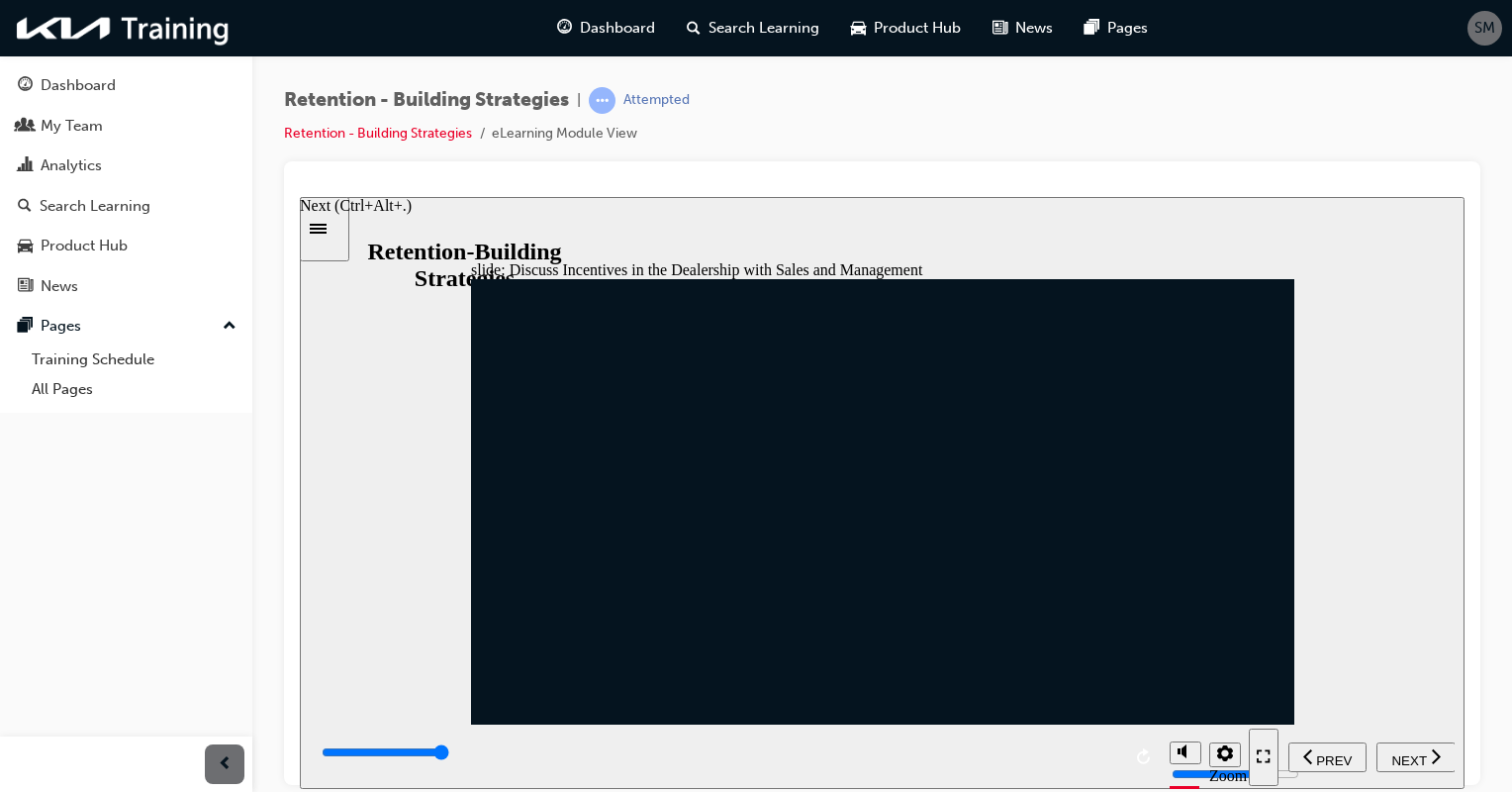 click on "NEXT" at bounding box center [1408, 759] 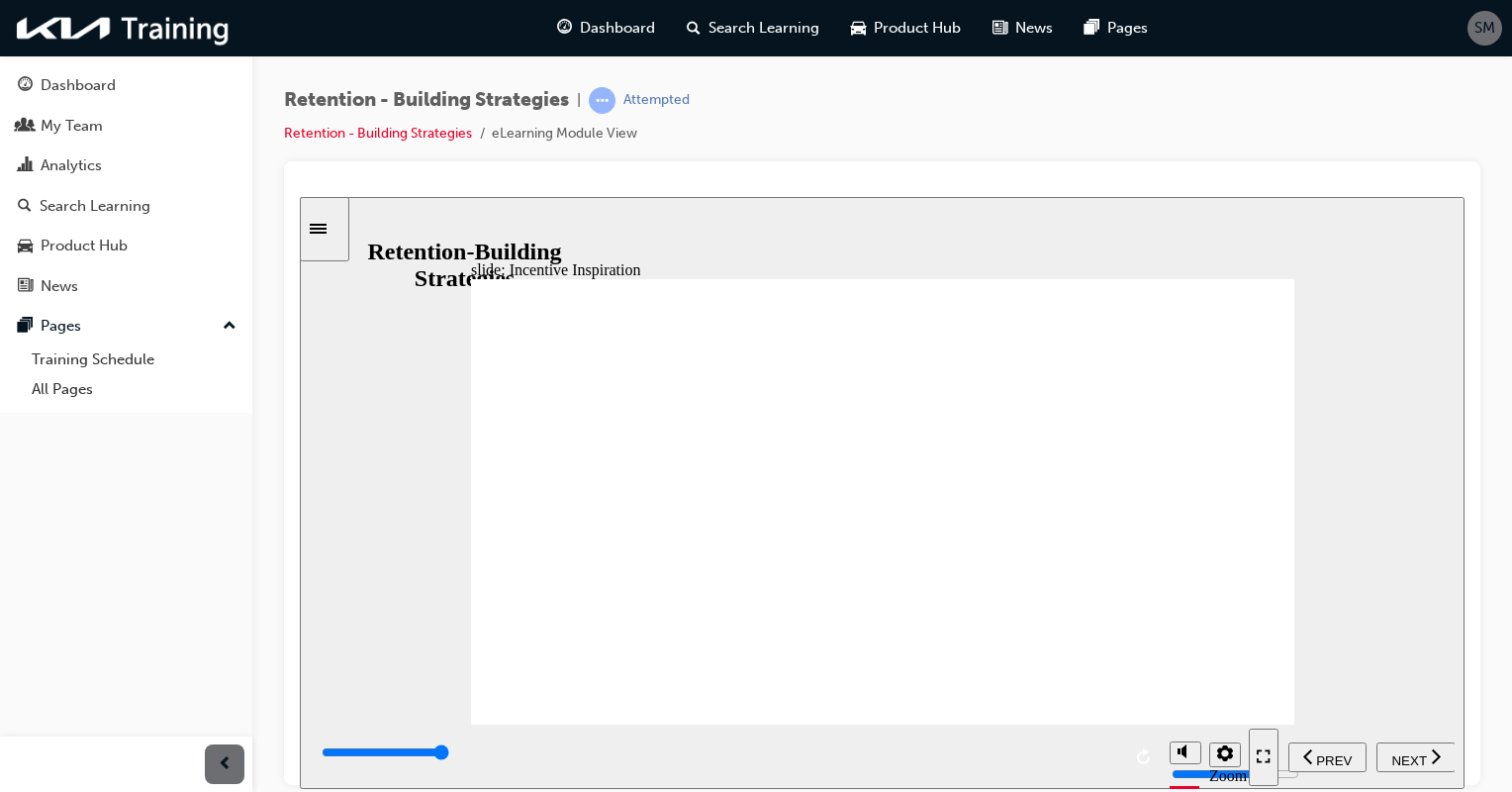 click 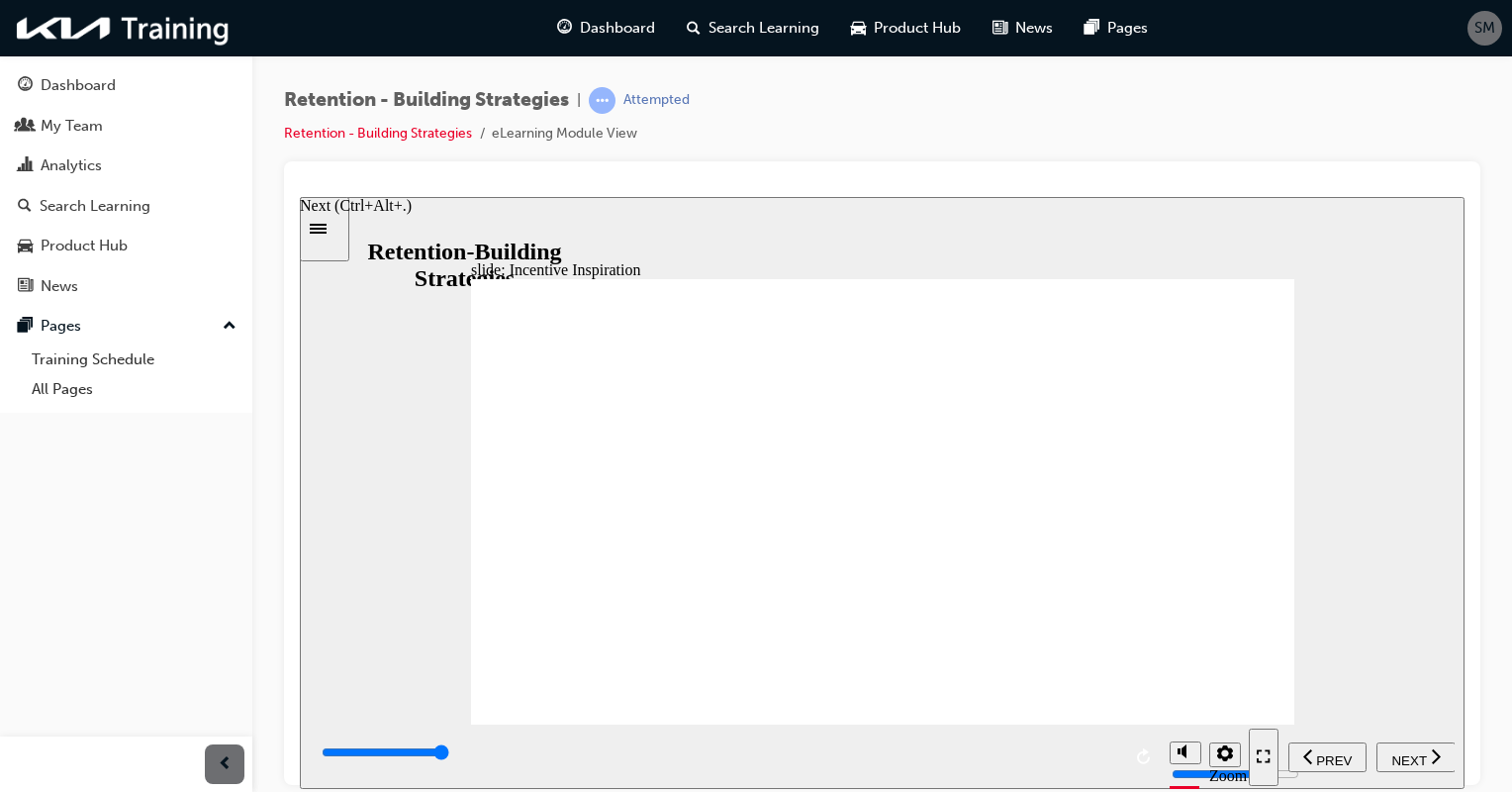 click on "NEXT" at bounding box center [1408, 759] 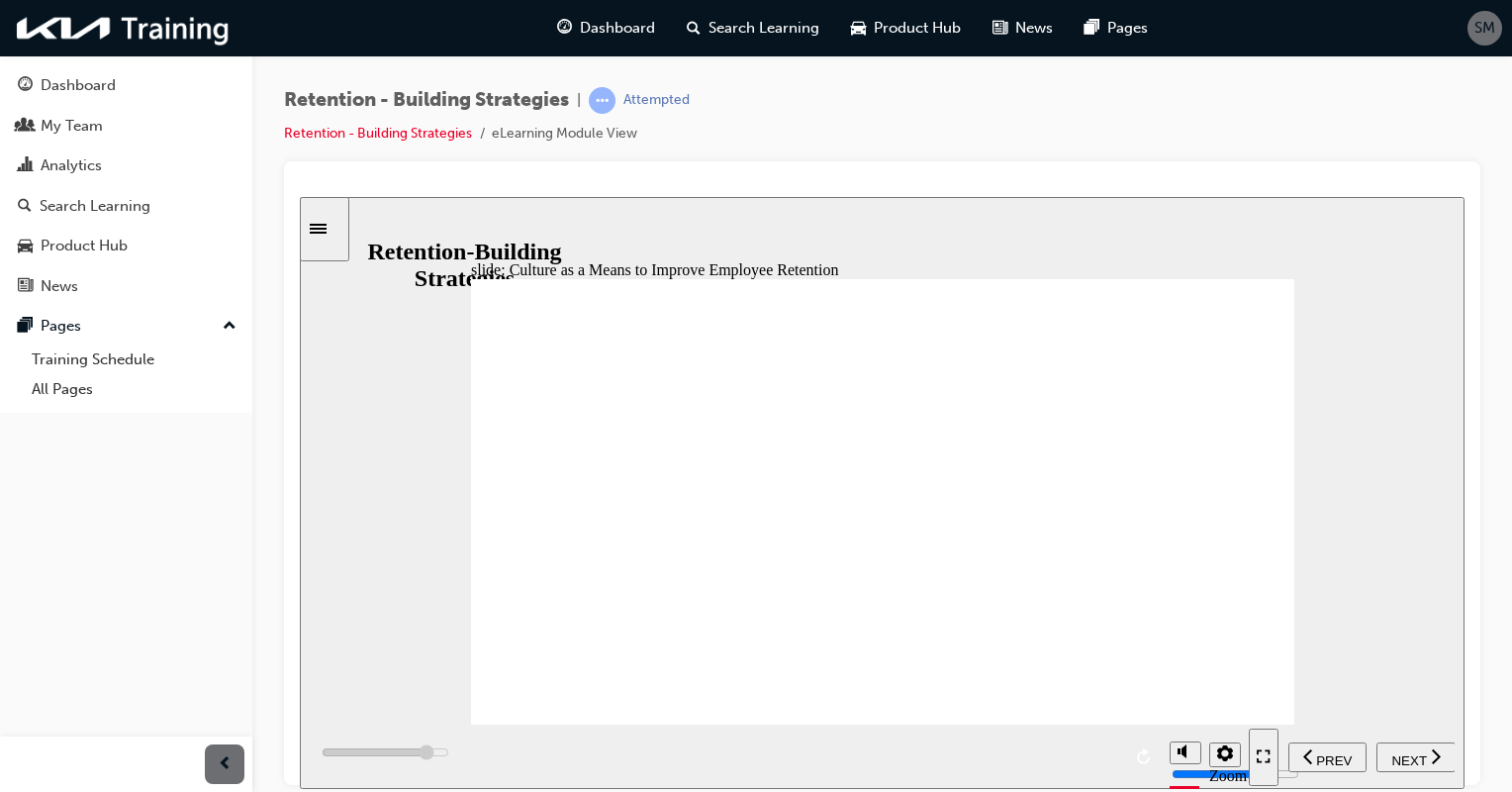 click 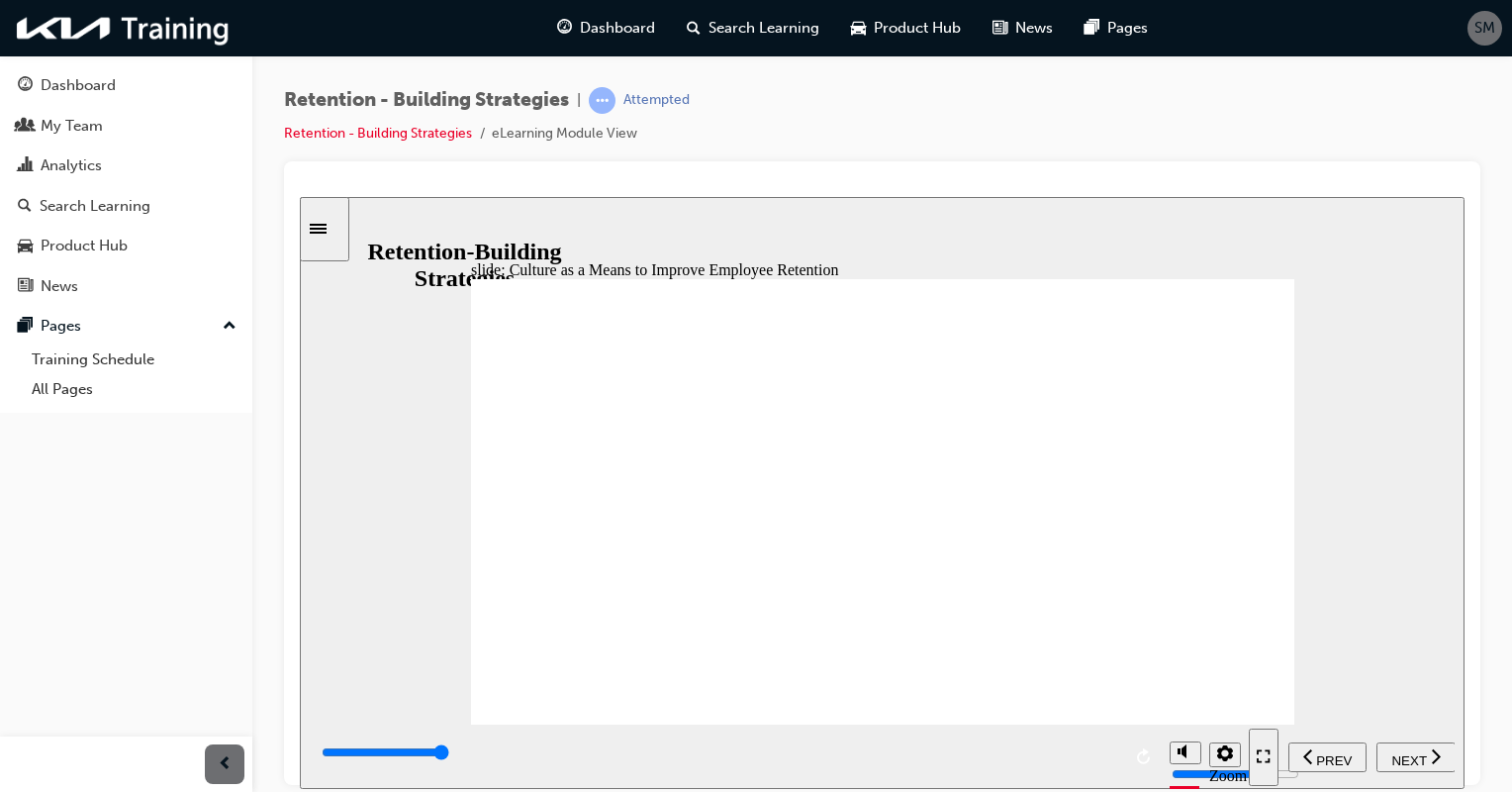 click 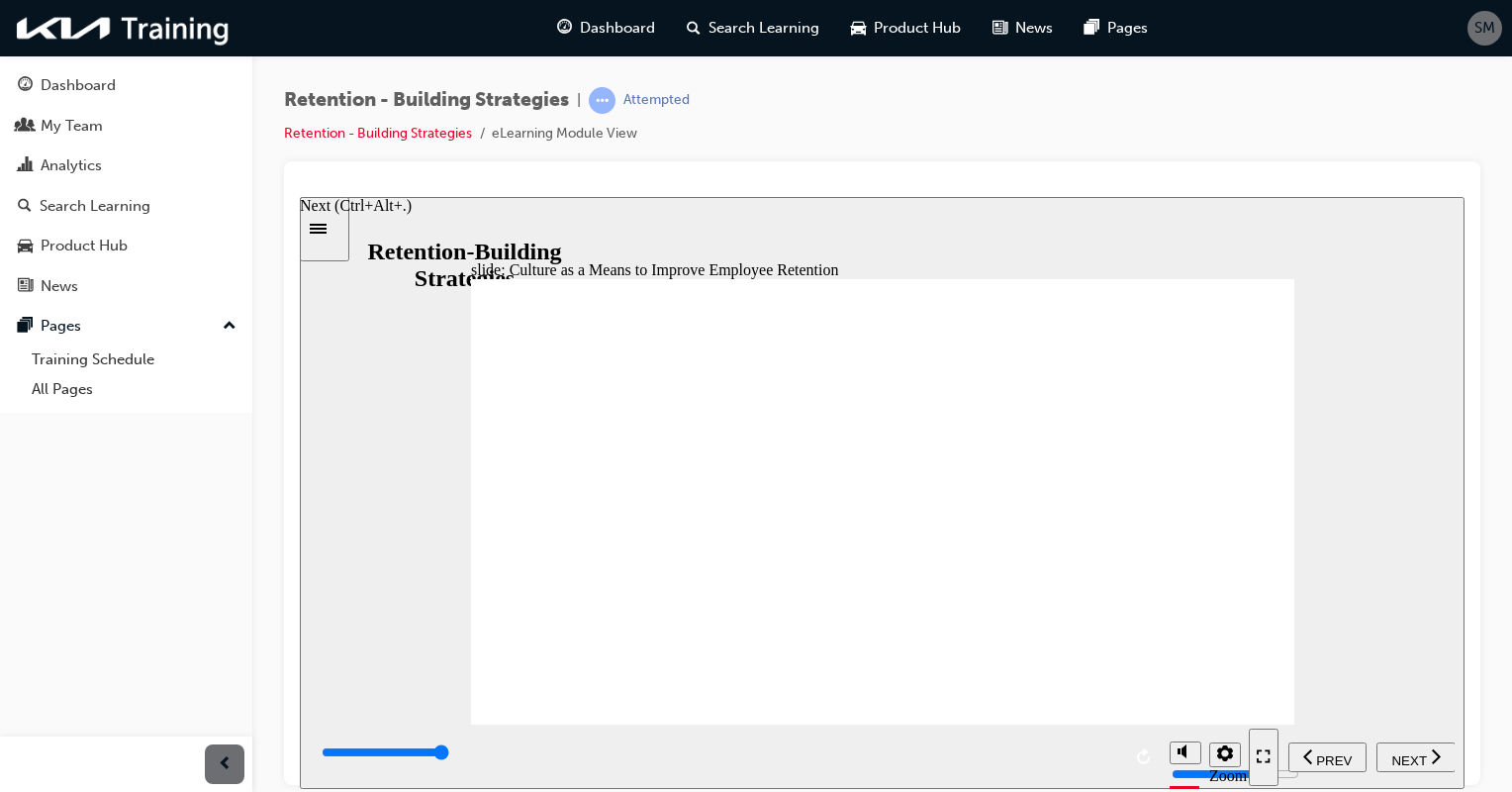 click on "NEXT" at bounding box center (1408, 759) 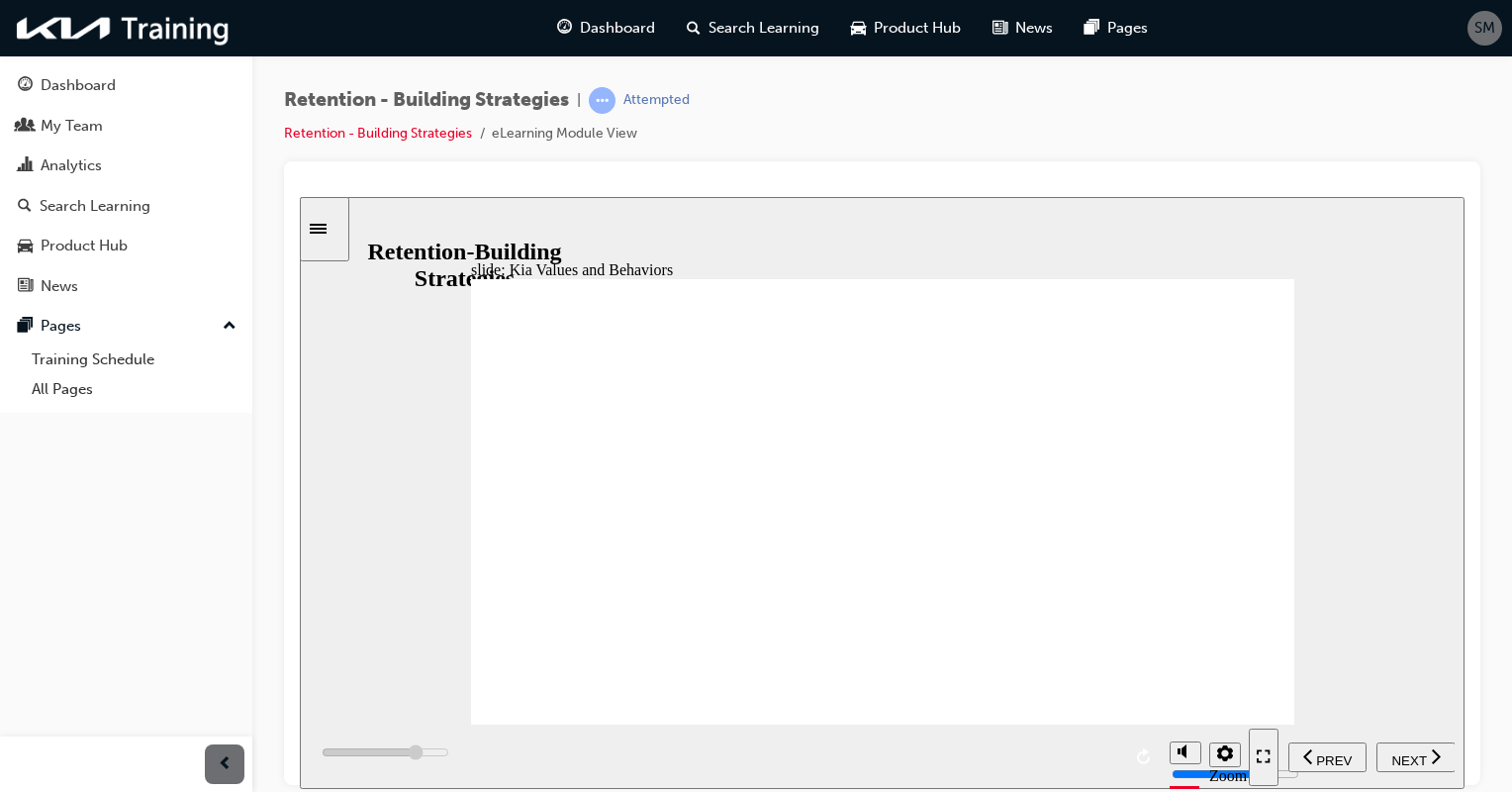 click 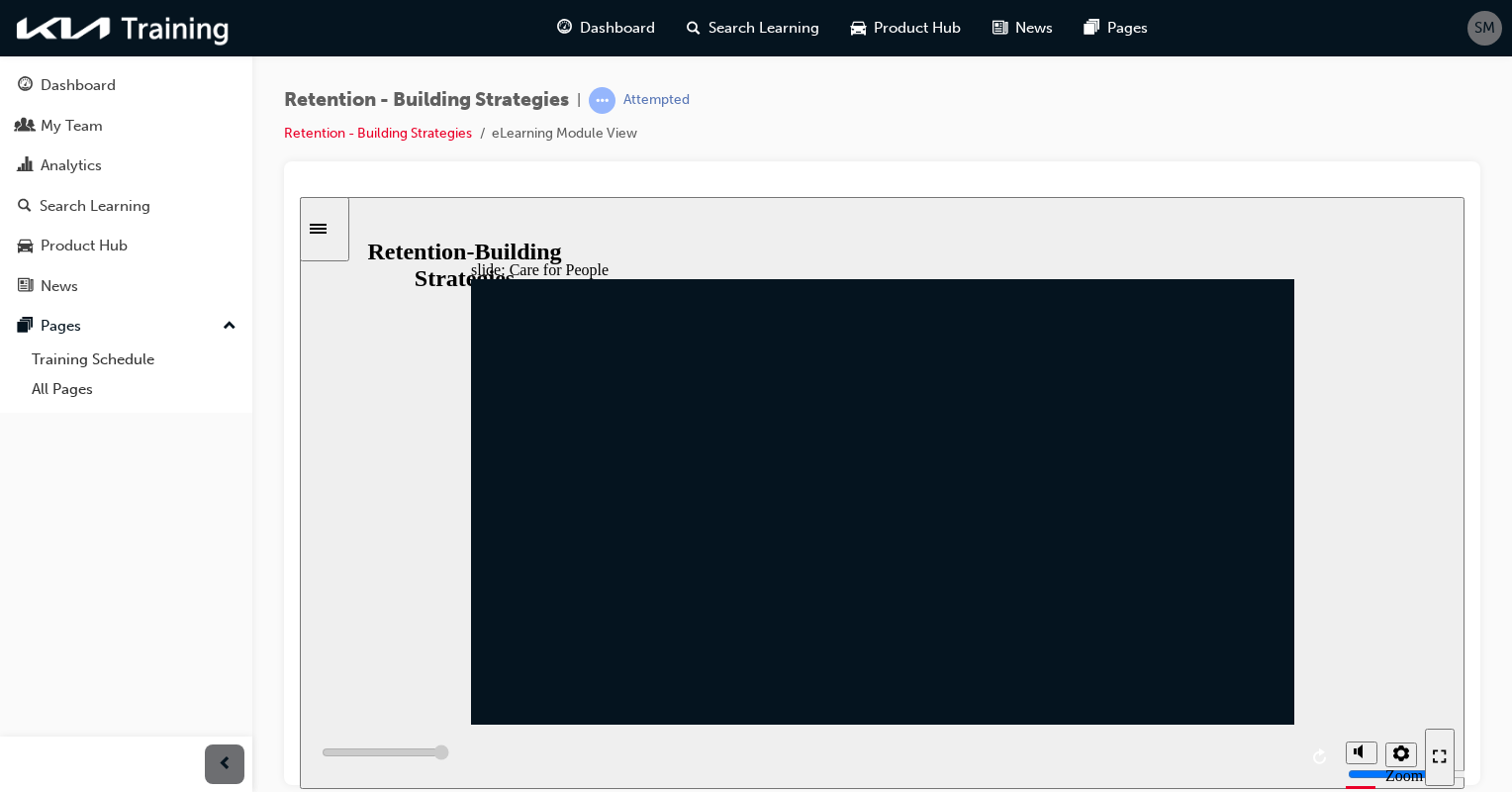 click 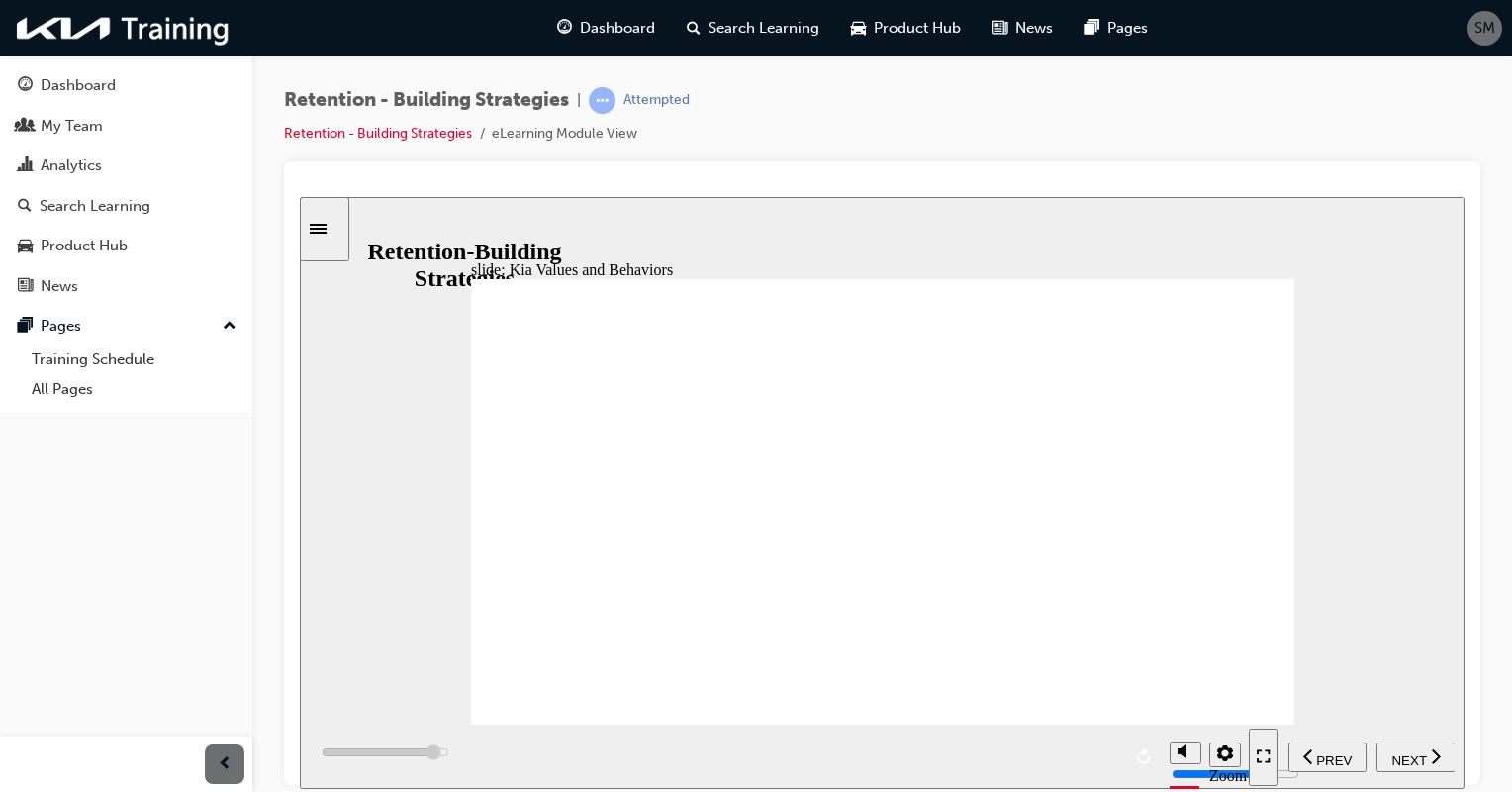 click 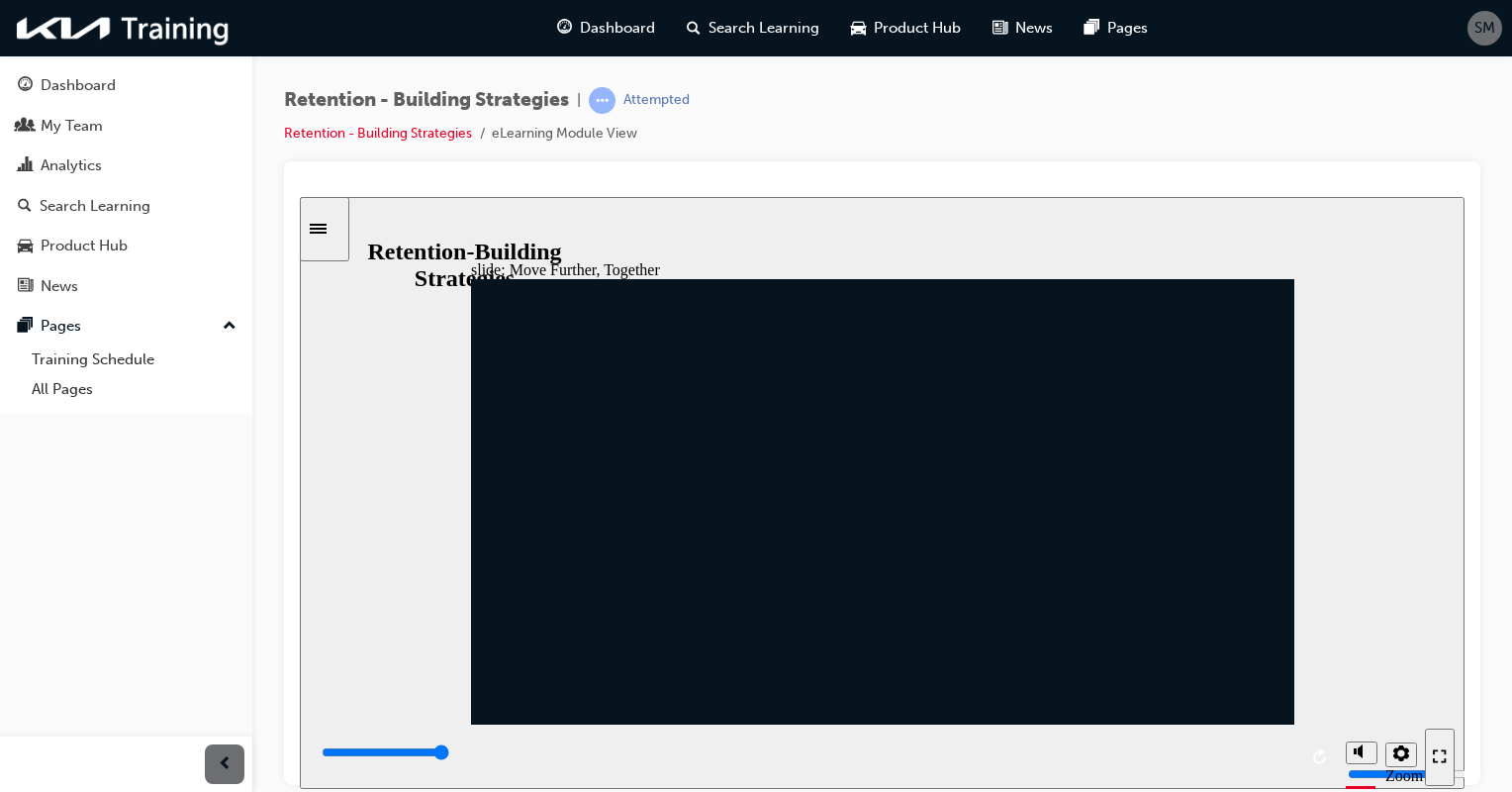 click 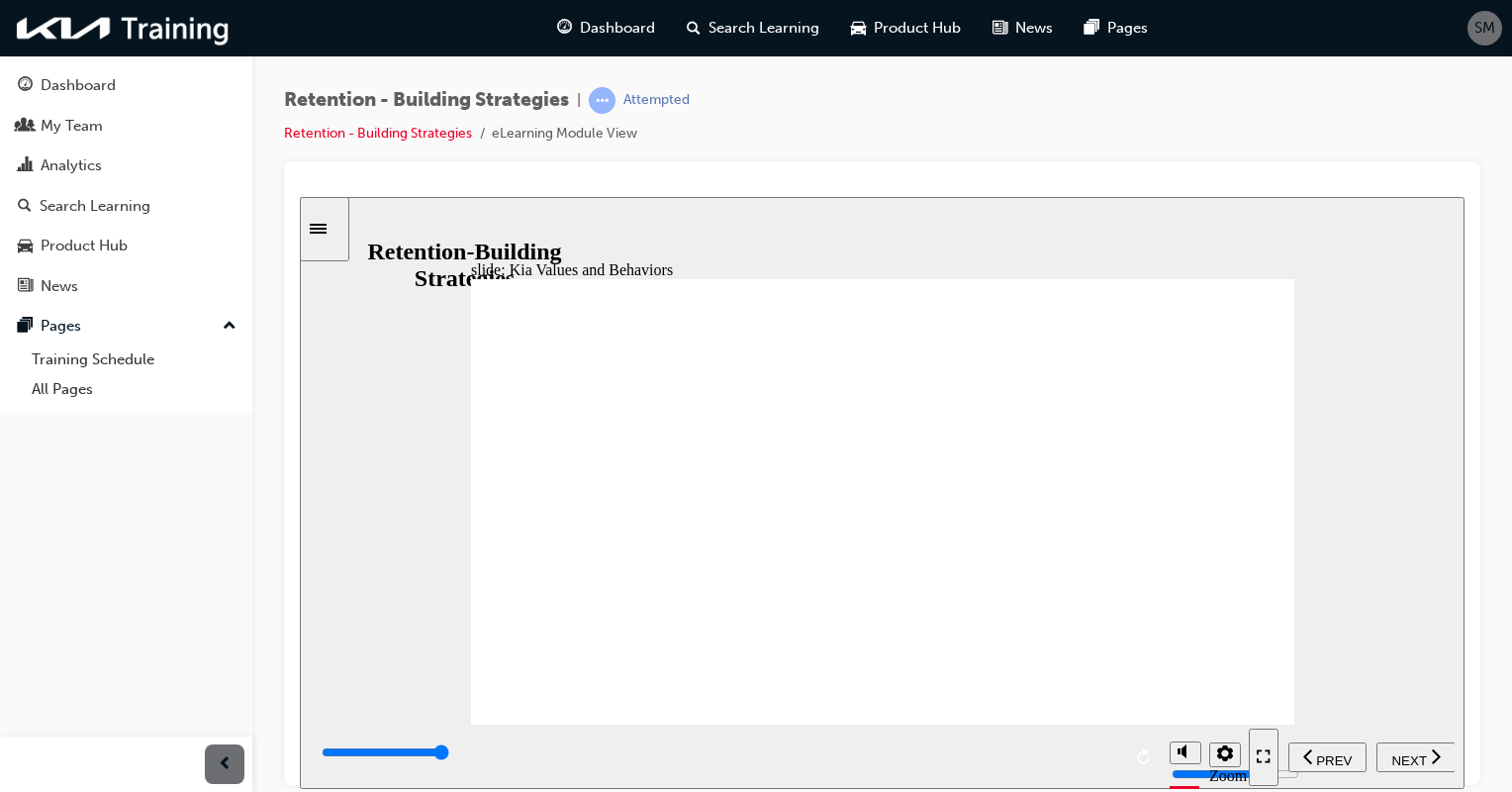 click 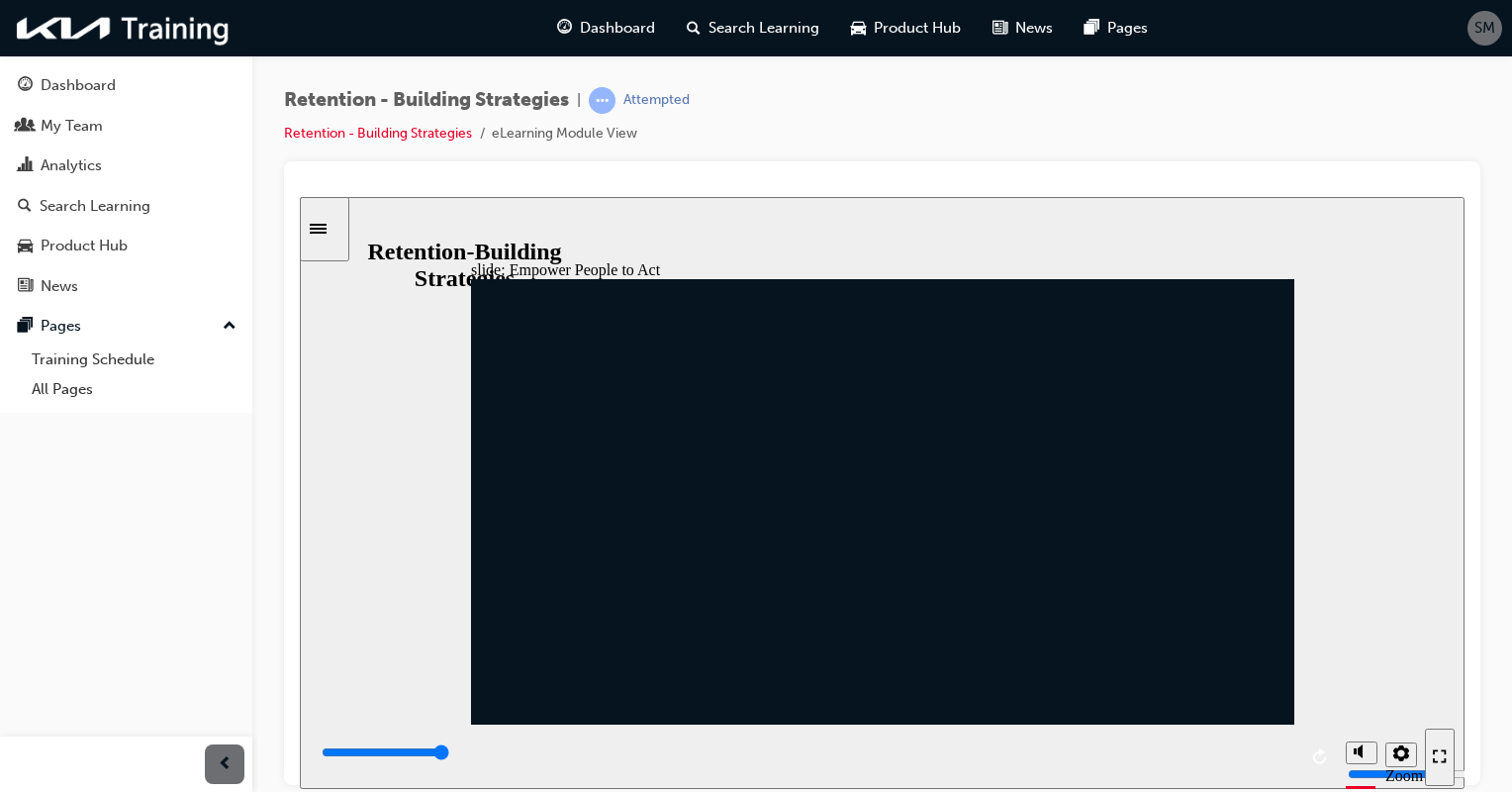 click 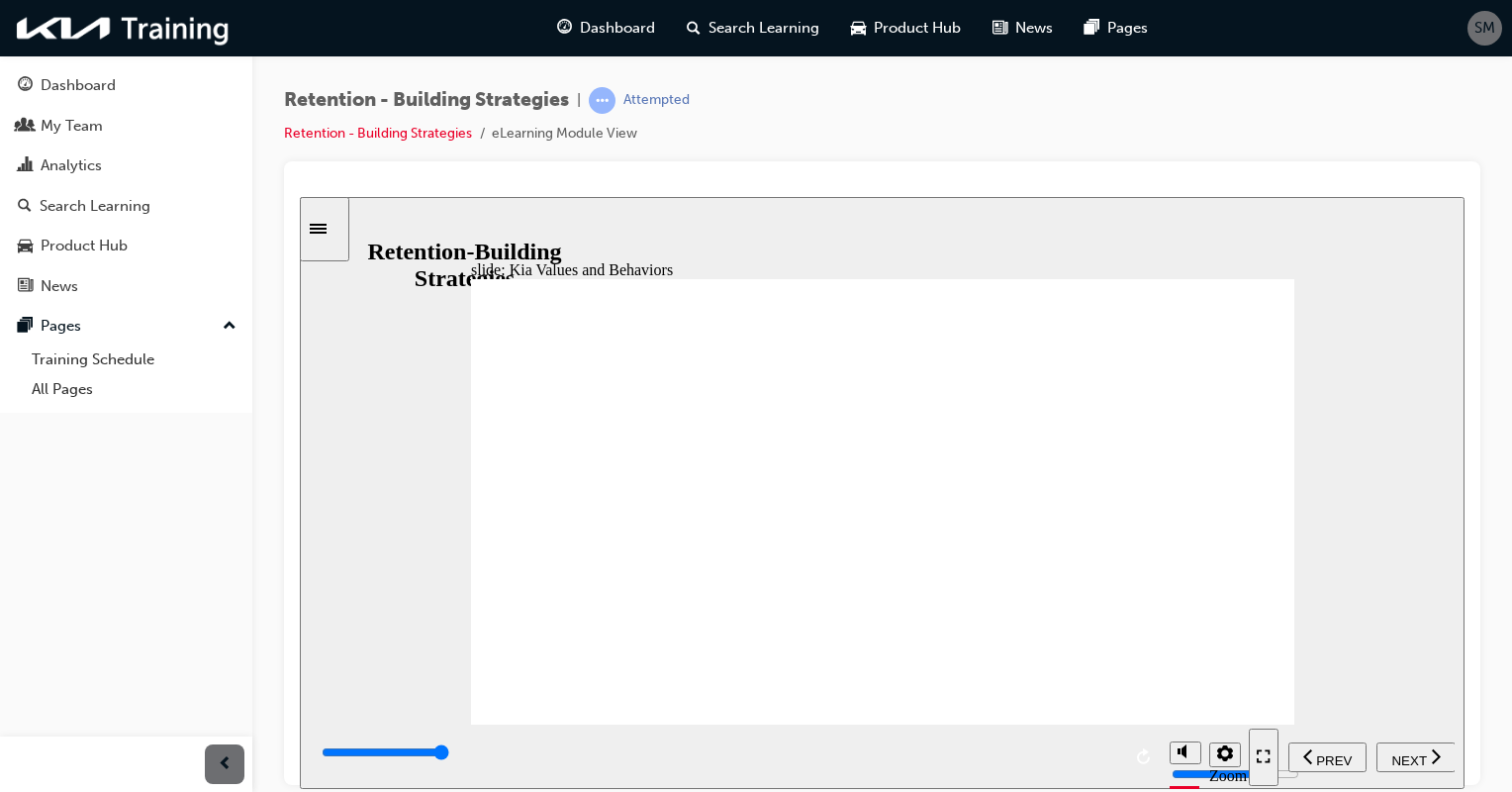 click 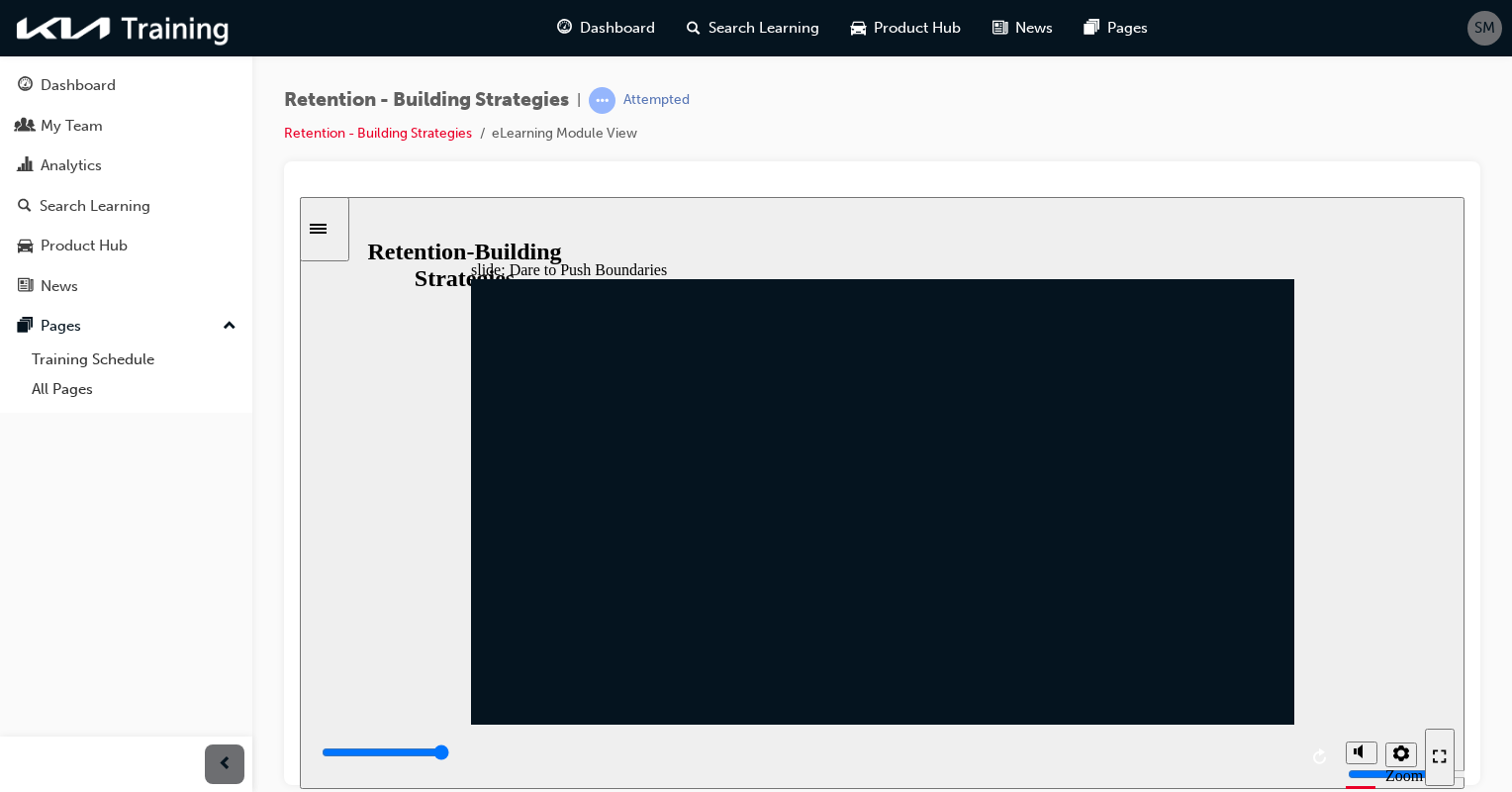 click 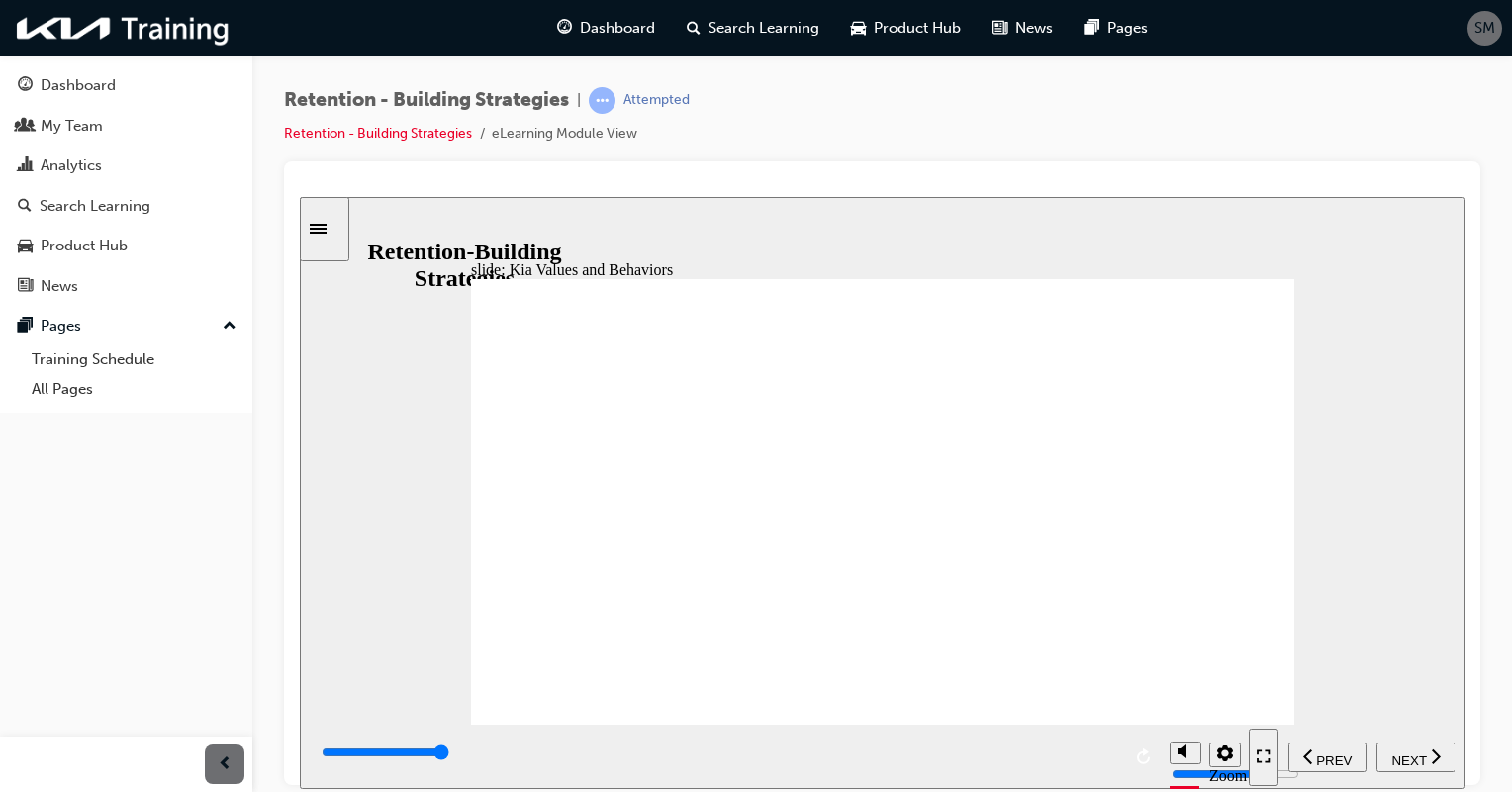 click 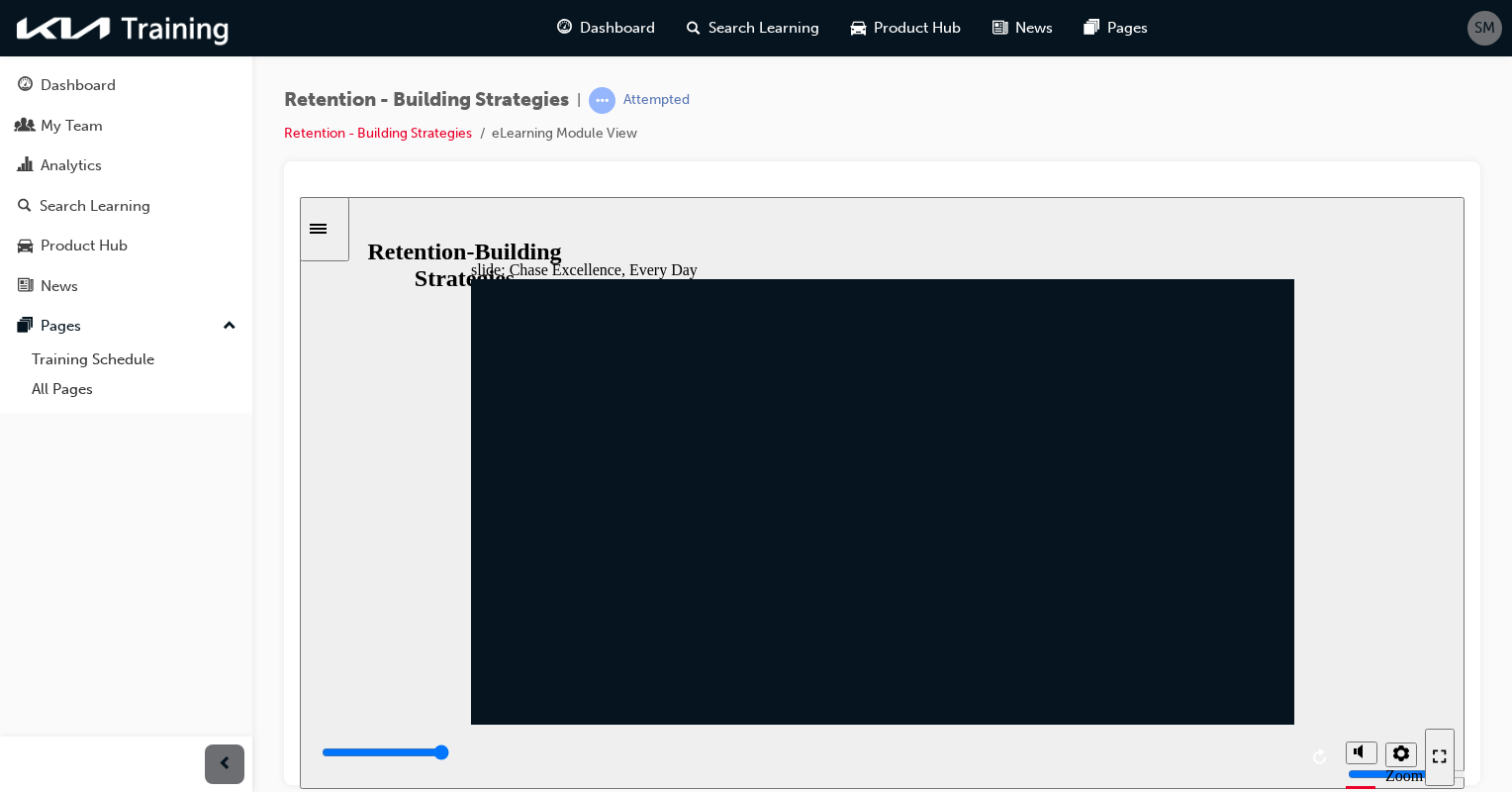 click 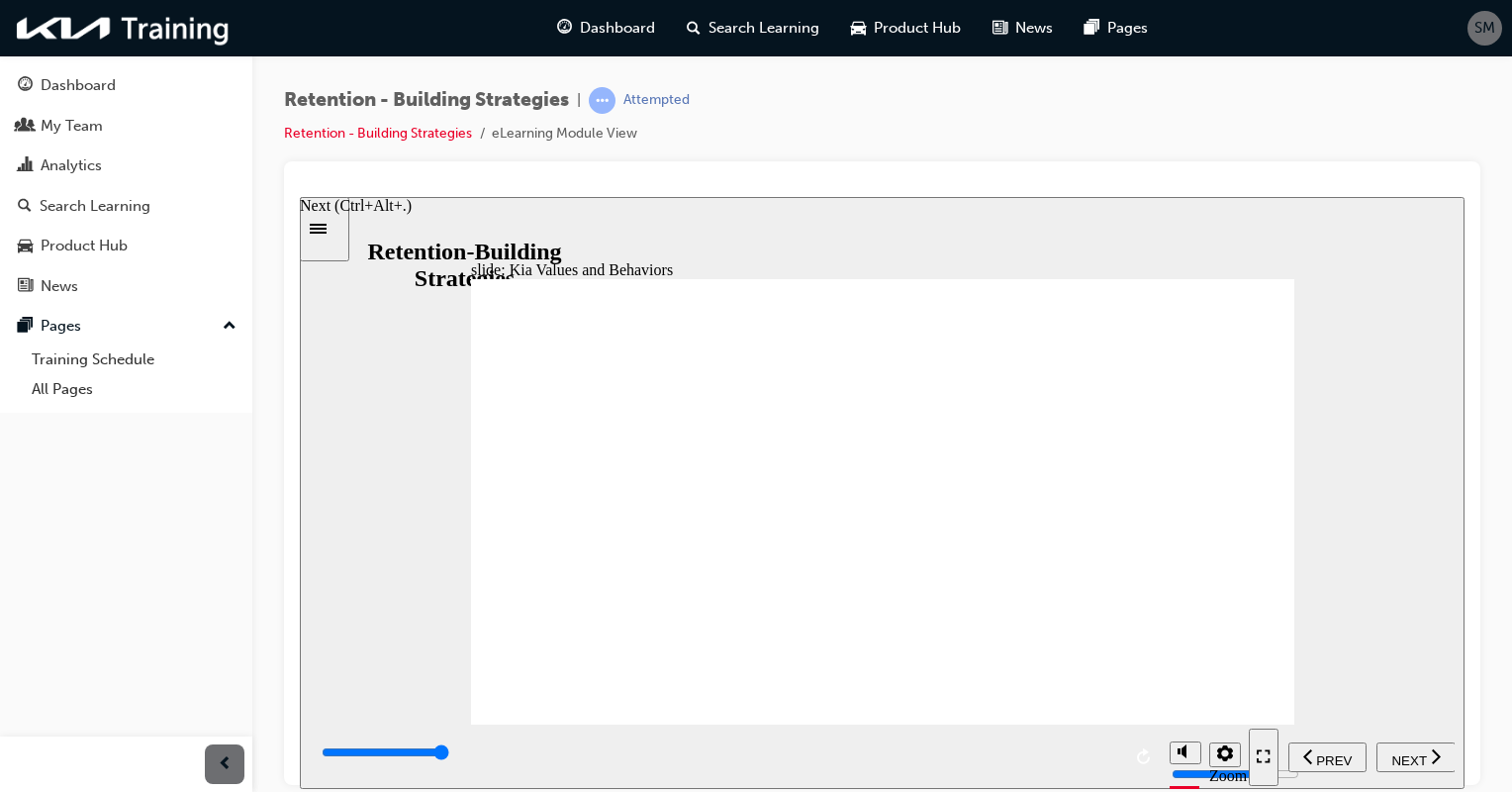 click on "NEXT" at bounding box center (1416, 756) 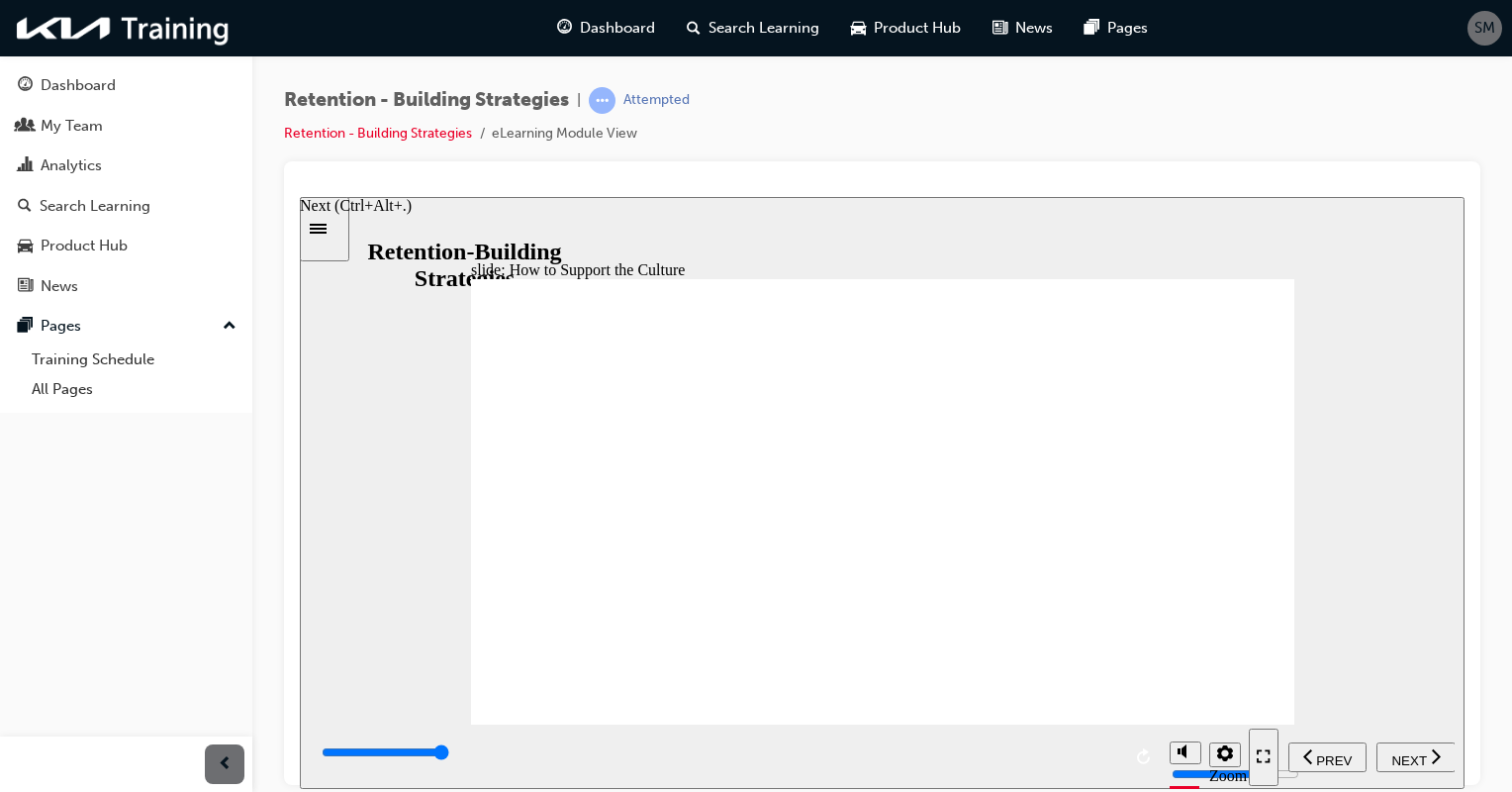 click on "NEXT" at bounding box center (1416, 756) 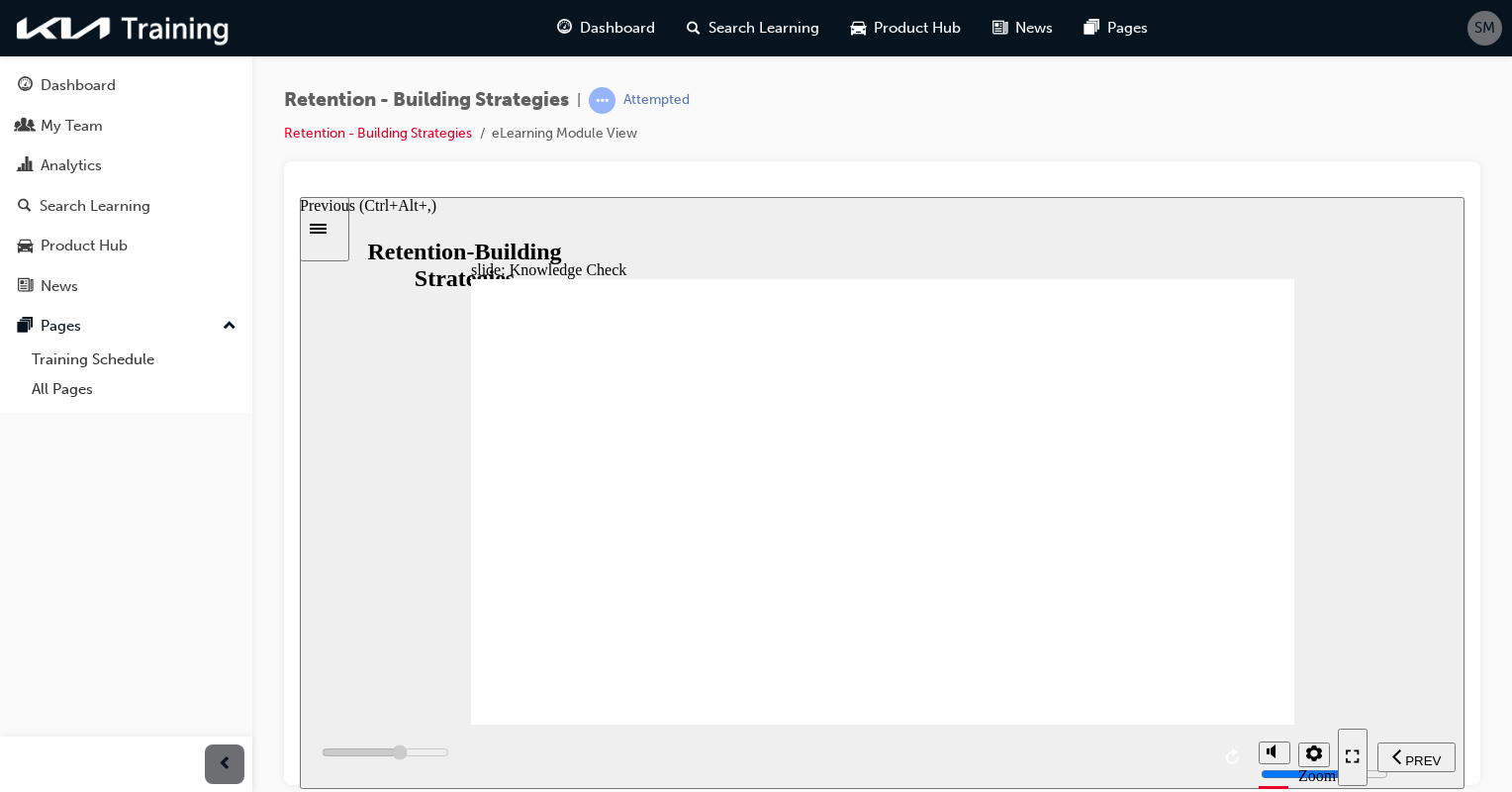 drag, startPoint x: 1415, startPoint y: 763, endPoint x: 1404, endPoint y: 492, distance: 271.2232 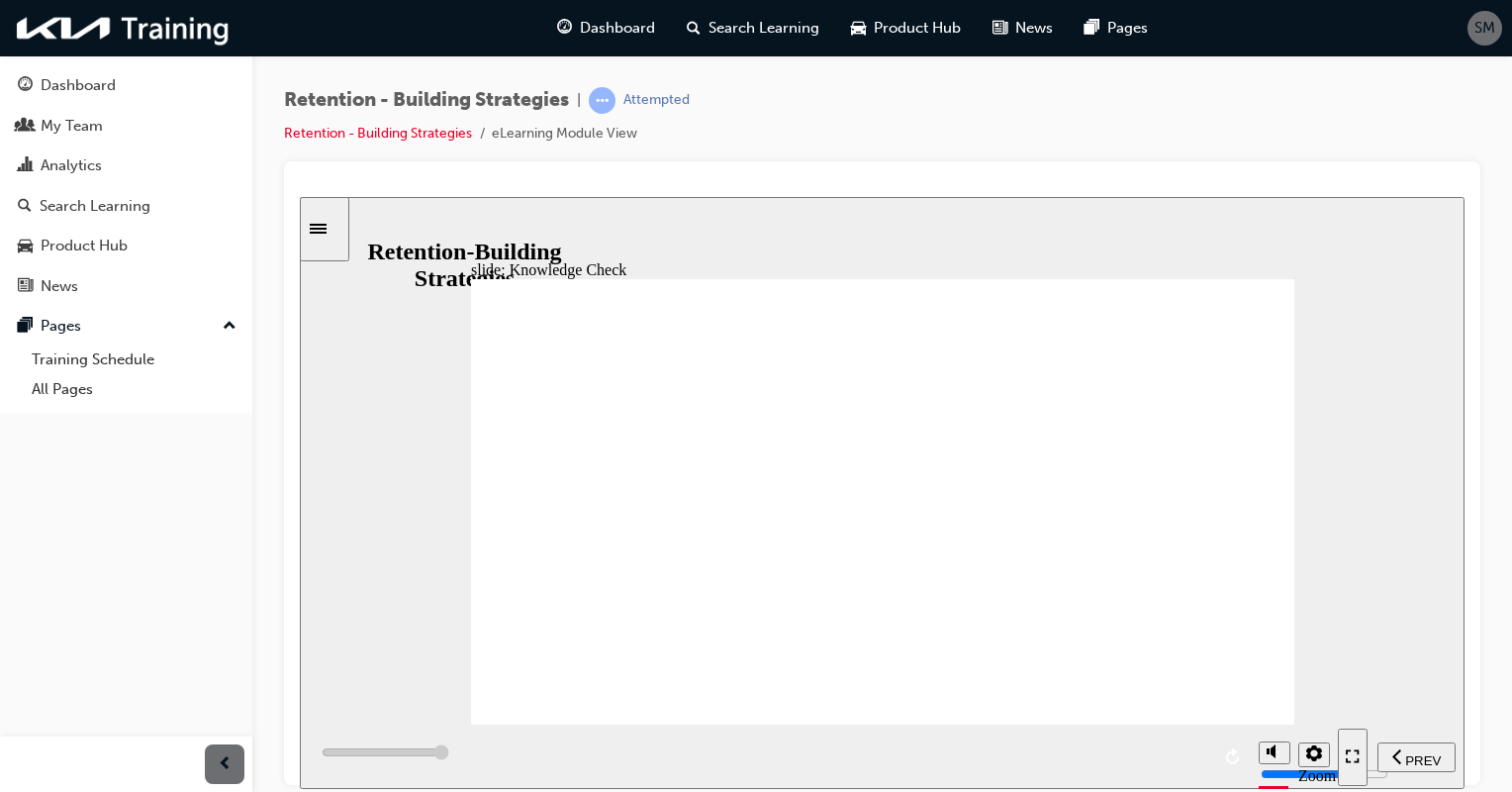 type on "7000" 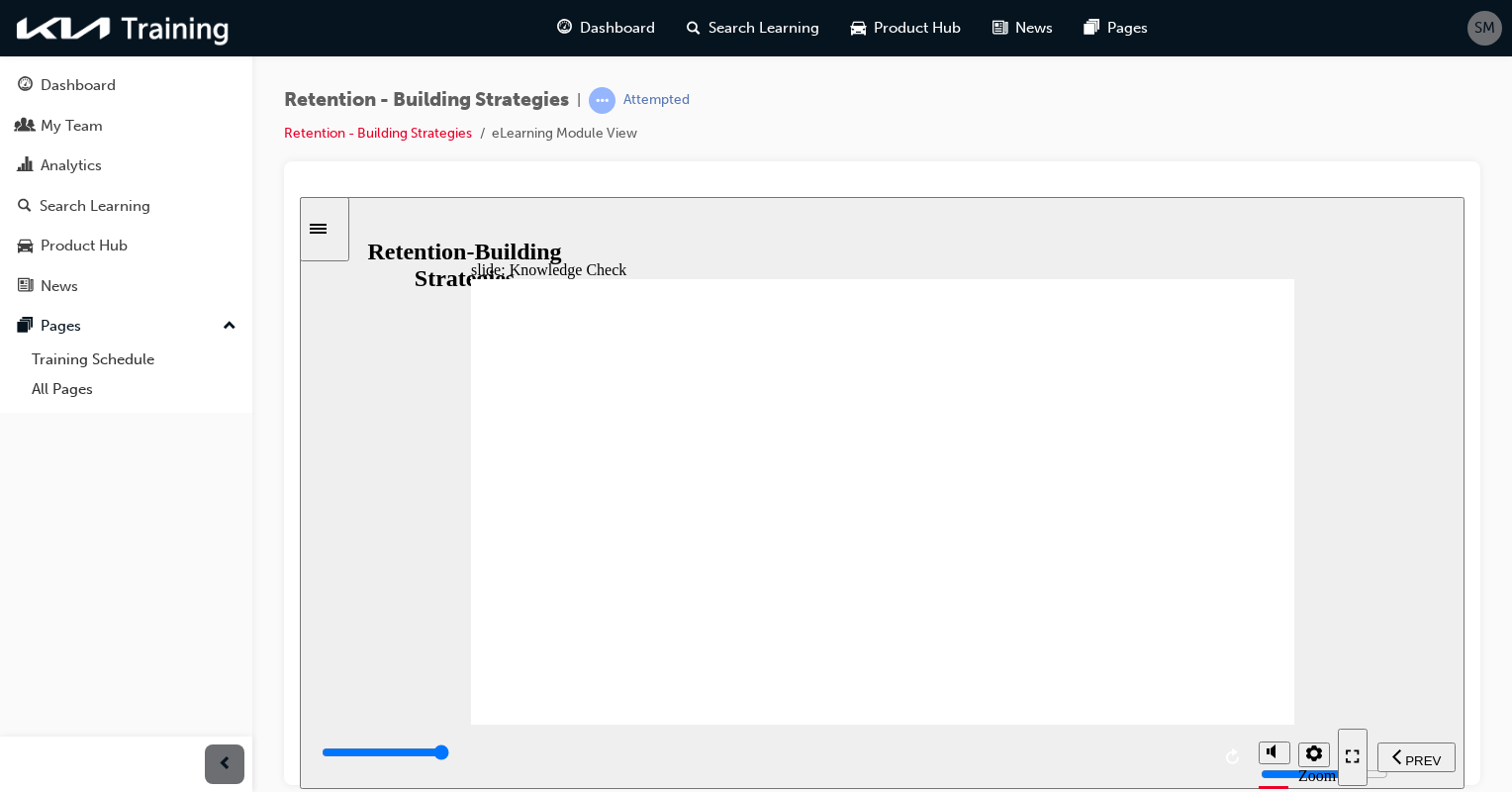 click 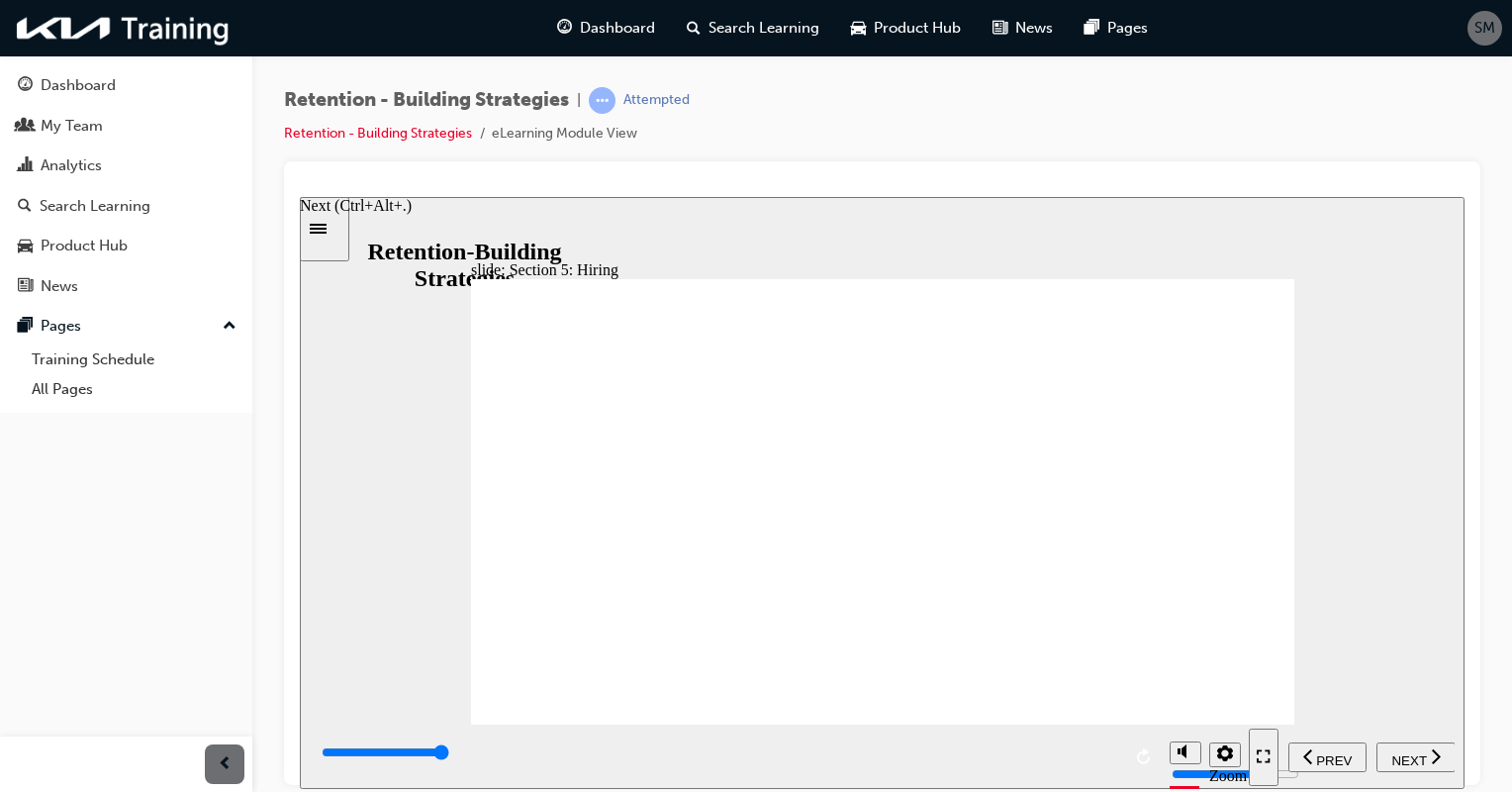 click on "NEXT" at bounding box center (1408, 759) 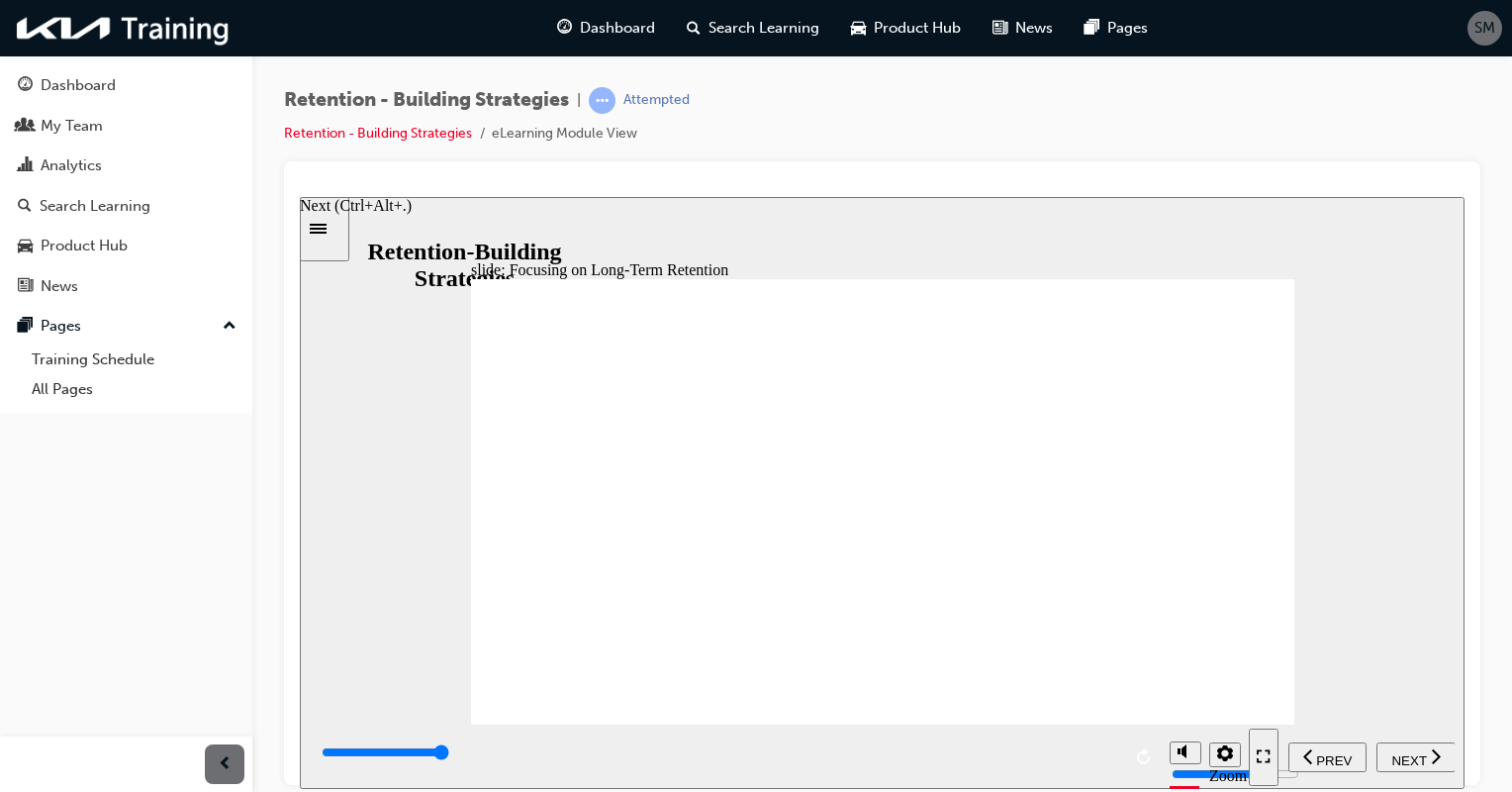 click on "NEXT" at bounding box center [1408, 759] 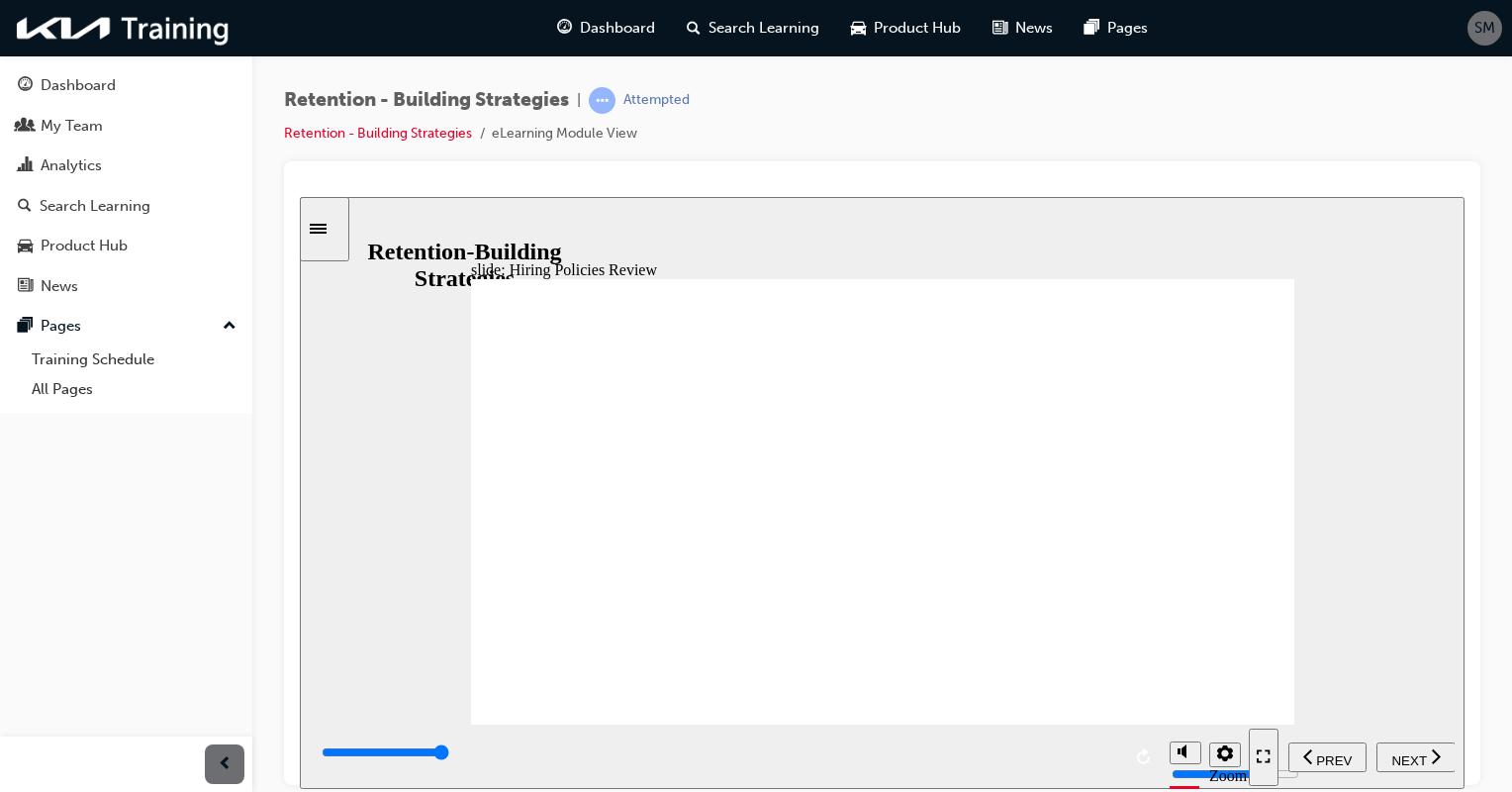 click 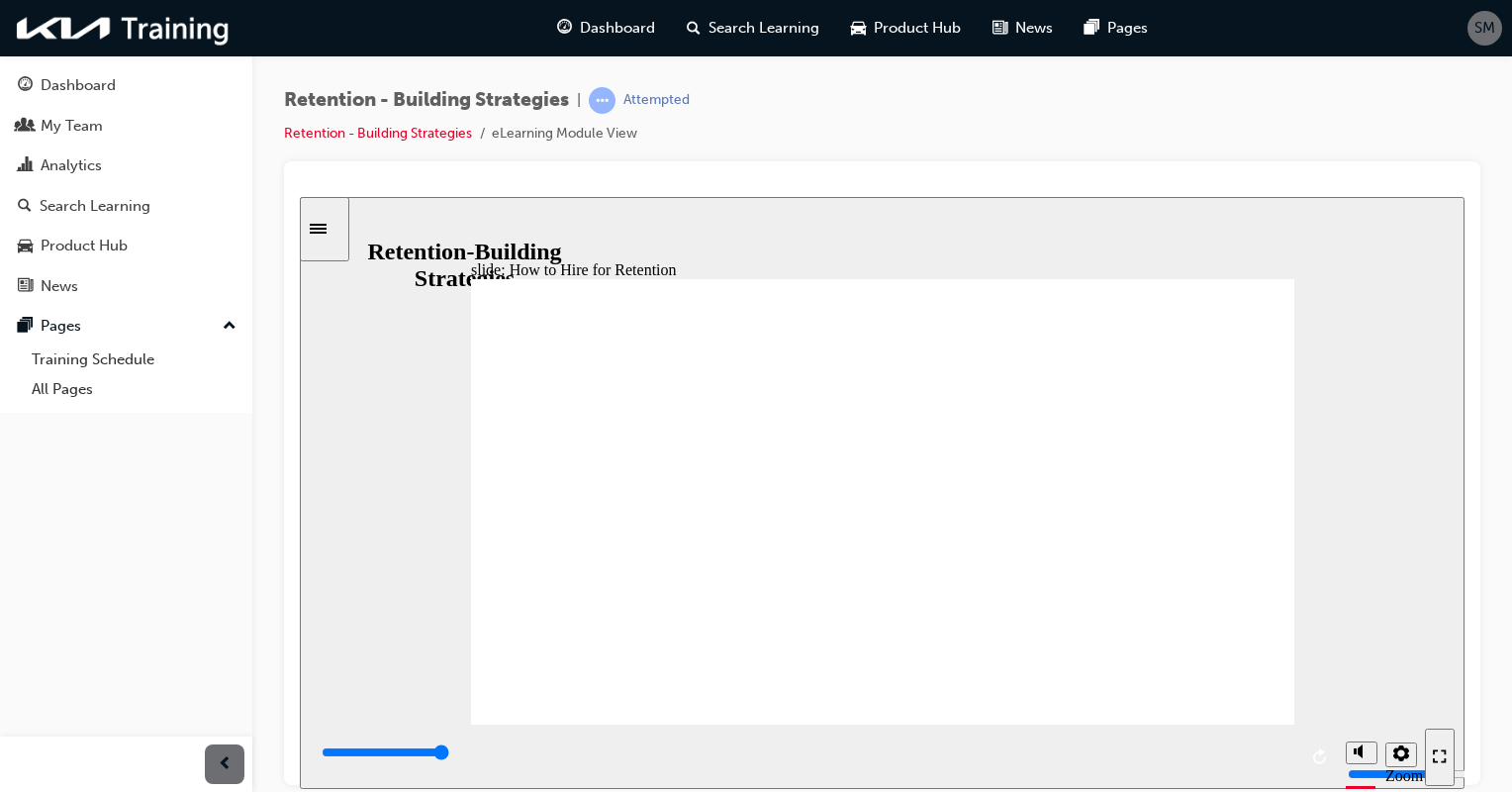 click 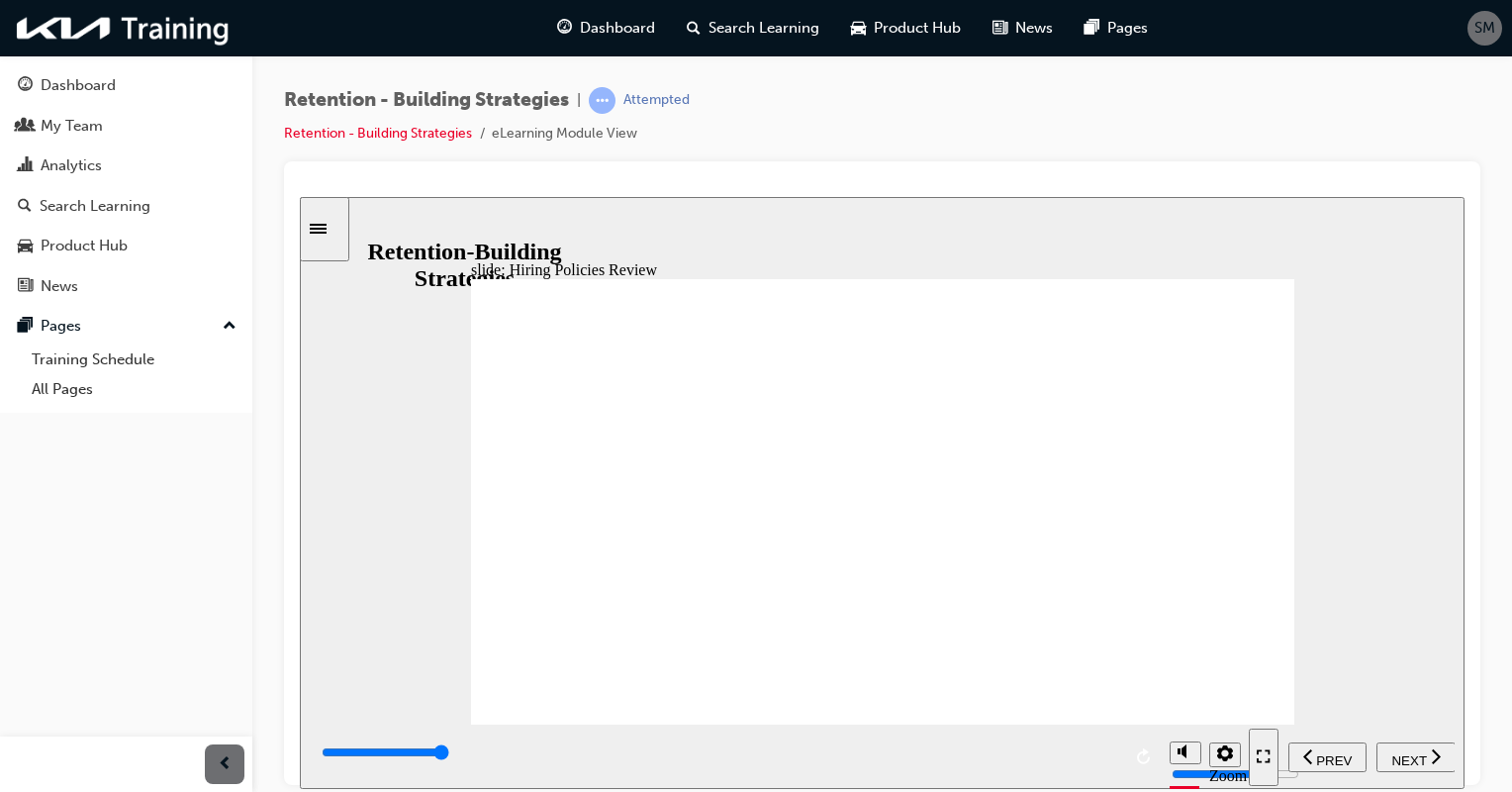 click 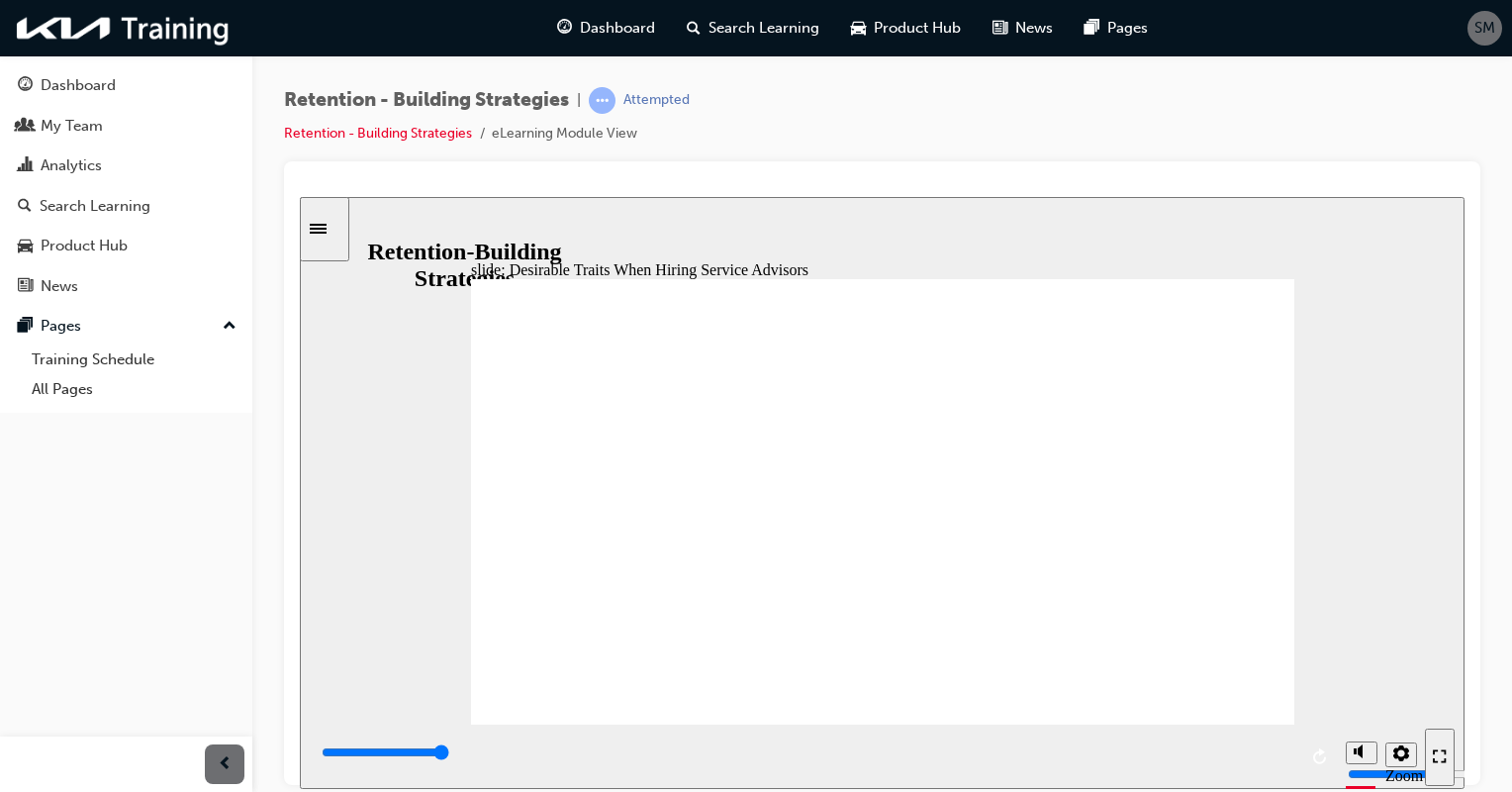 click 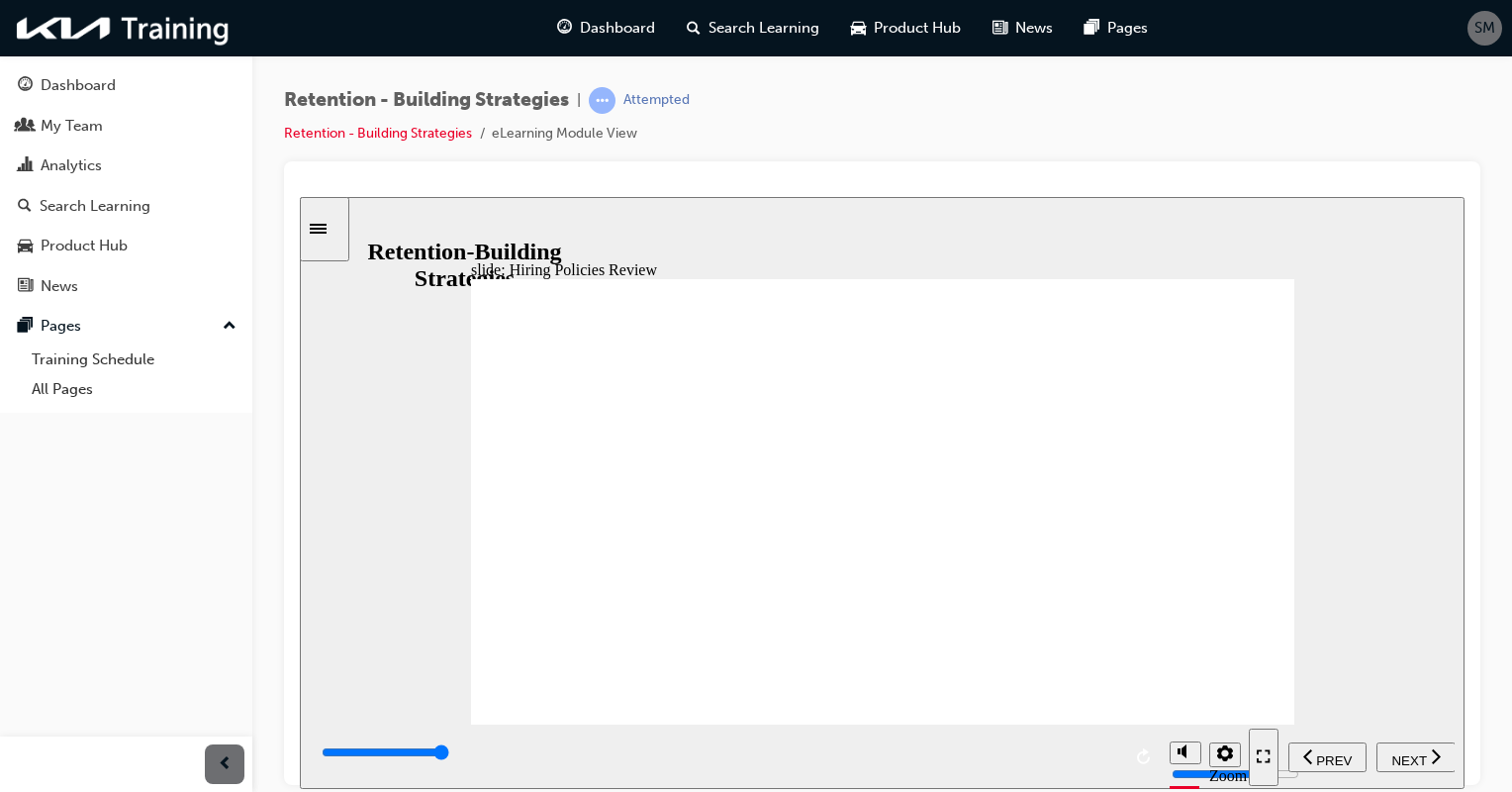 click 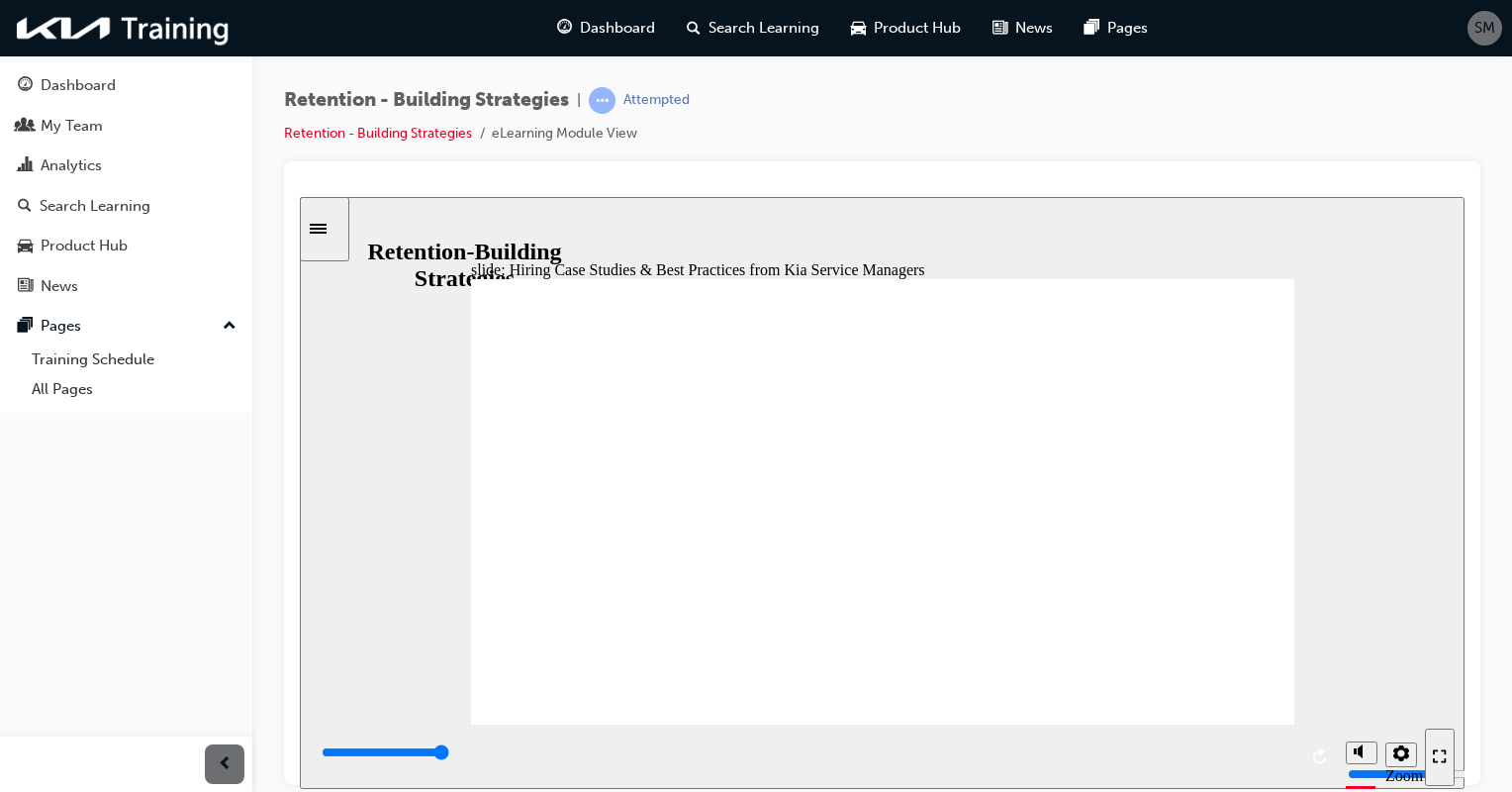 click 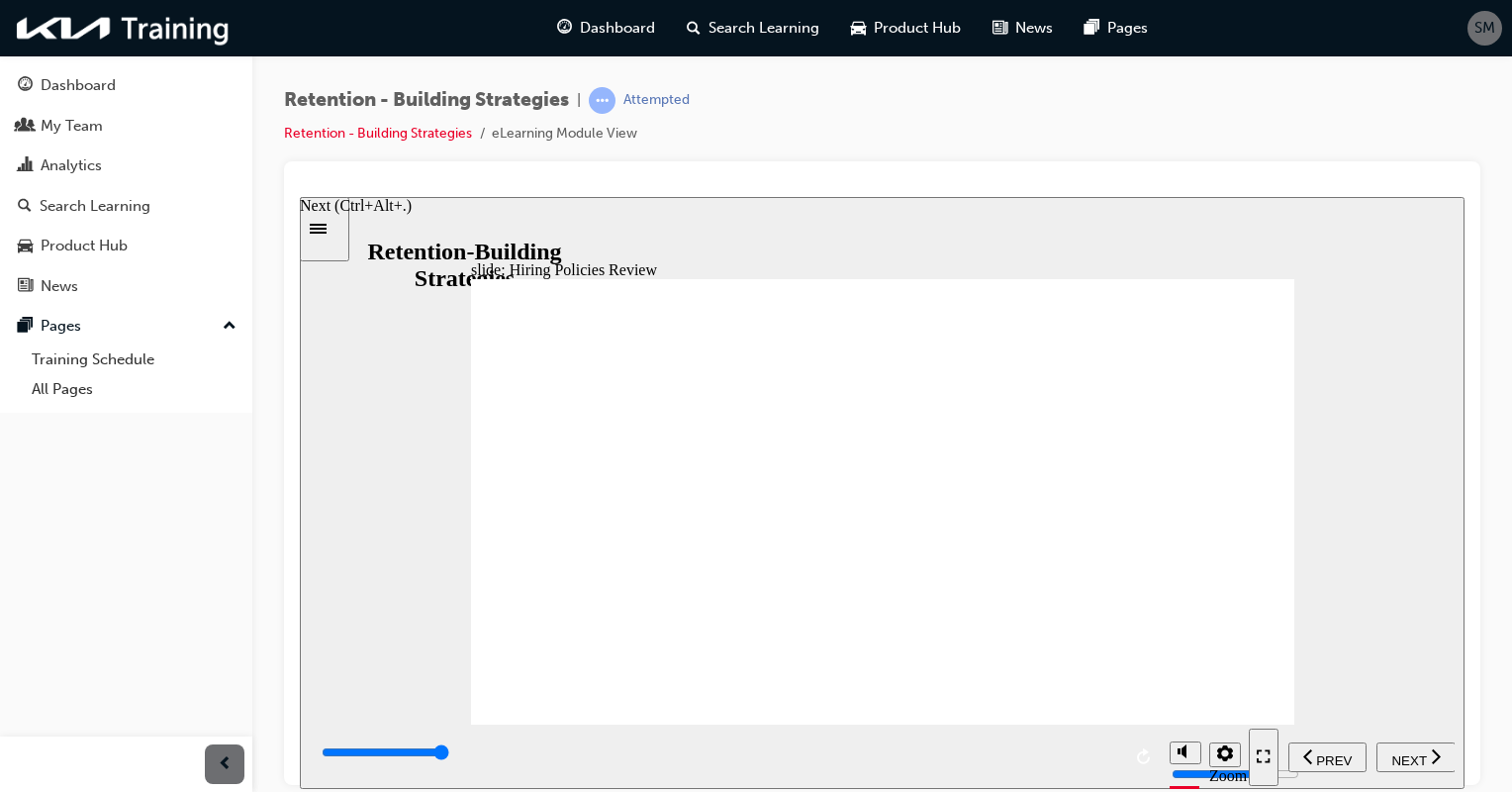 click on "NEXT" at bounding box center [1408, 759] 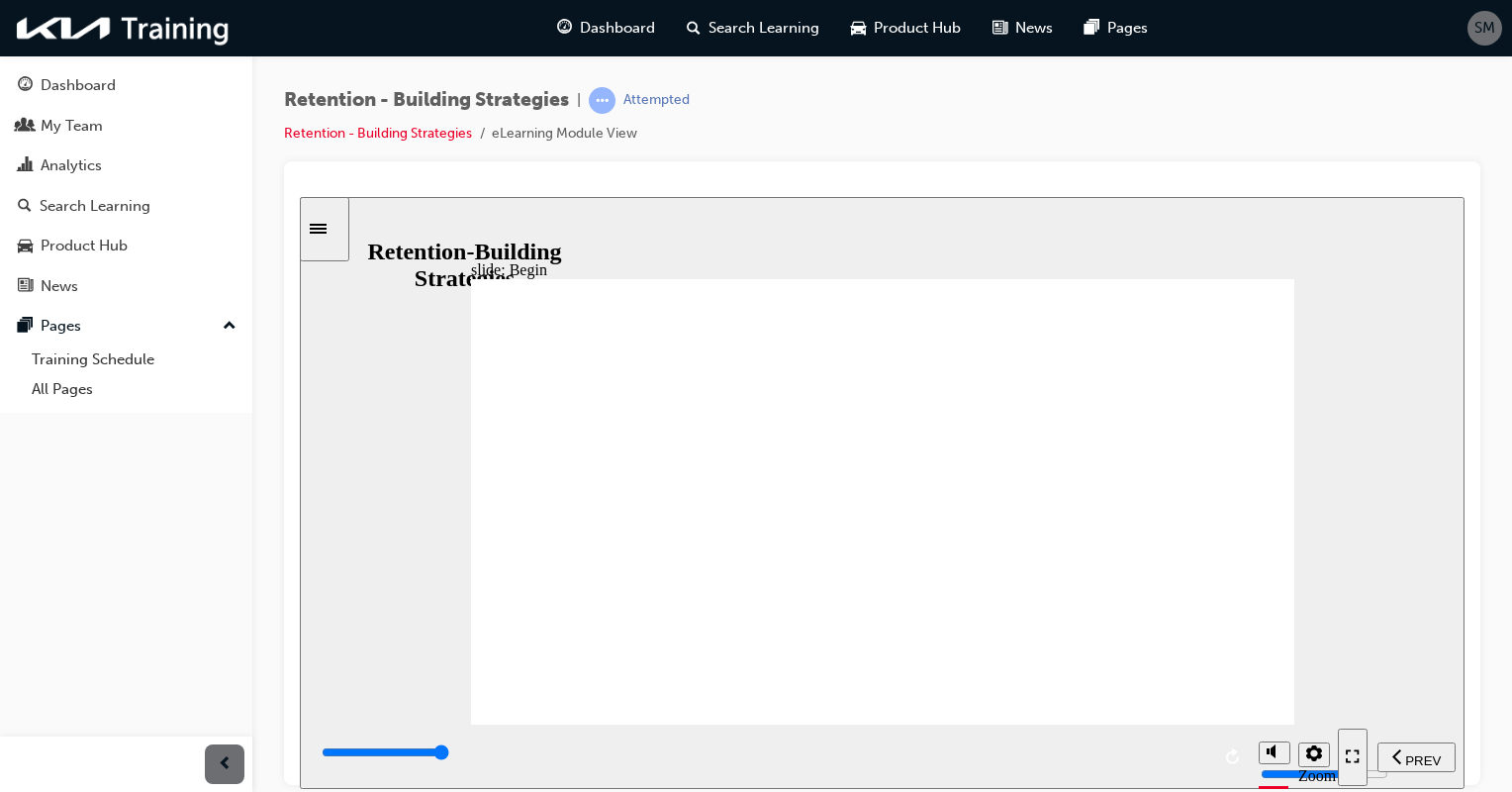 click 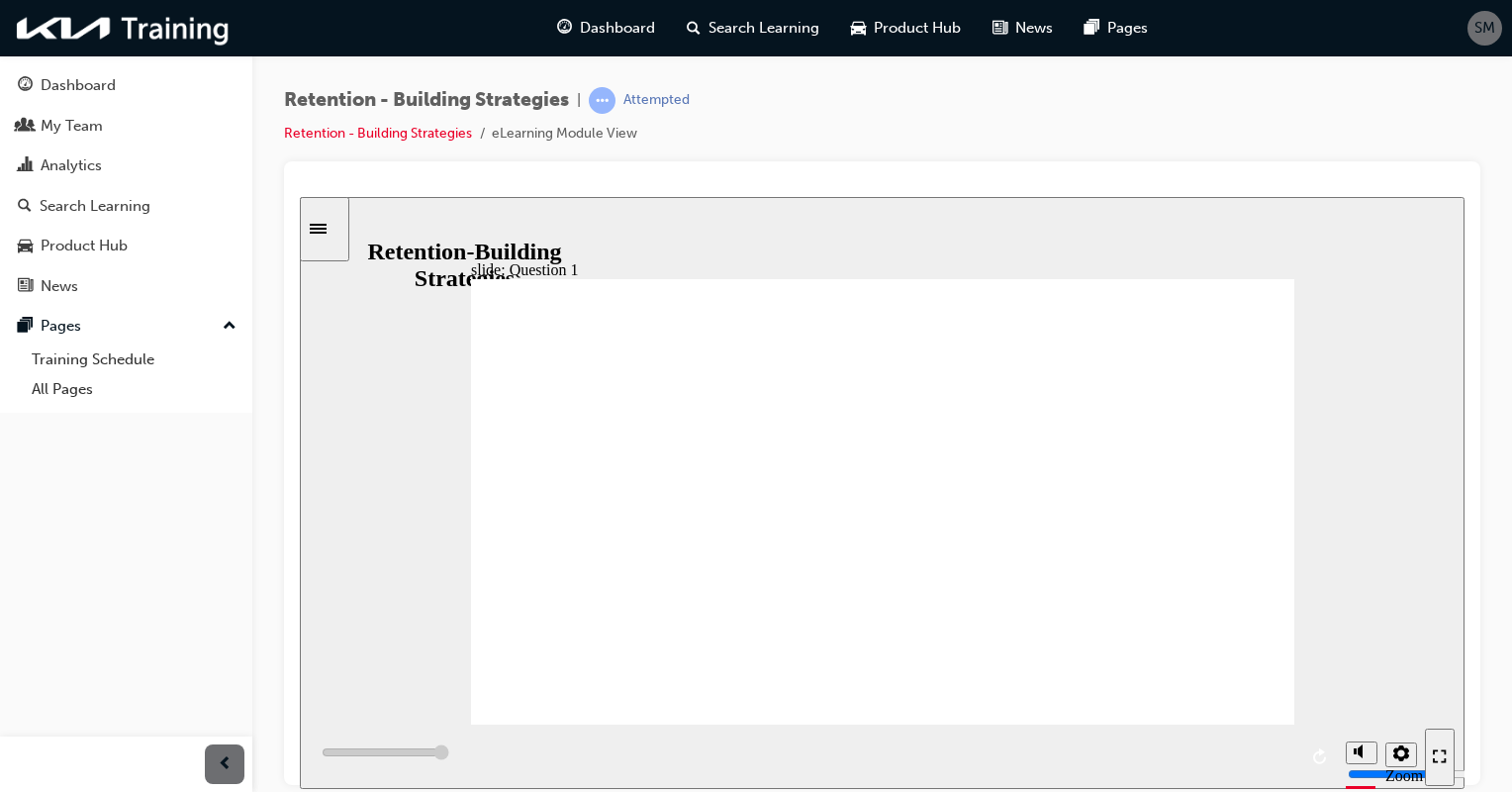 type on "6000" 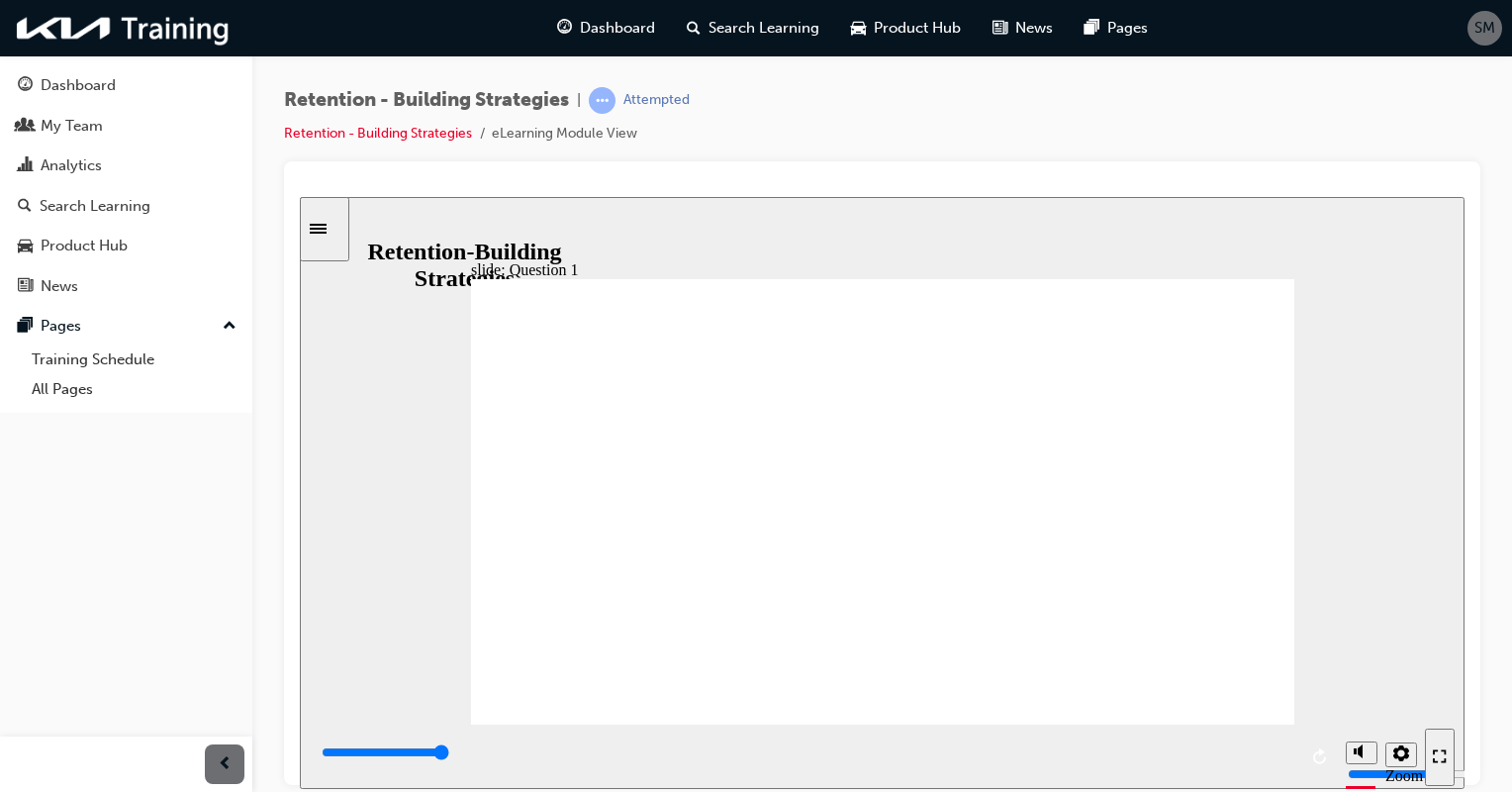 click 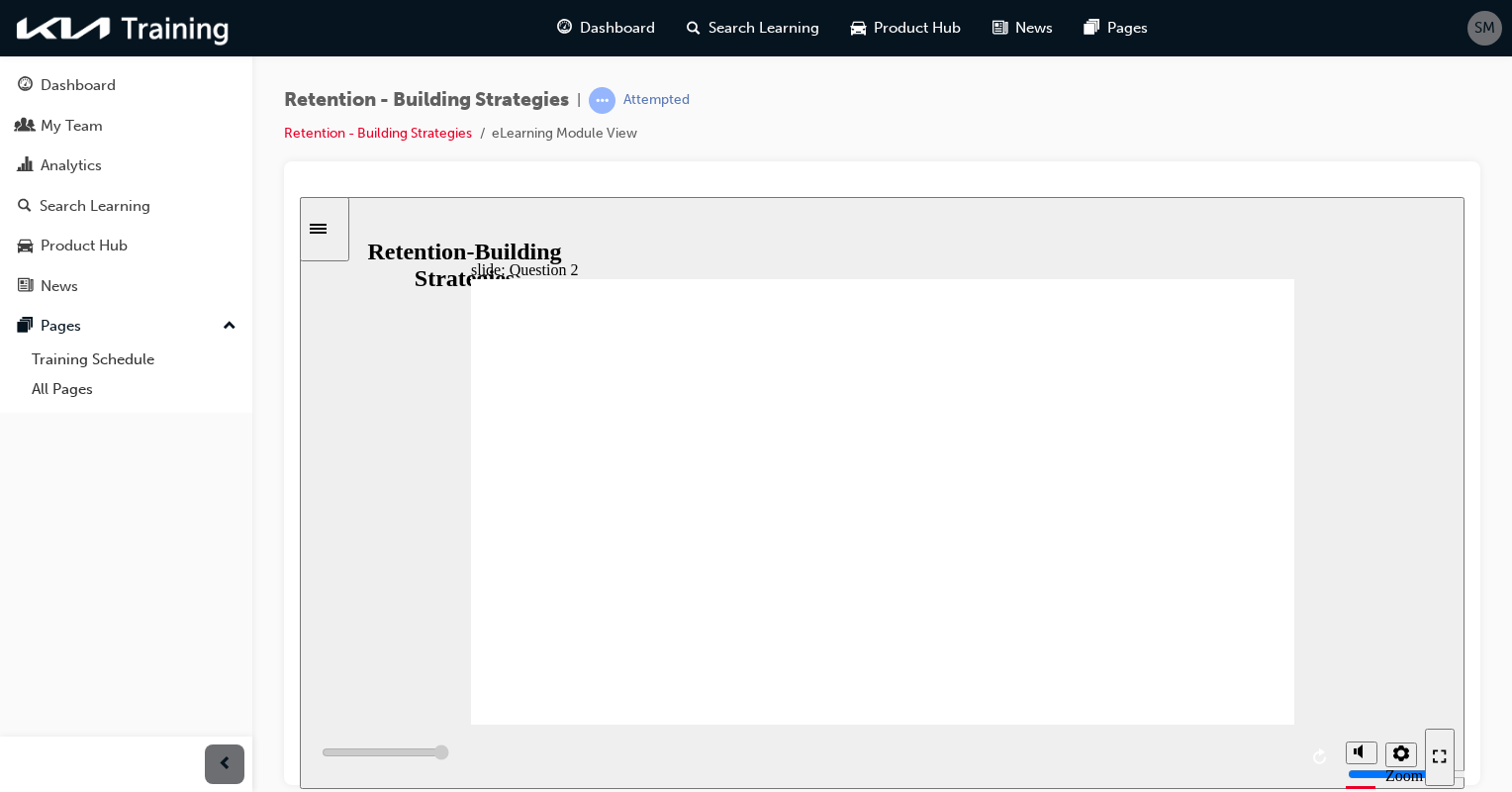 type on "6000" 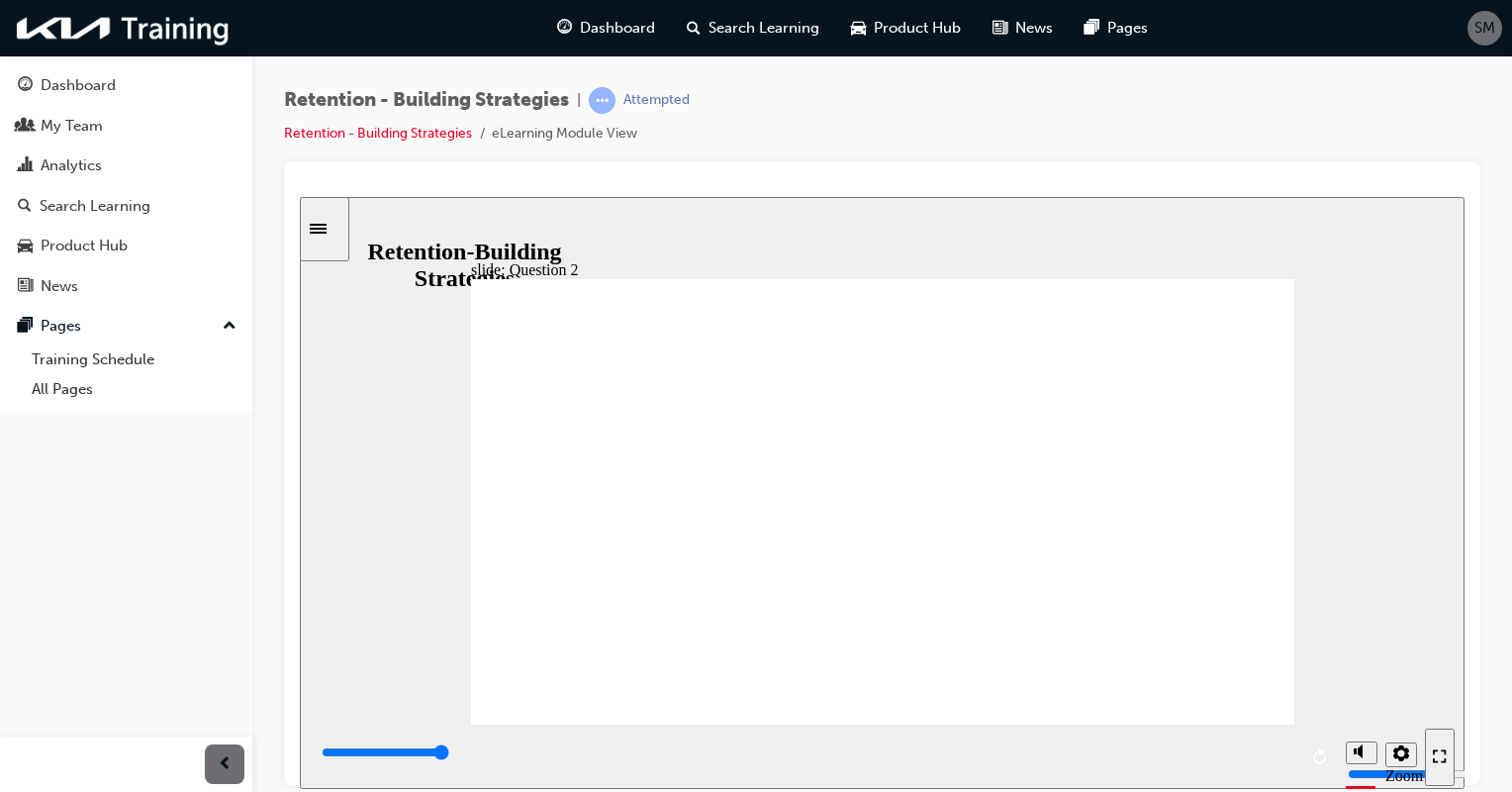 click 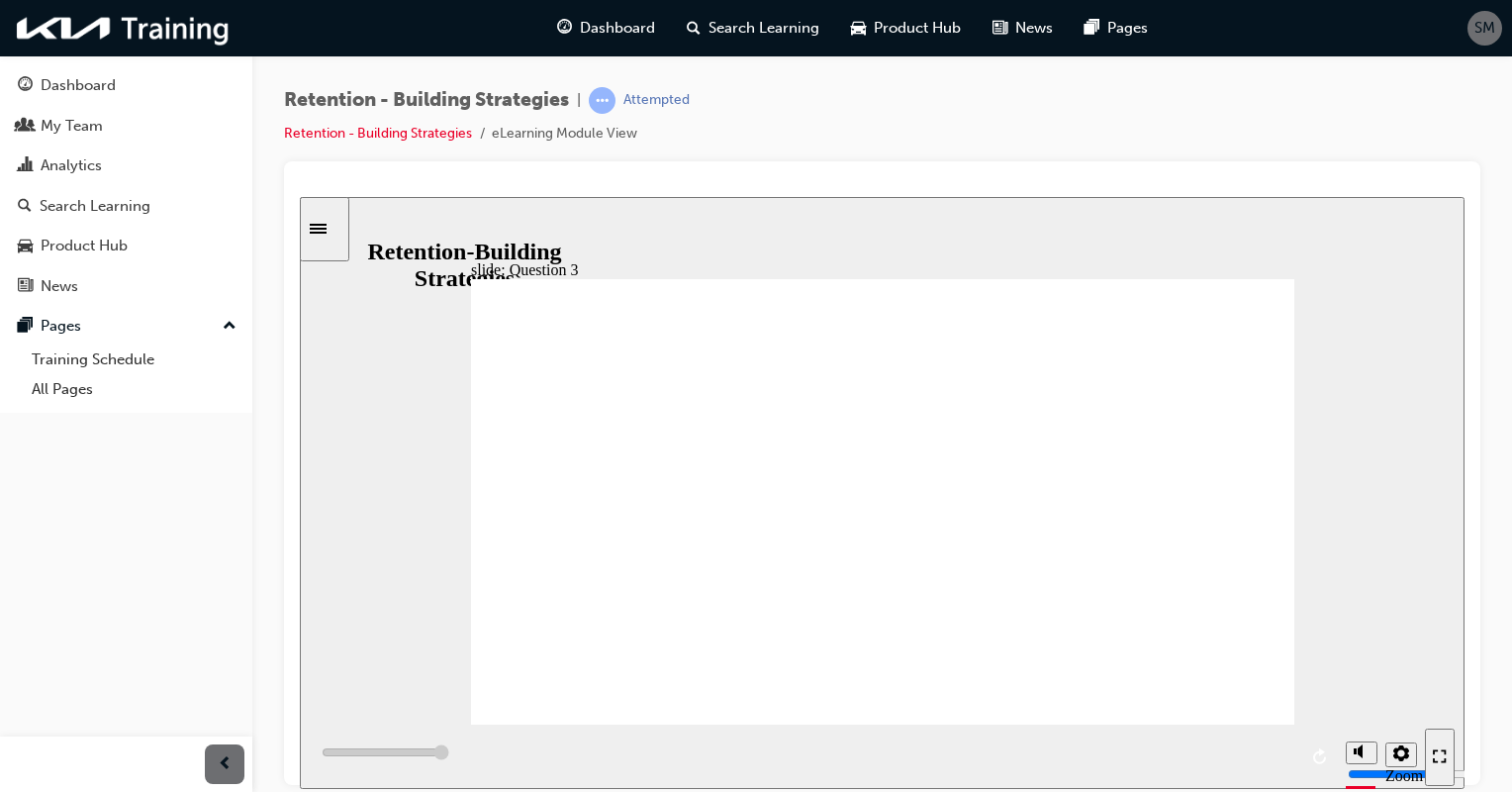 type on "6000" 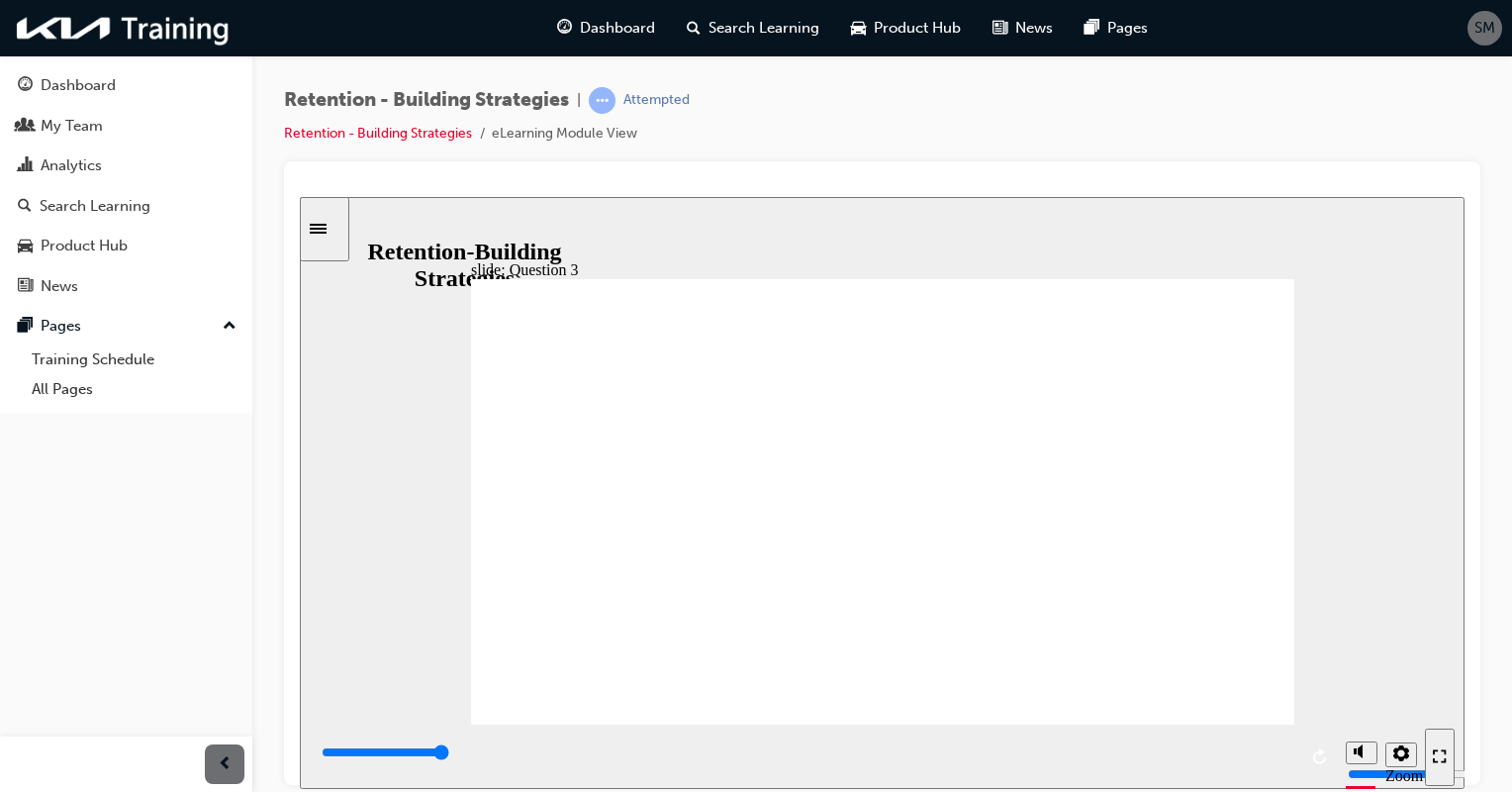 click 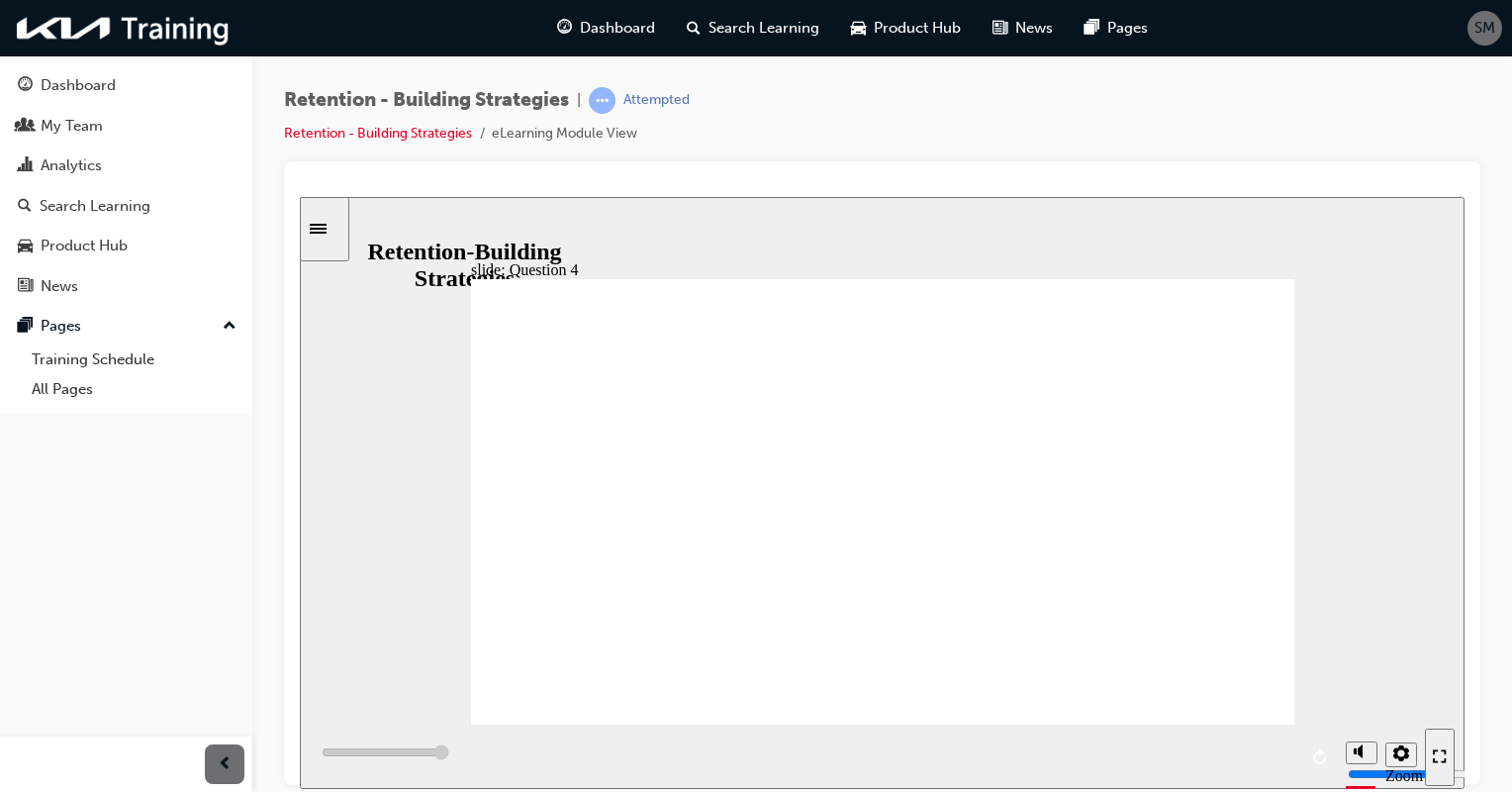 type on "6000" 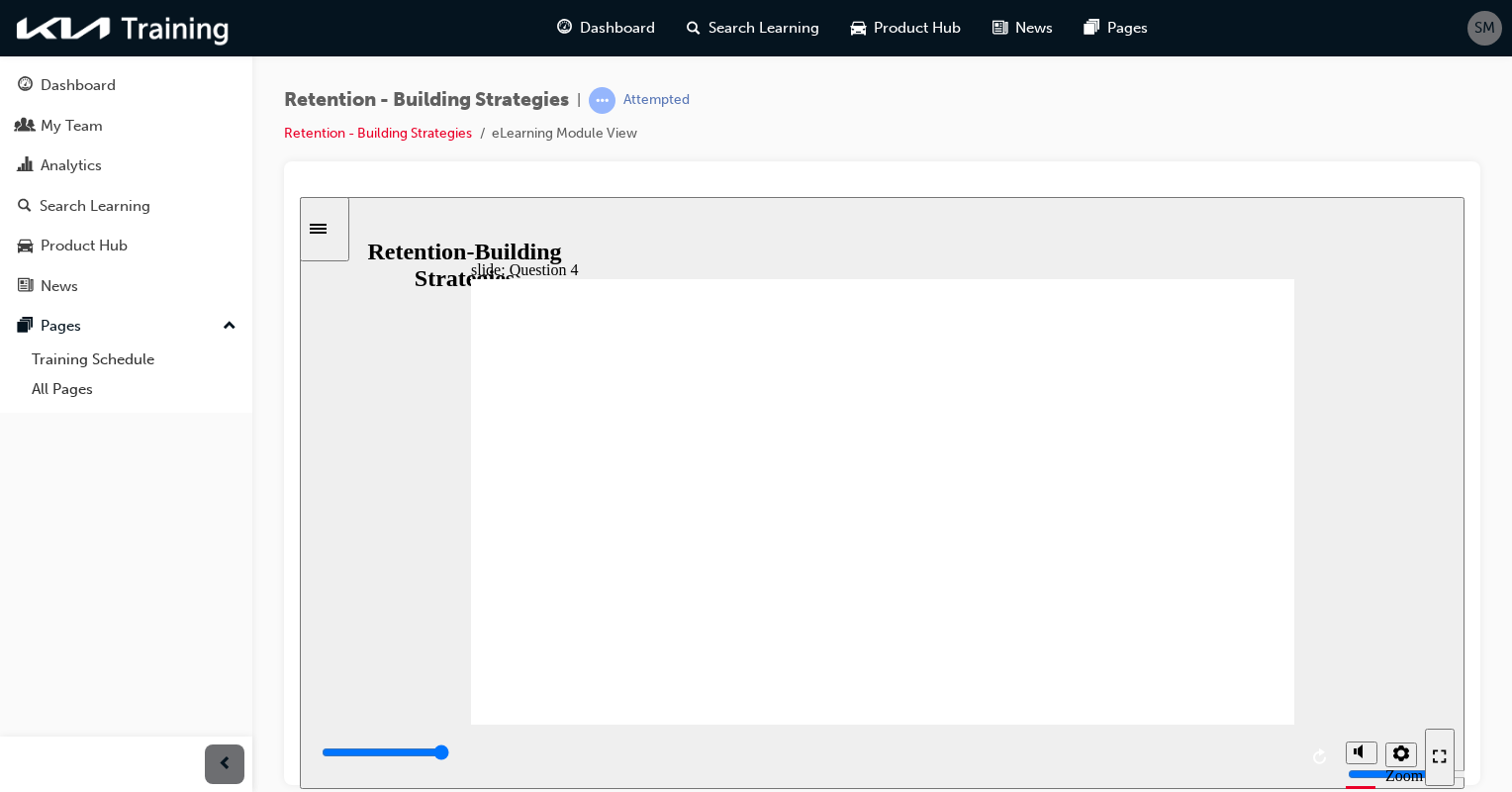 click 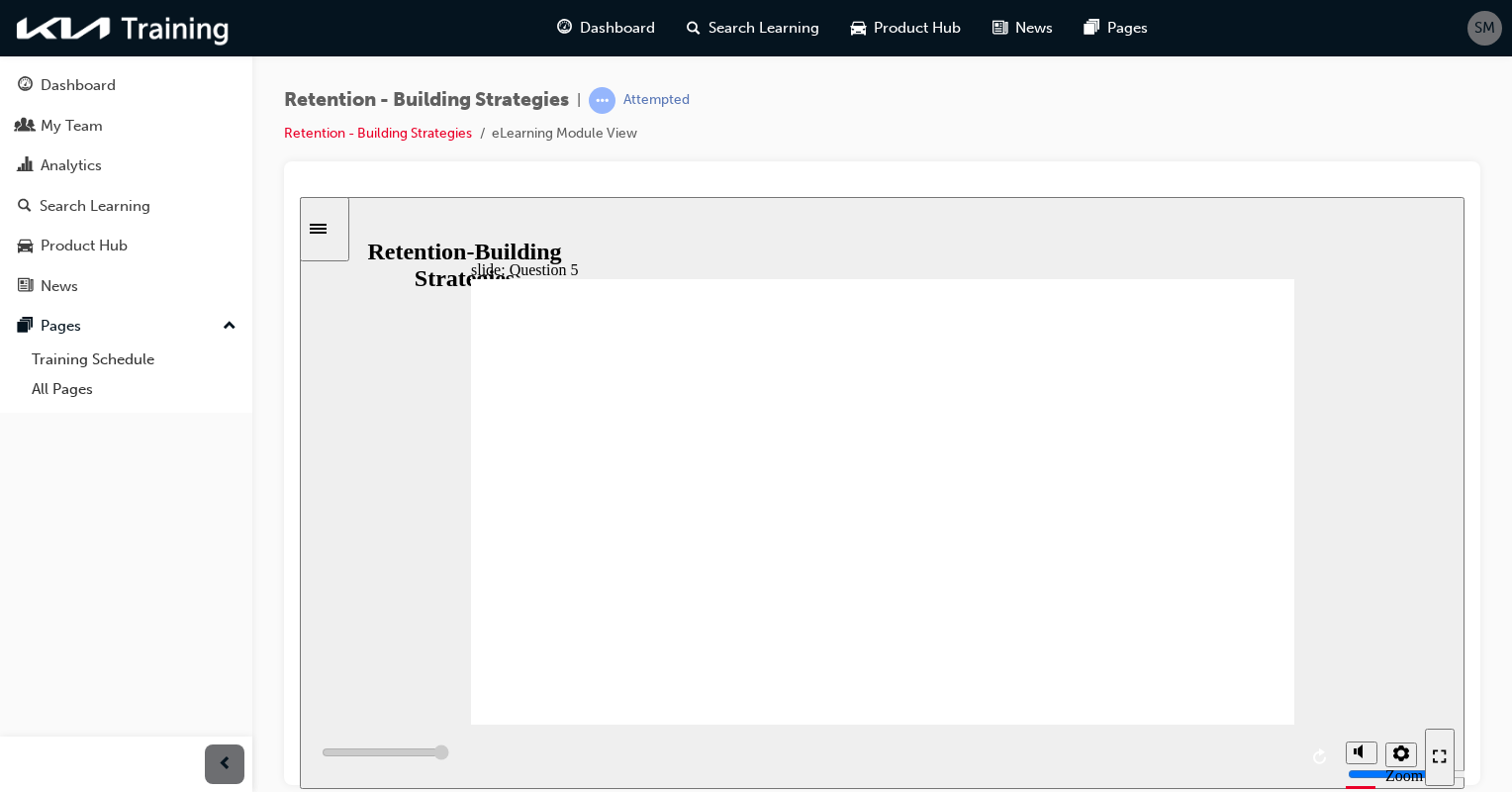 type on "6000" 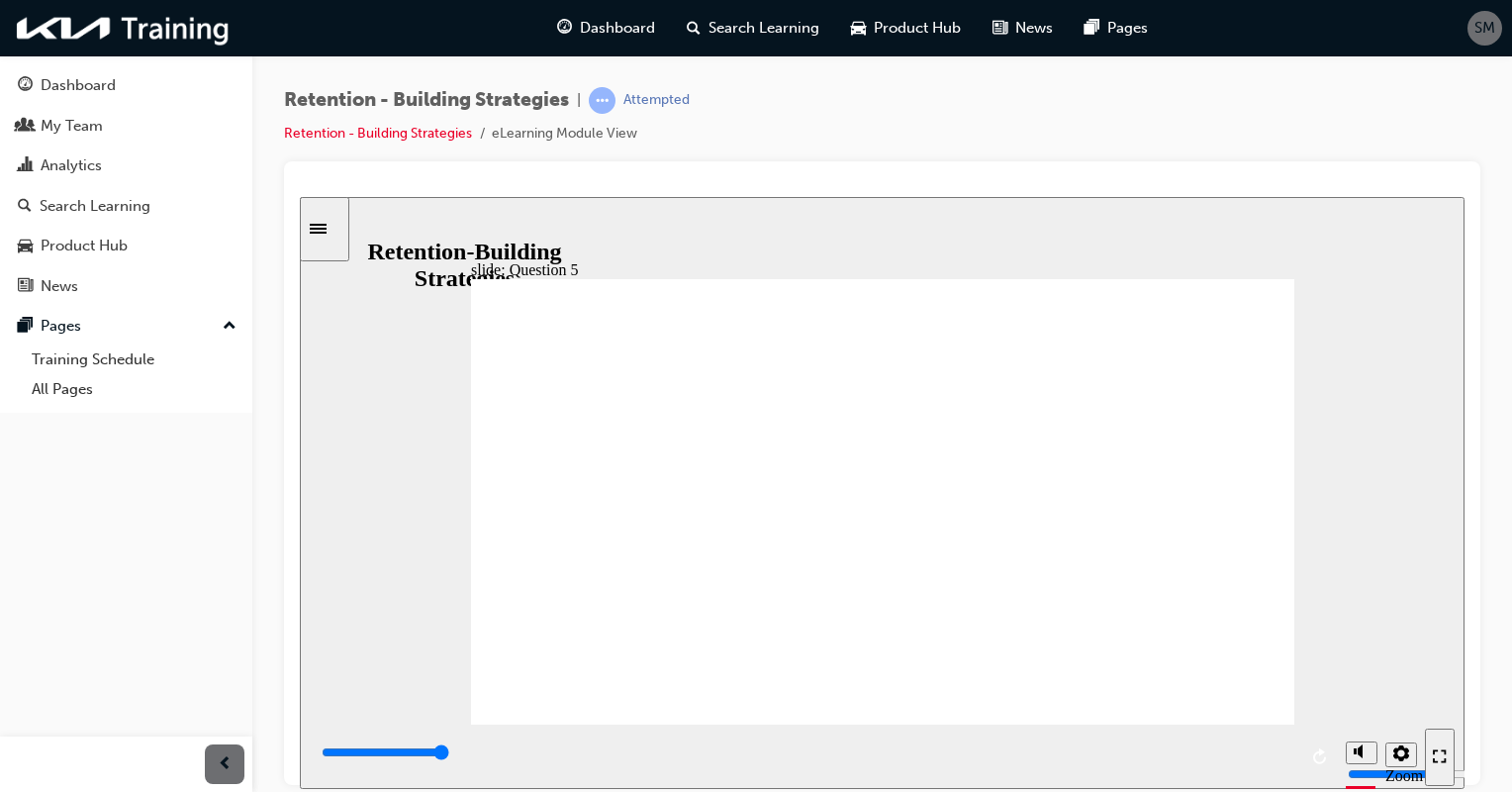 click 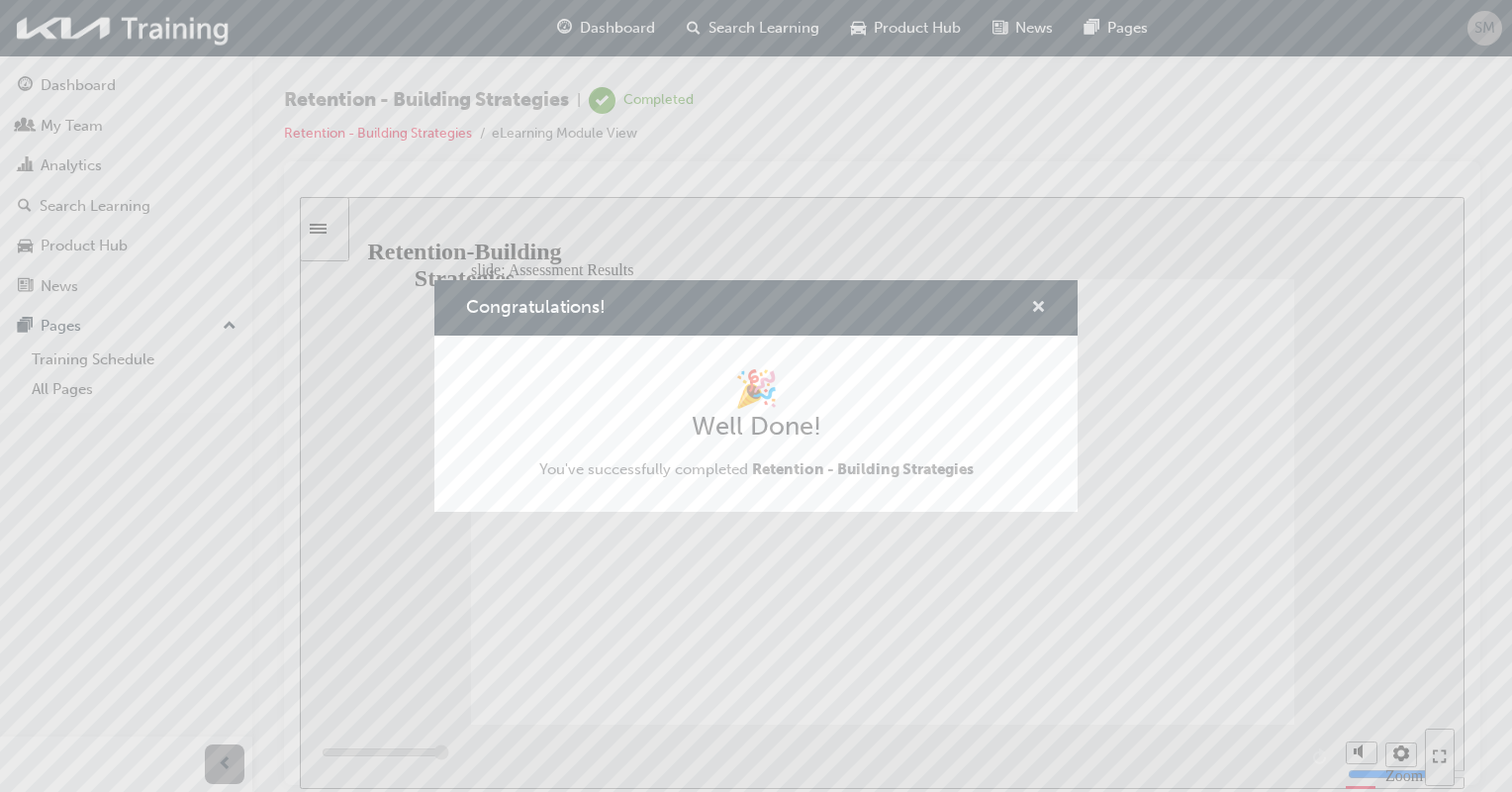 click at bounding box center (1038, 309) 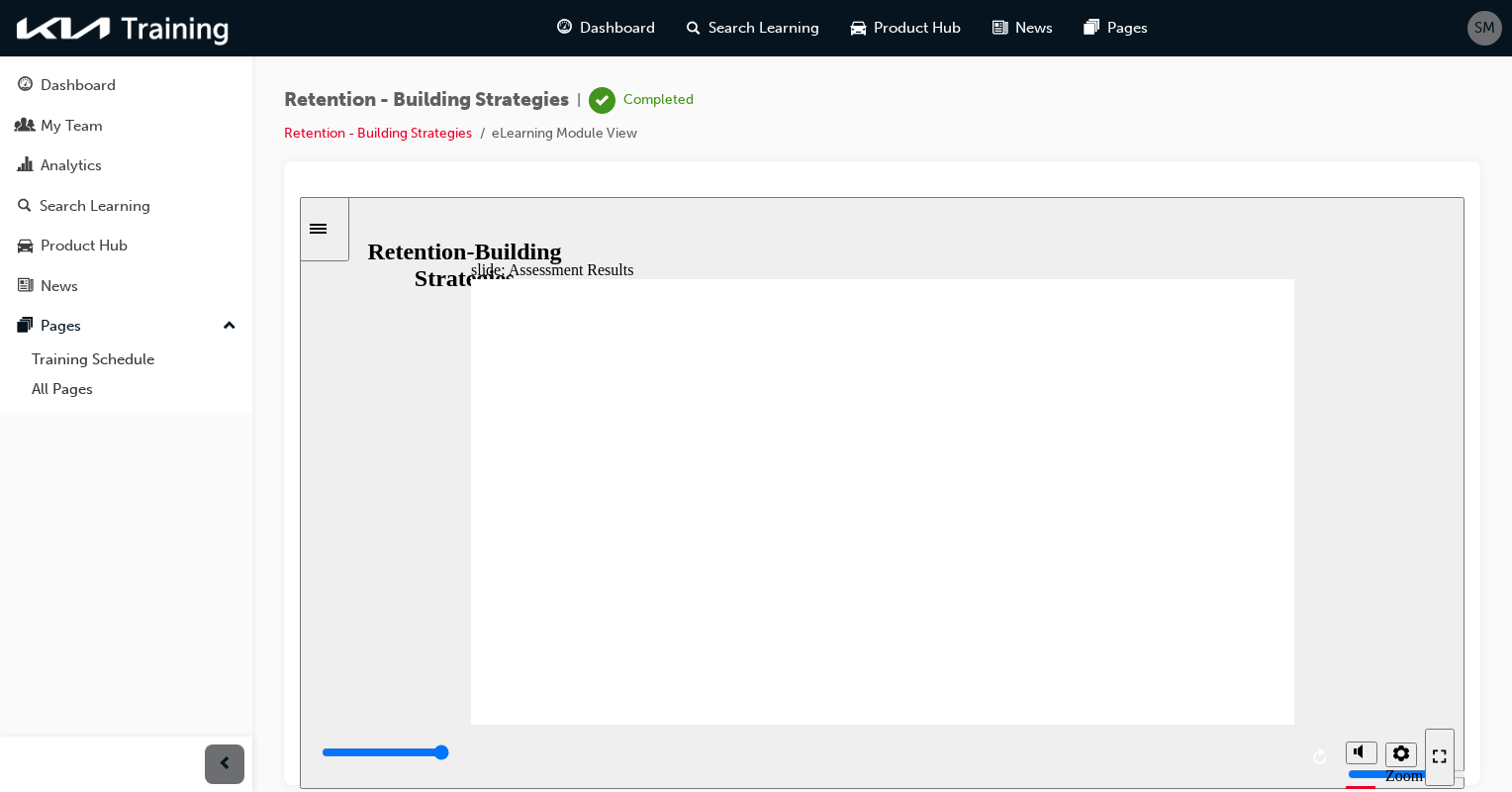 click 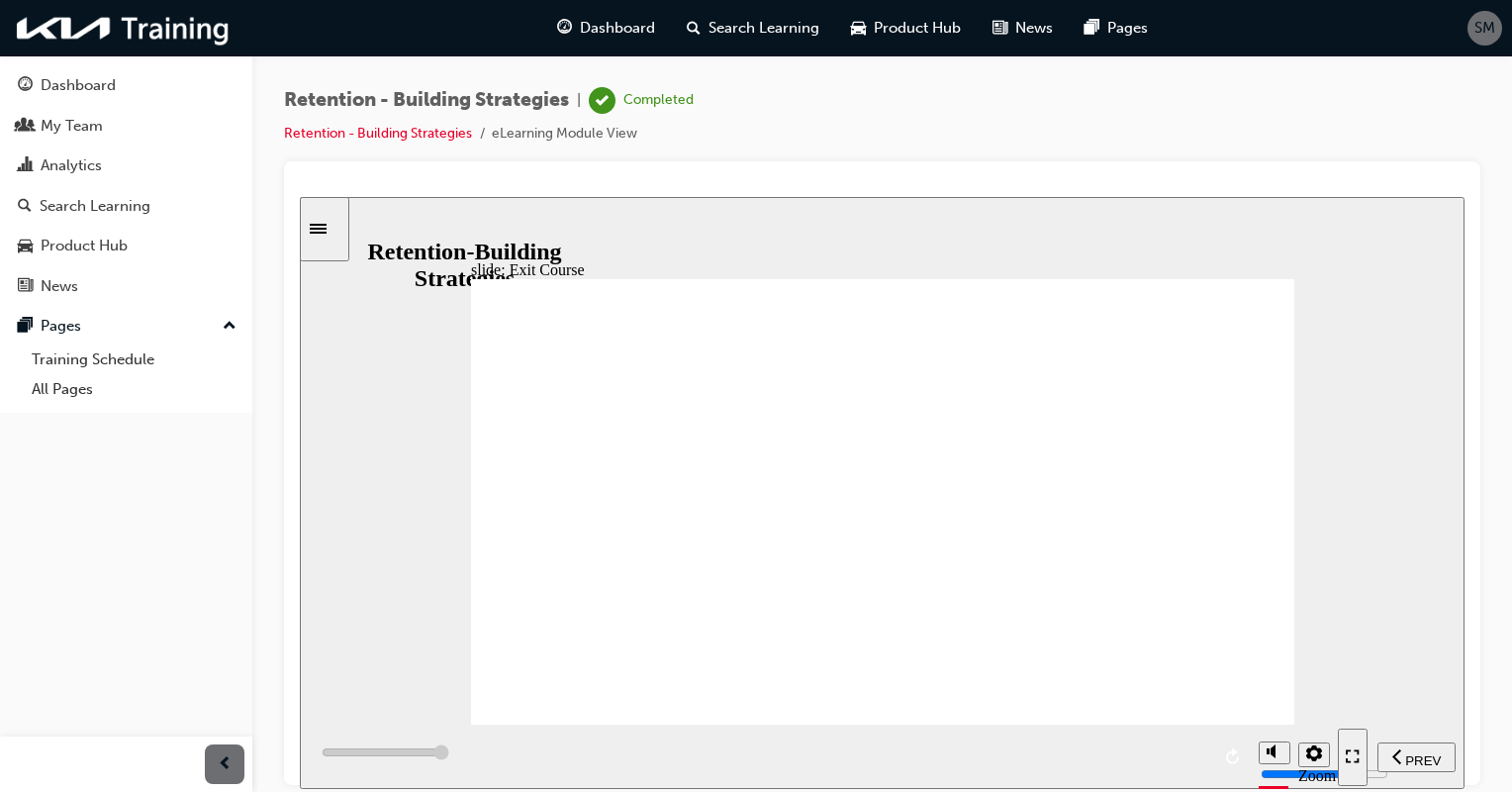 type on "7000" 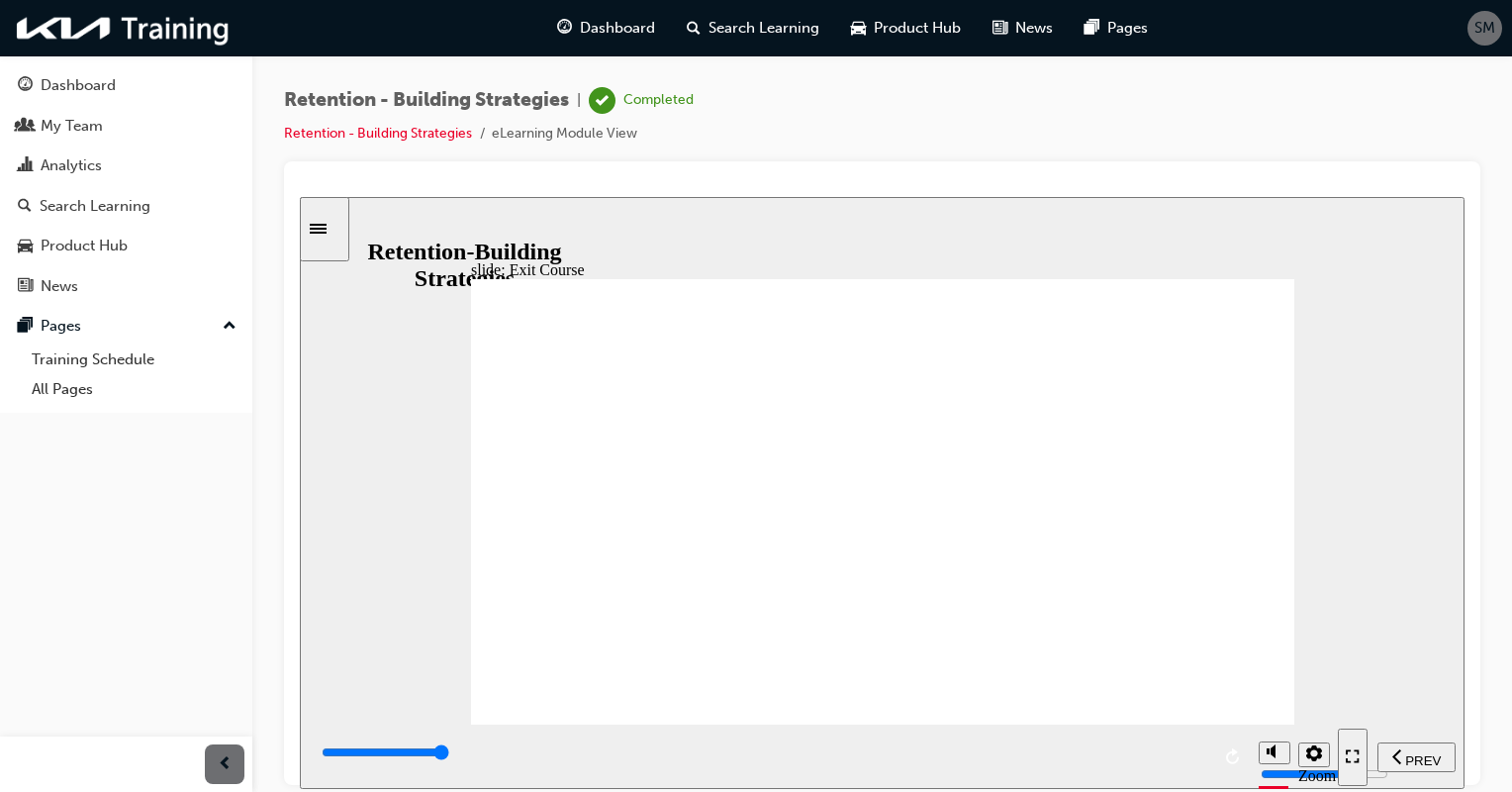 drag, startPoint x: 1136, startPoint y: 667, endPoint x: 1508, endPoint y: 505, distance: 405.74376 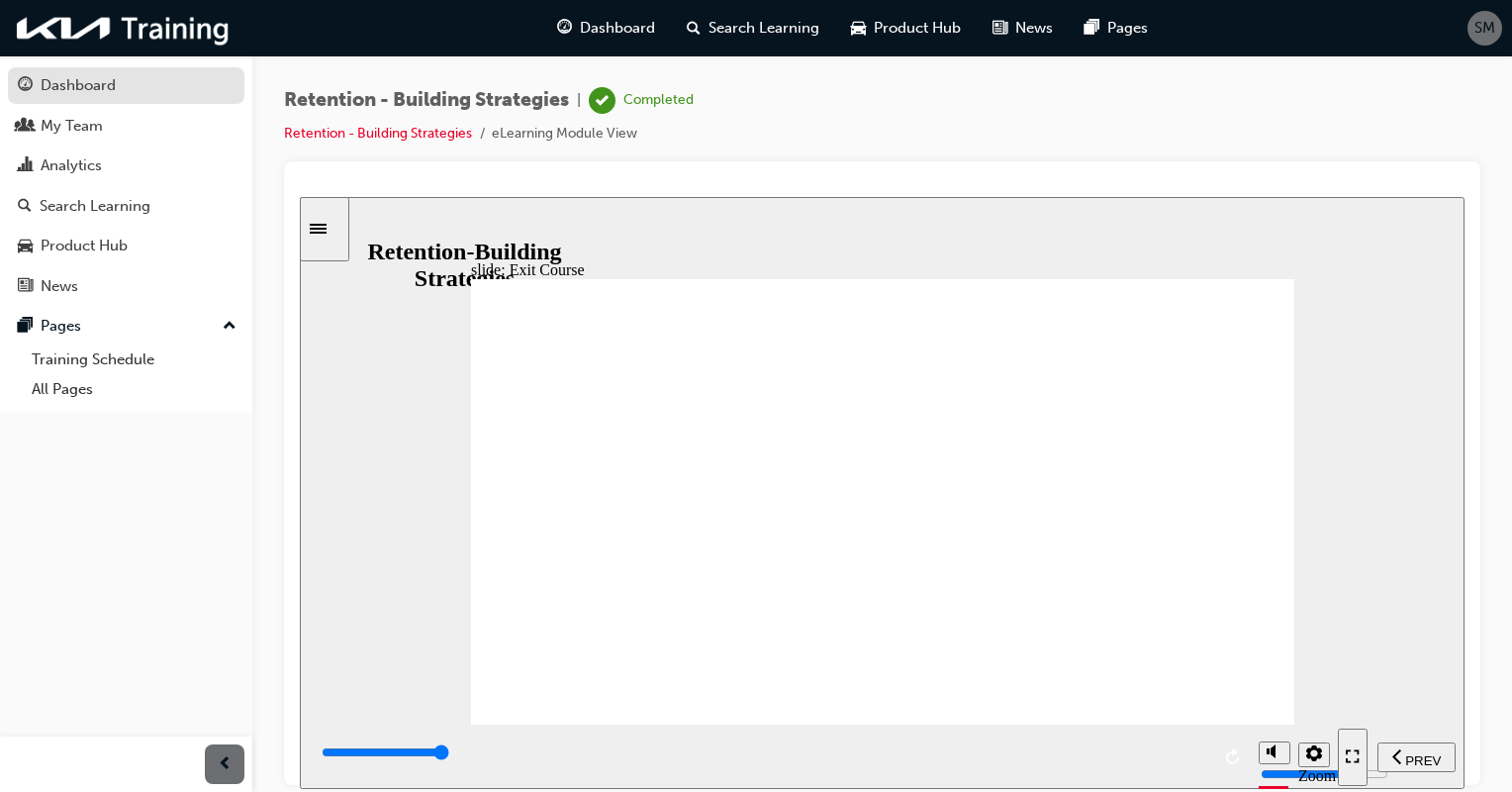 click on "Dashboard" at bounding box center (78, 85) 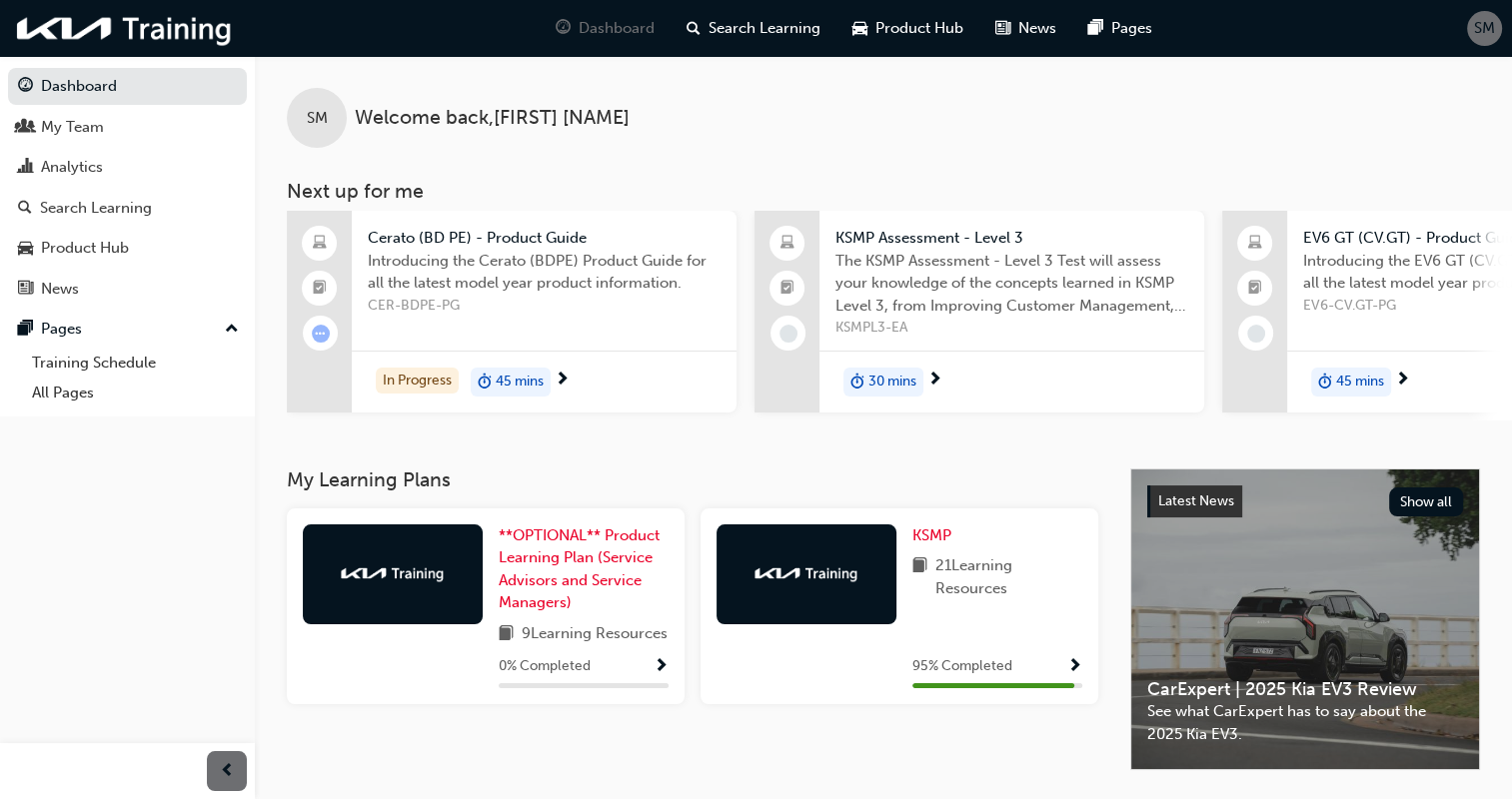 click at bounding box center (934, 381) 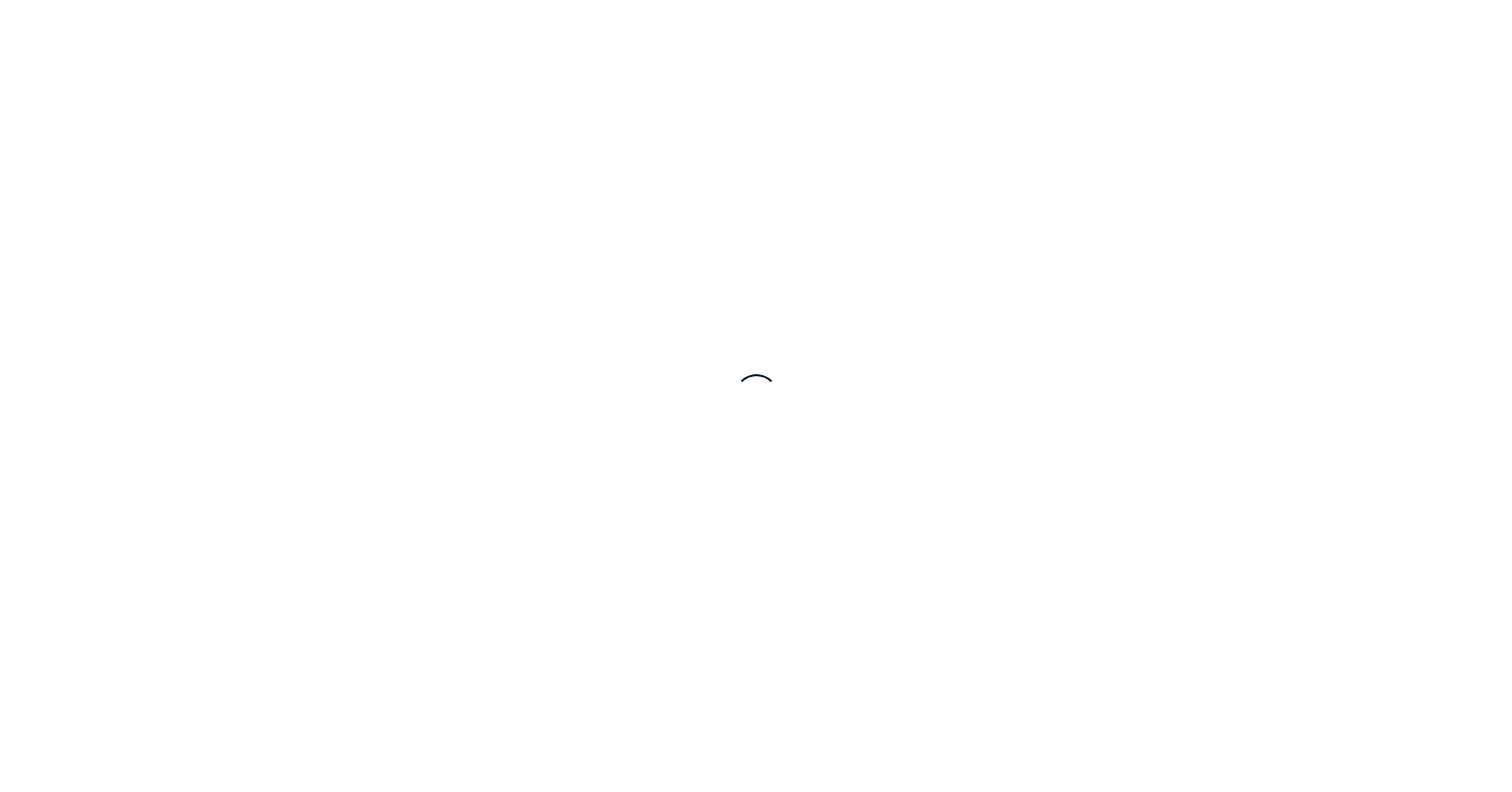 scroll, scrollTop: 0, scrollLeft: 0, axis: both 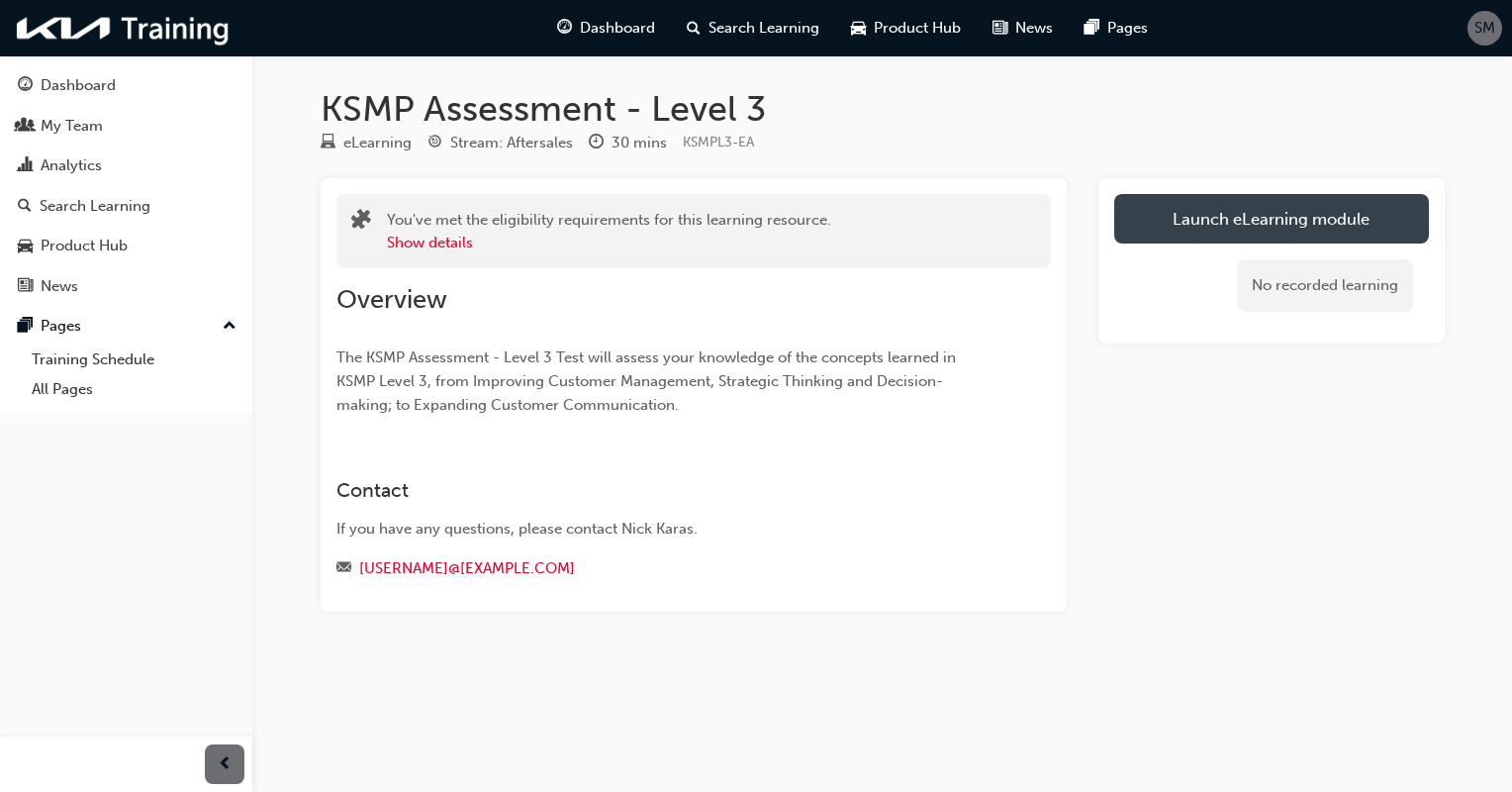 click on "Launch eLearning module" at bounding box center (1272, 219) 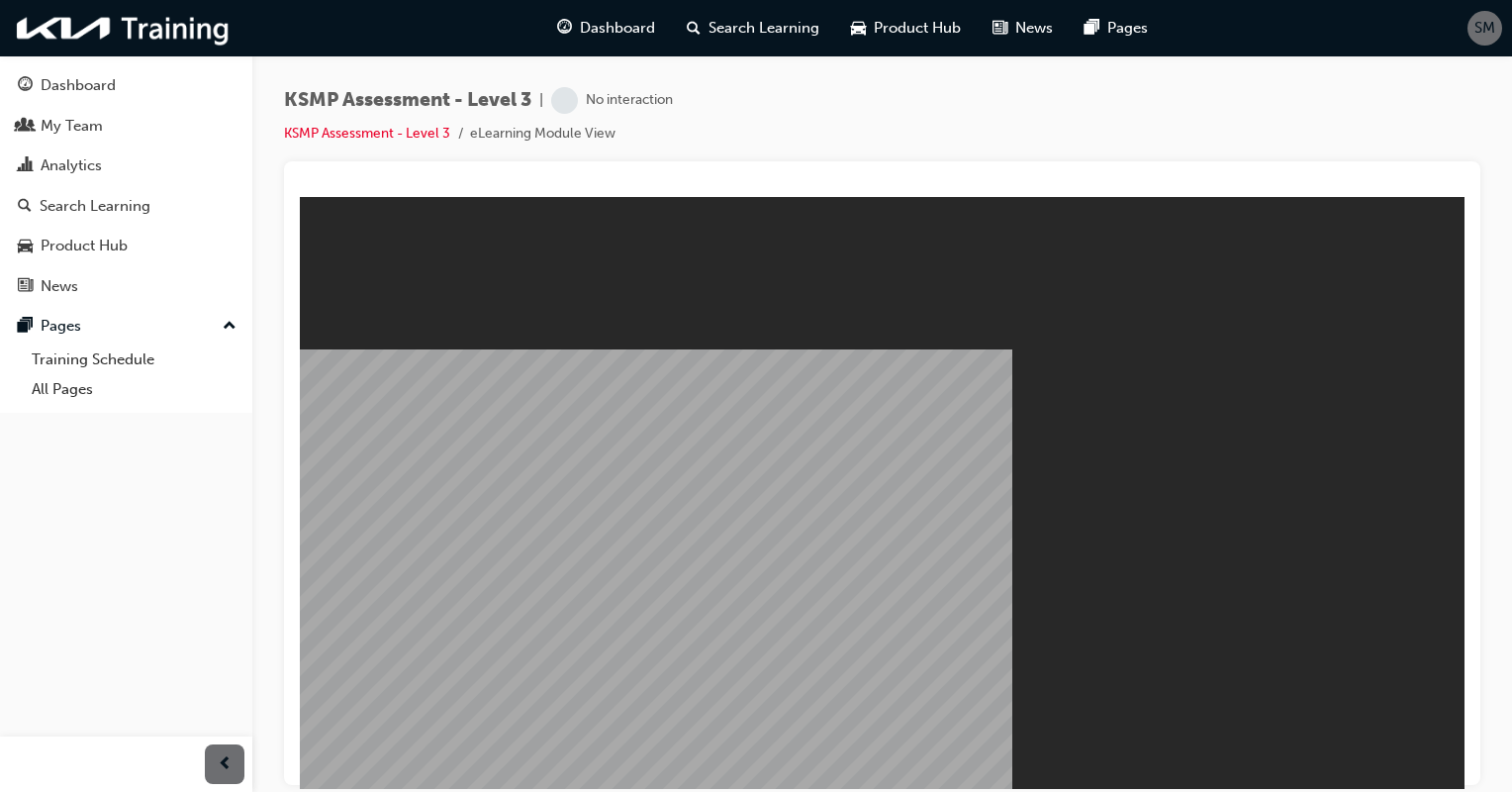 scroll, scrollTop: 0, scrollLeft: 0, axis: both 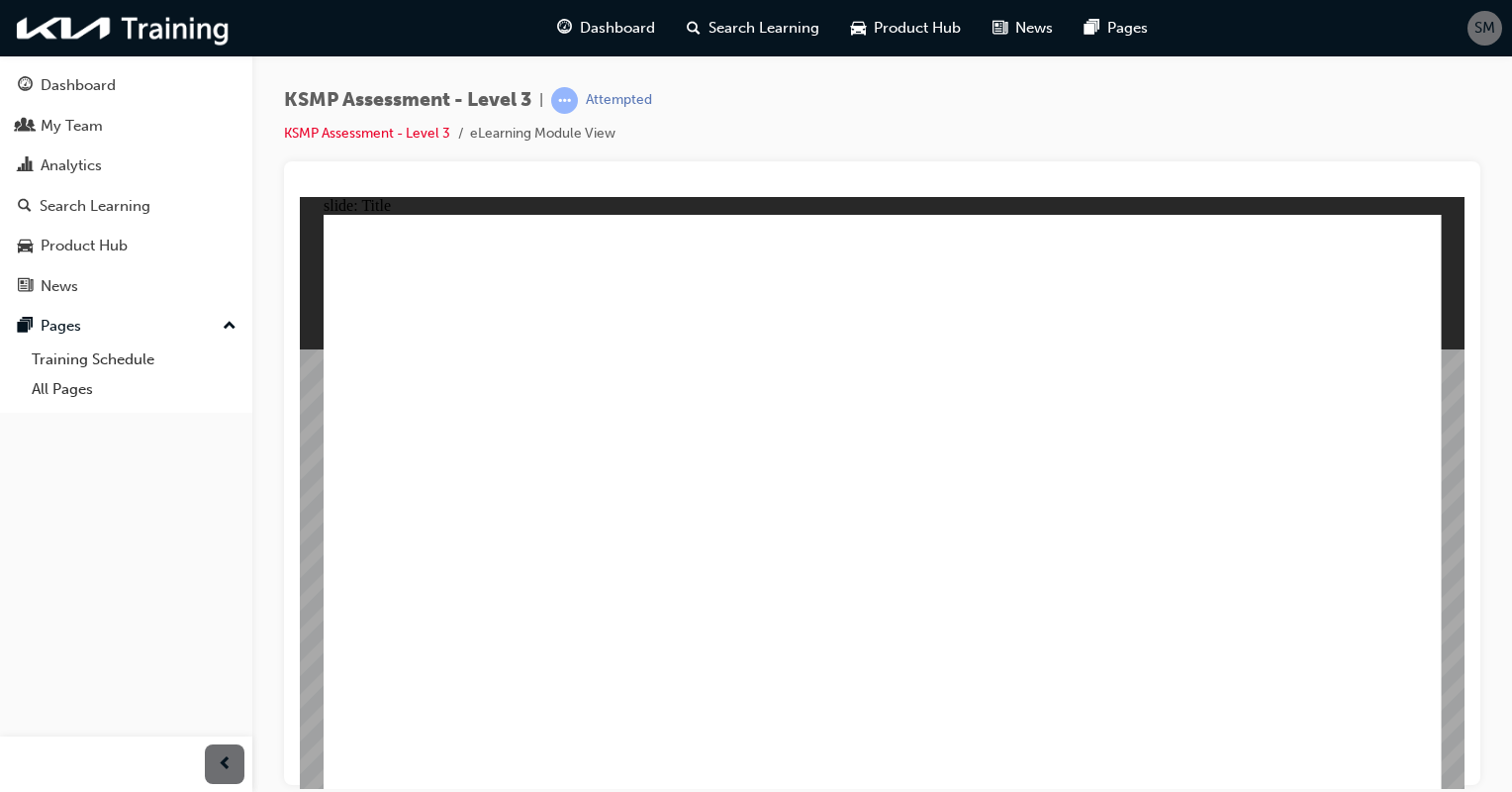click 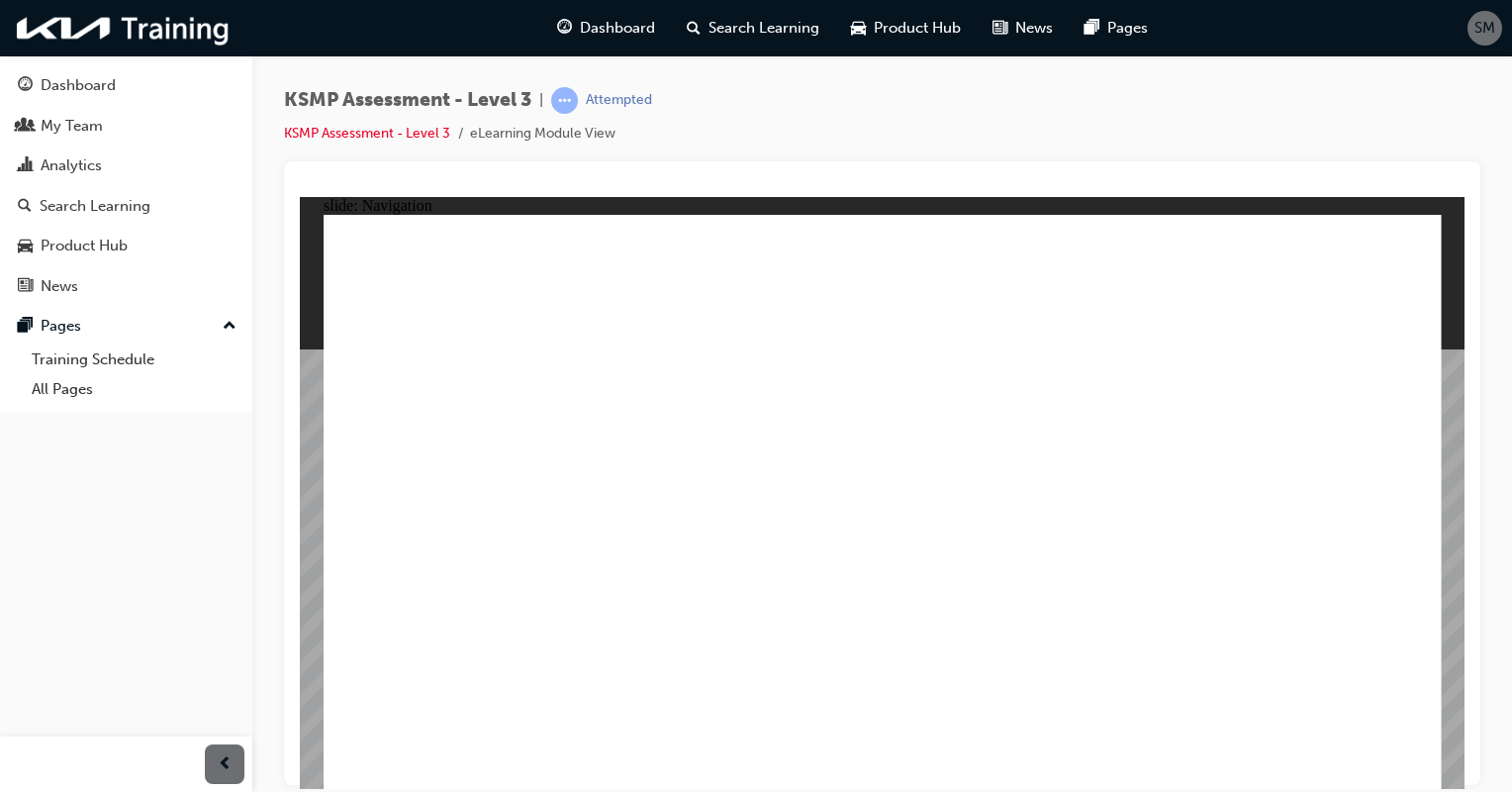 click 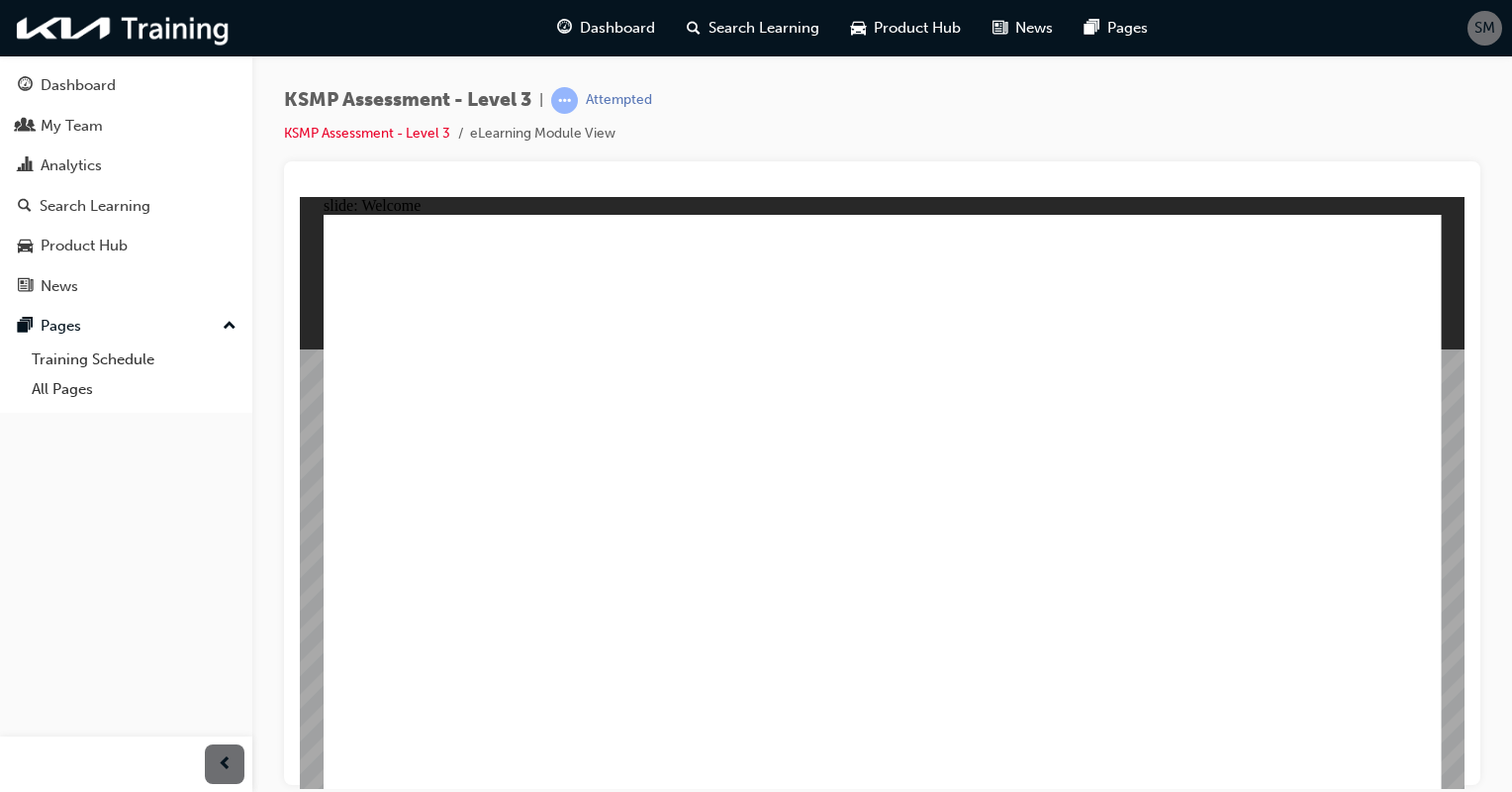 click 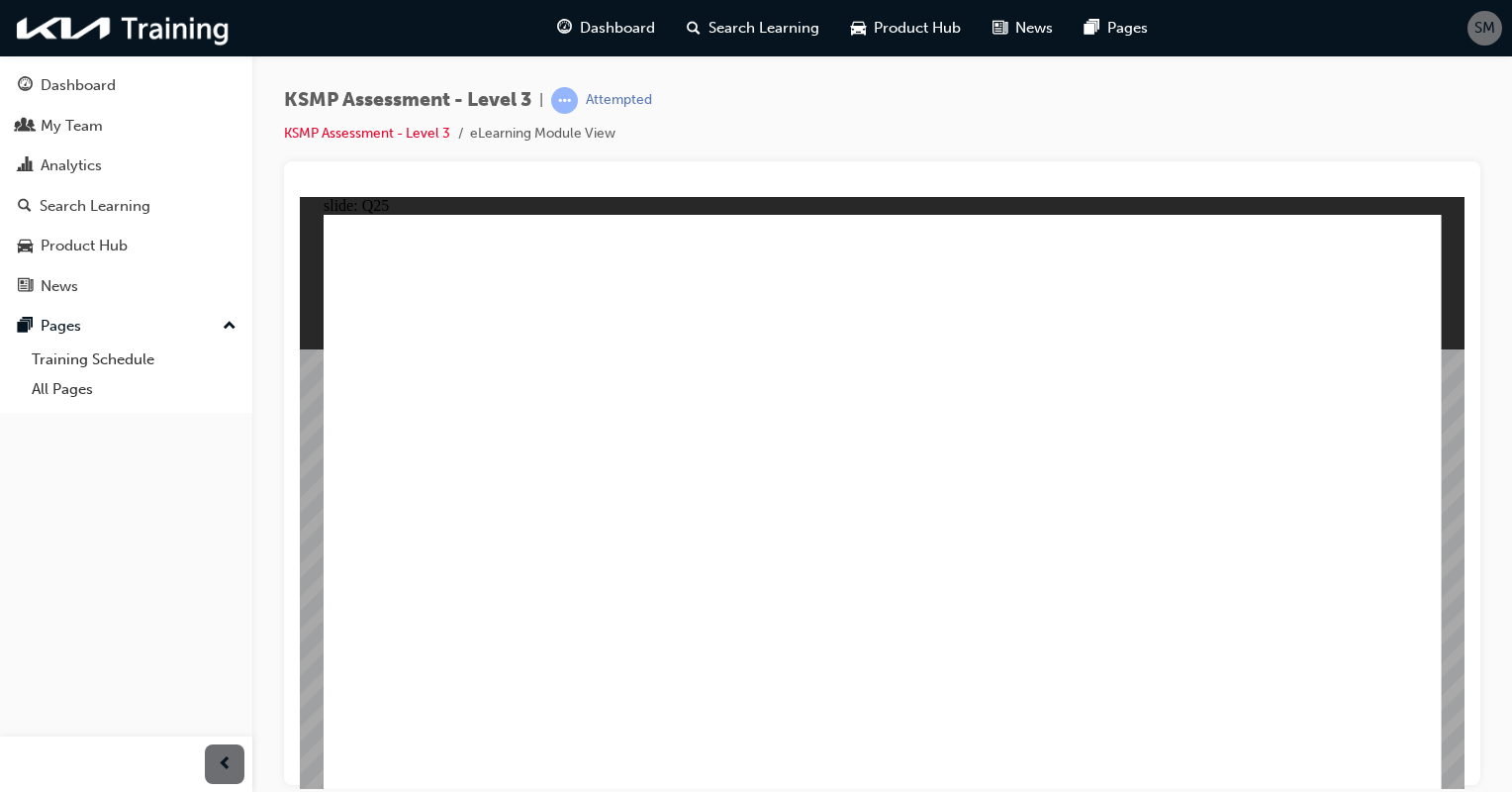click 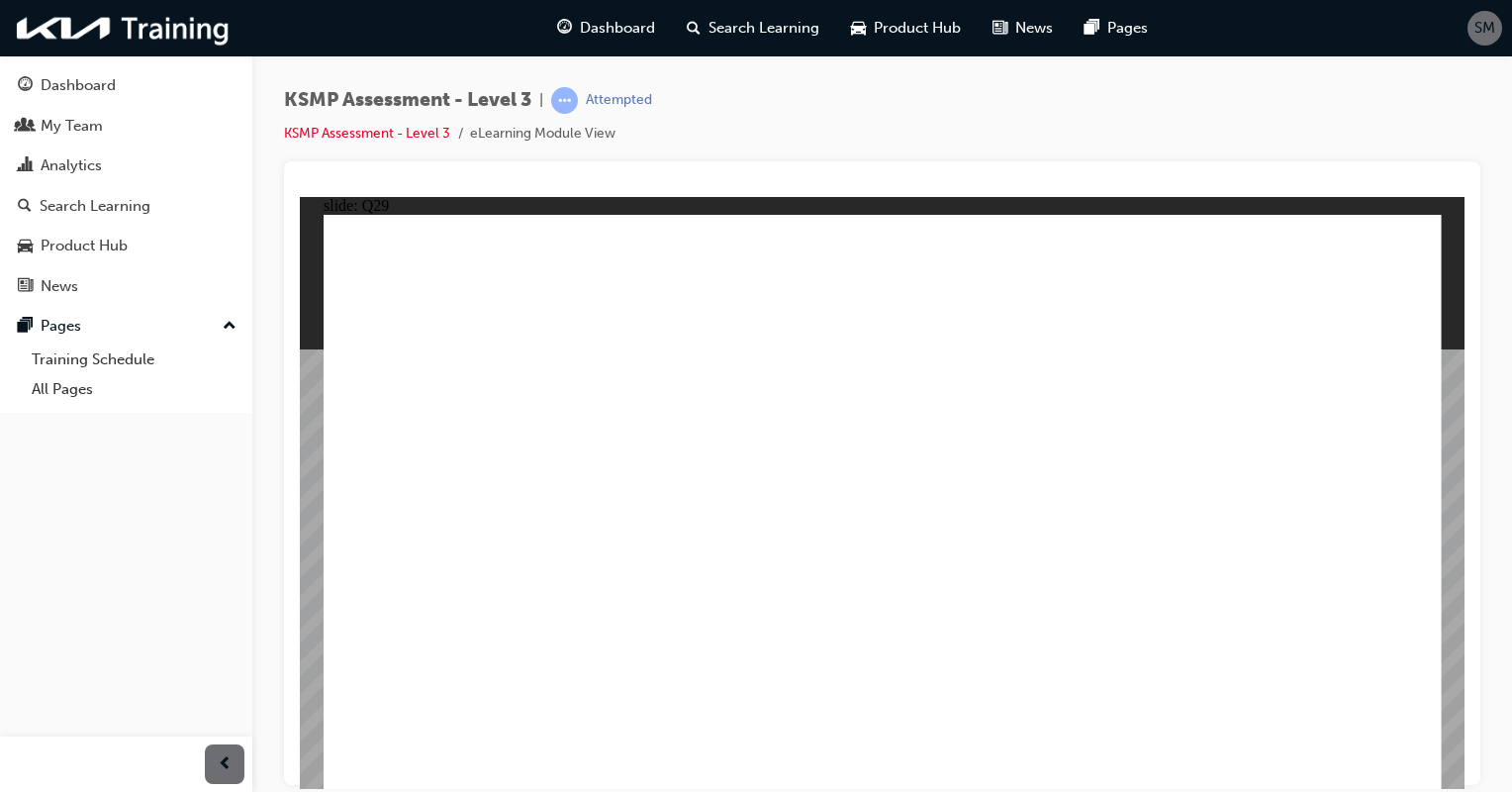 click 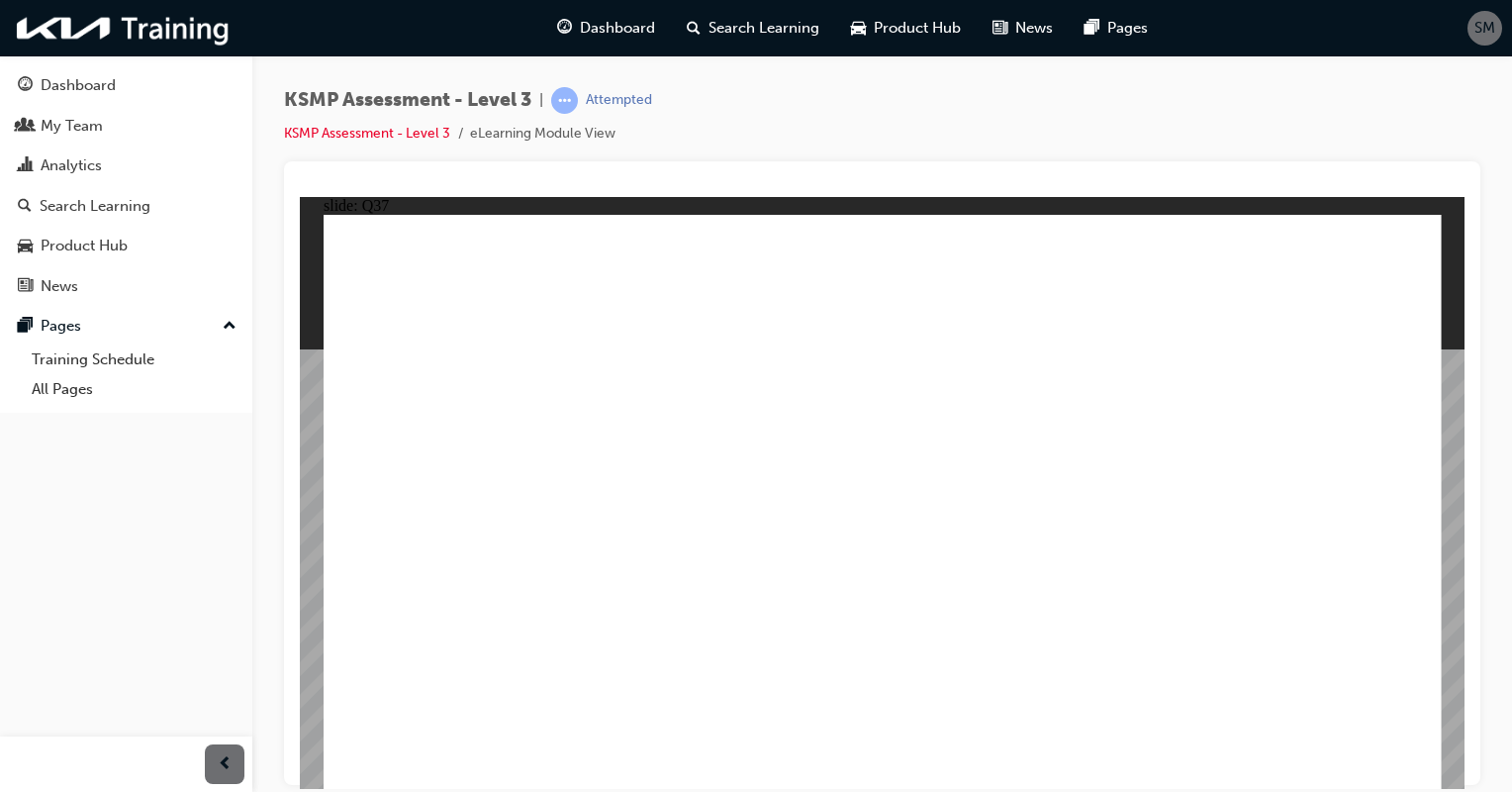 click 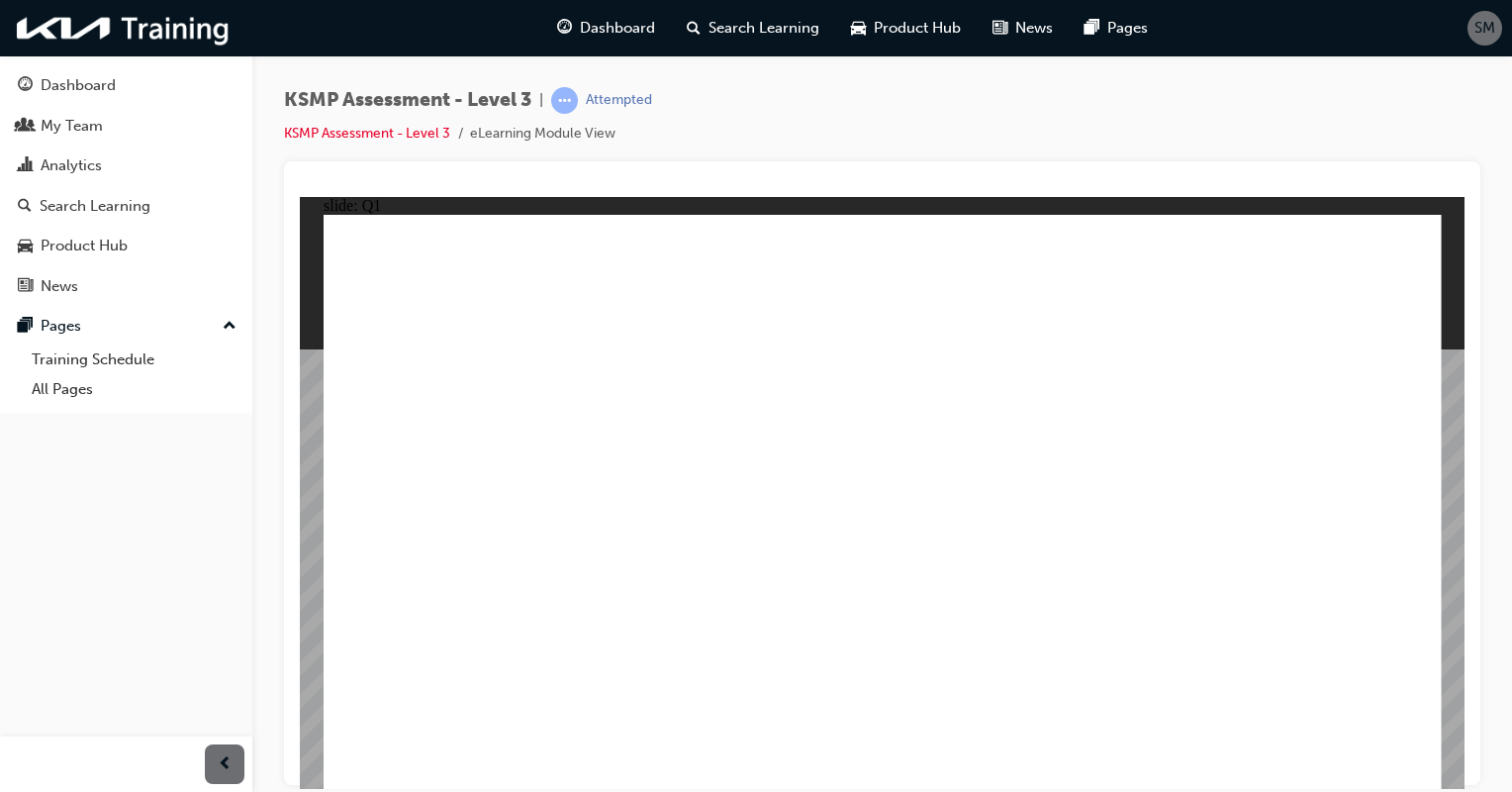 click 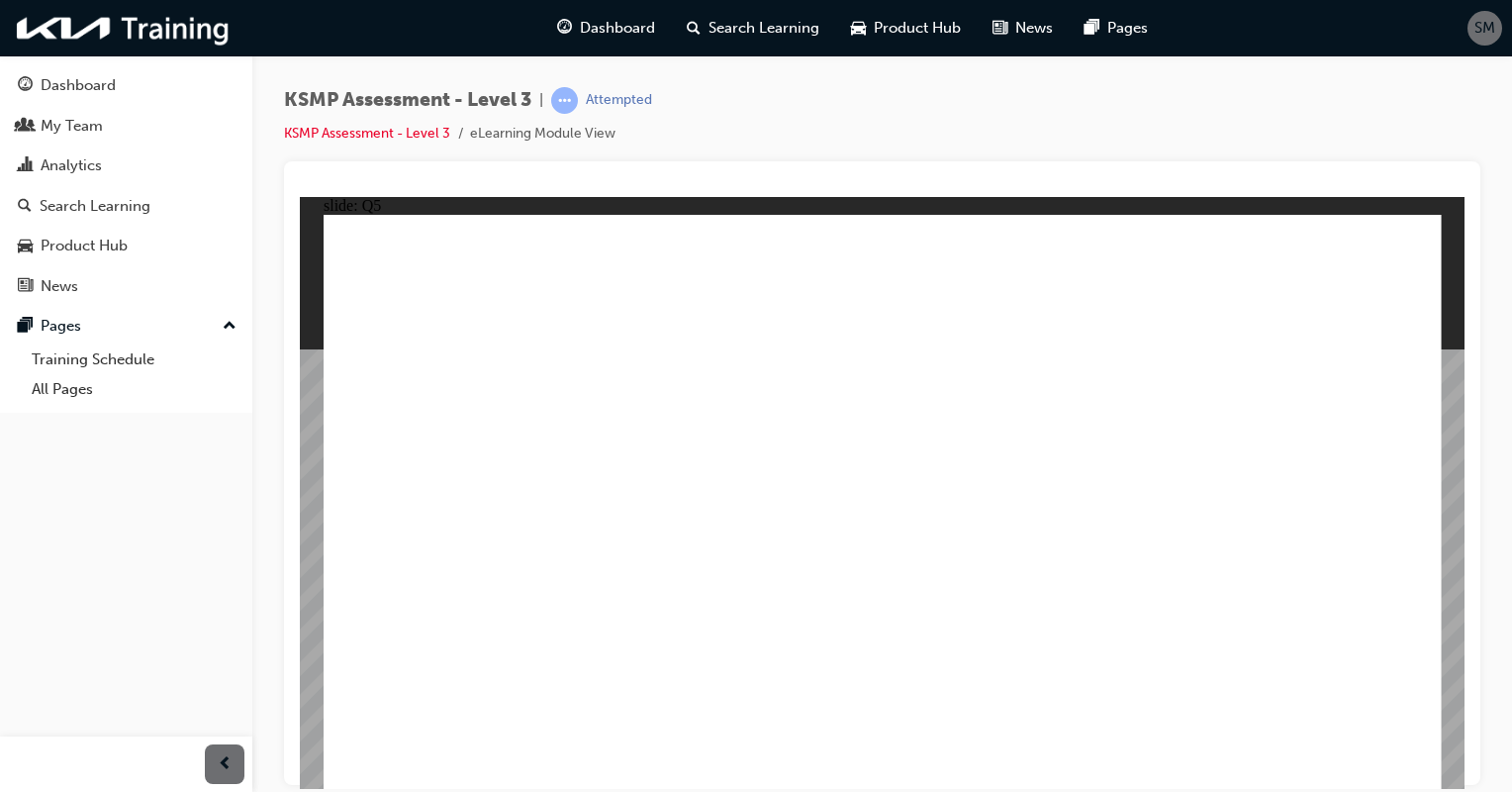 click 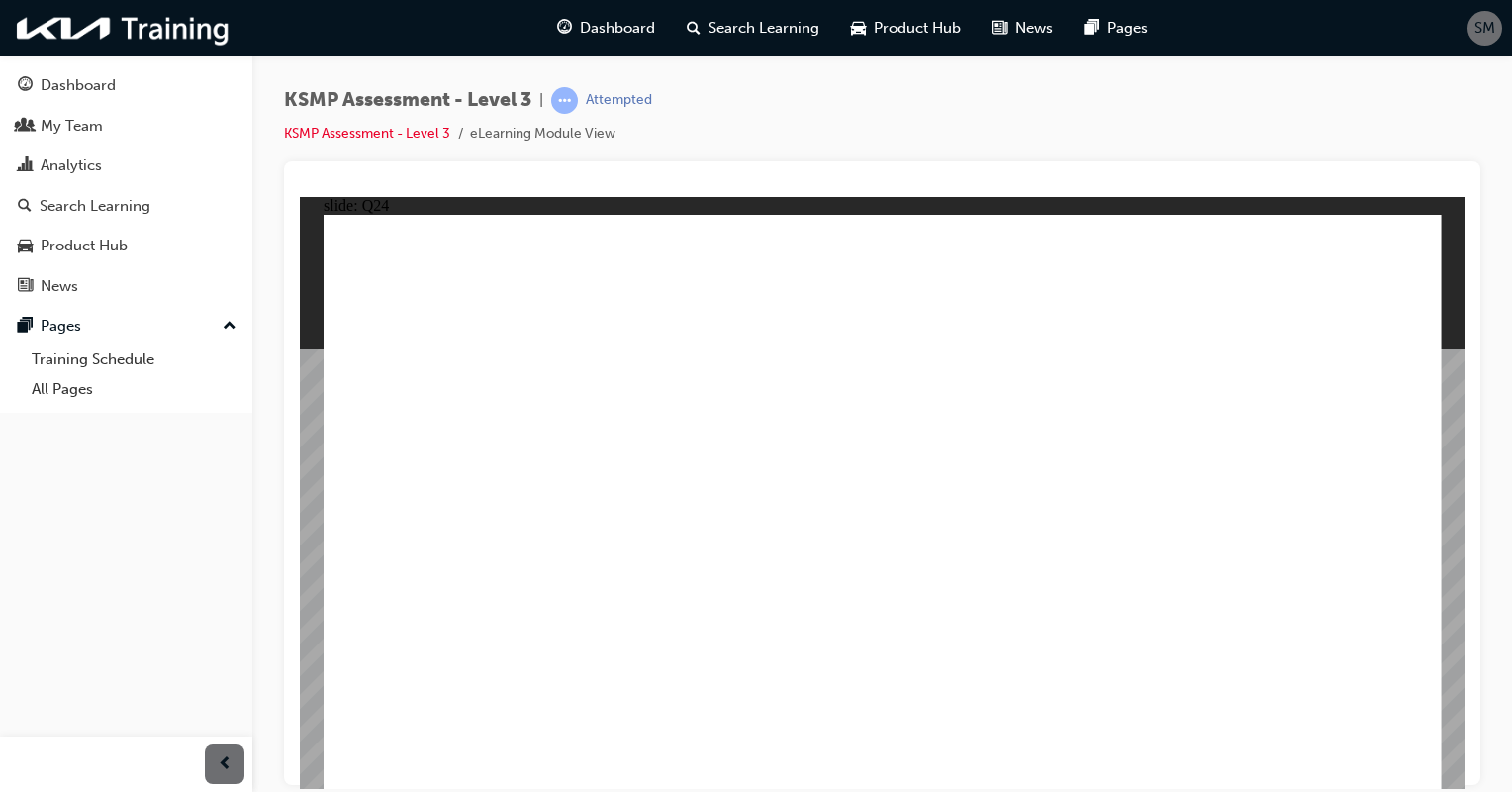 click at bounding box center [882, 187] 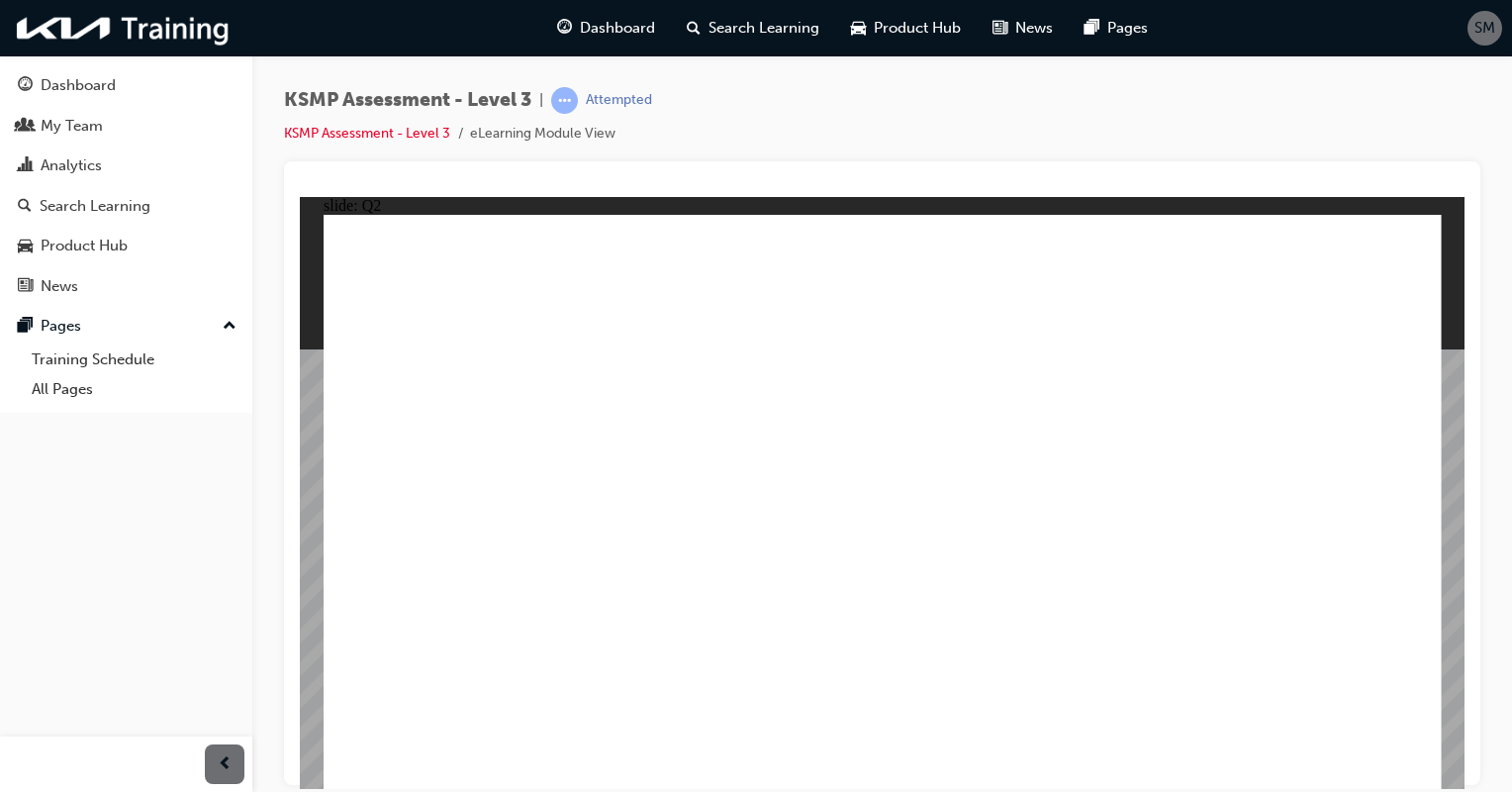 click 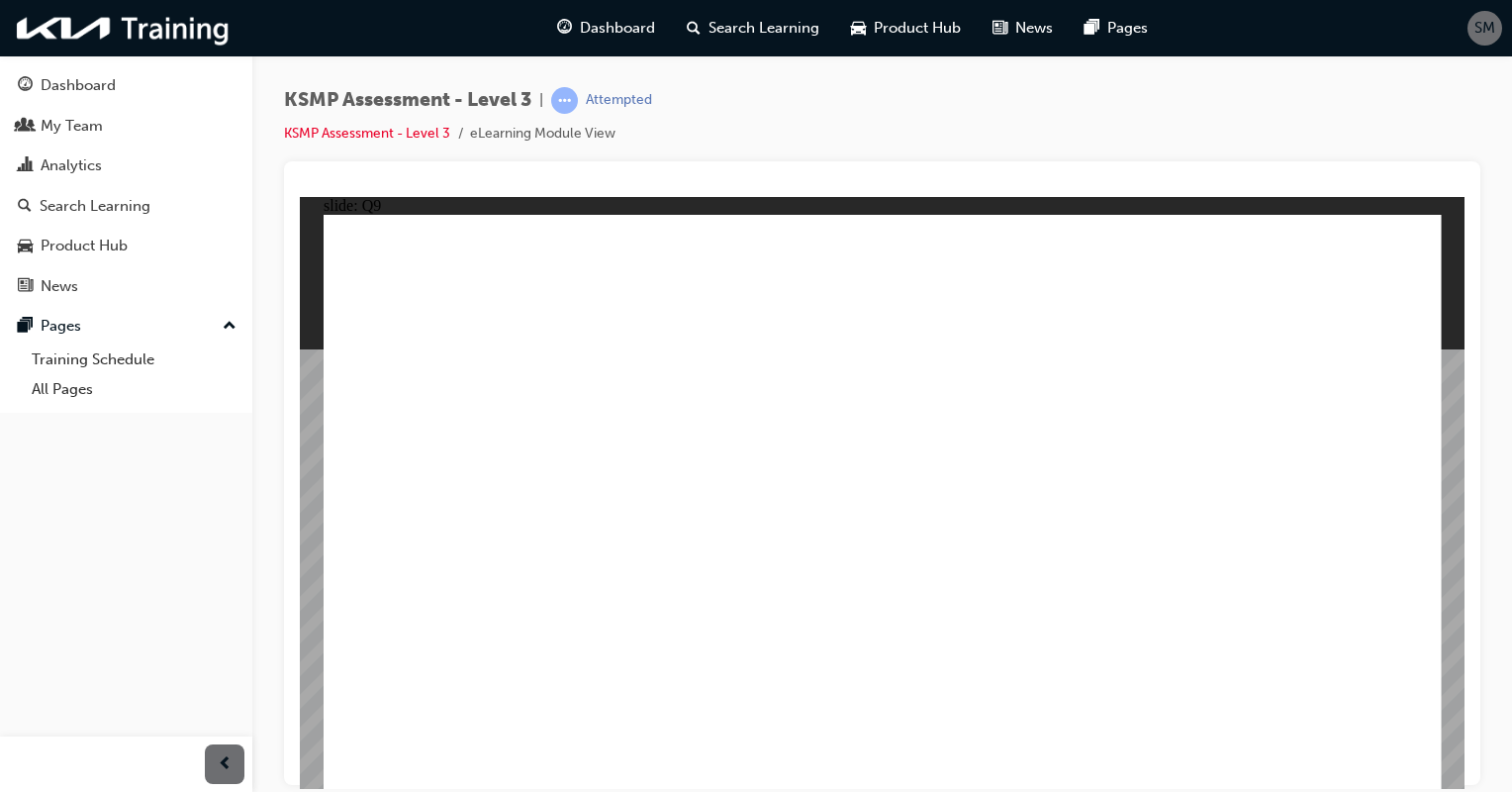 click 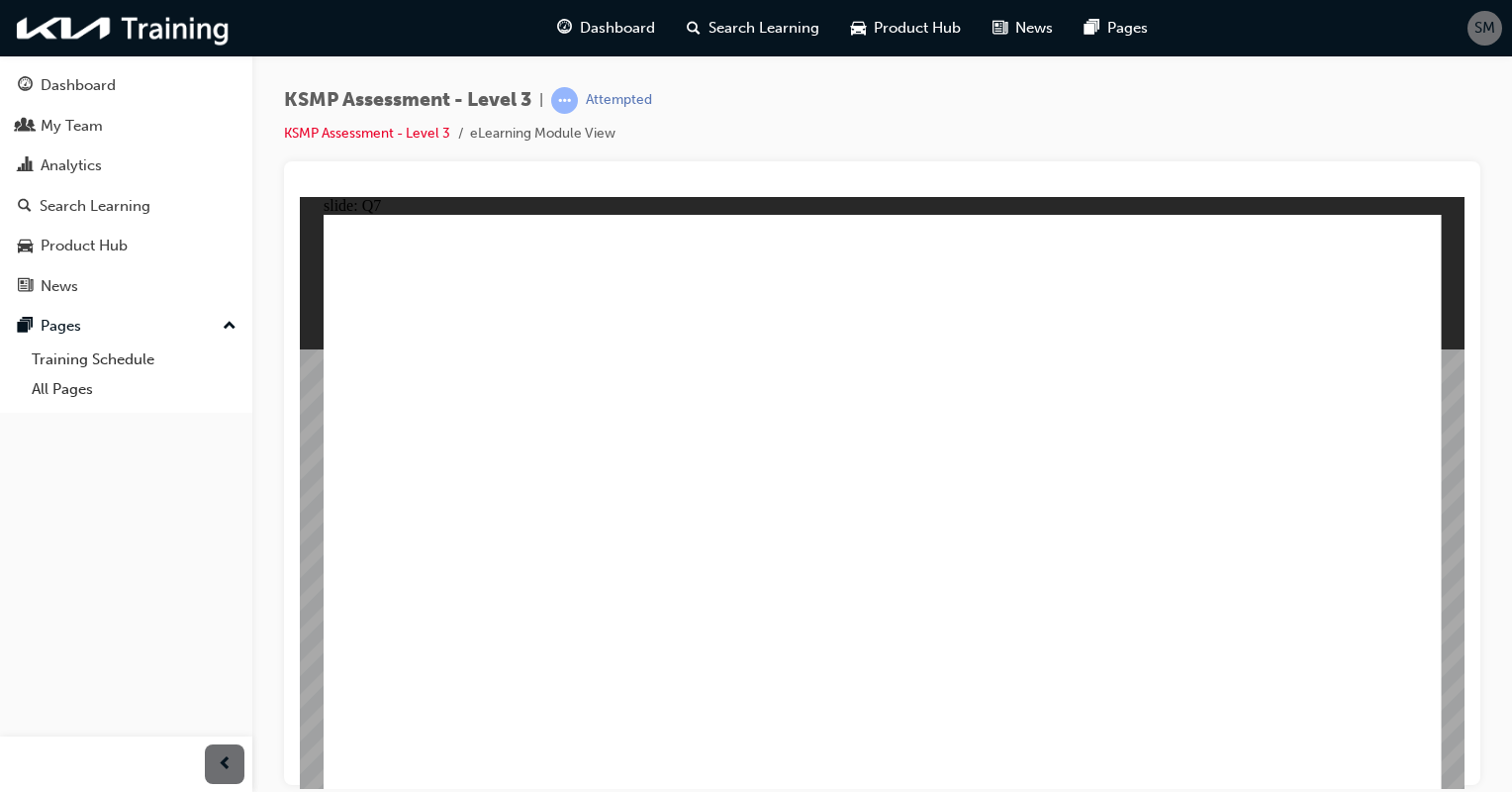 click 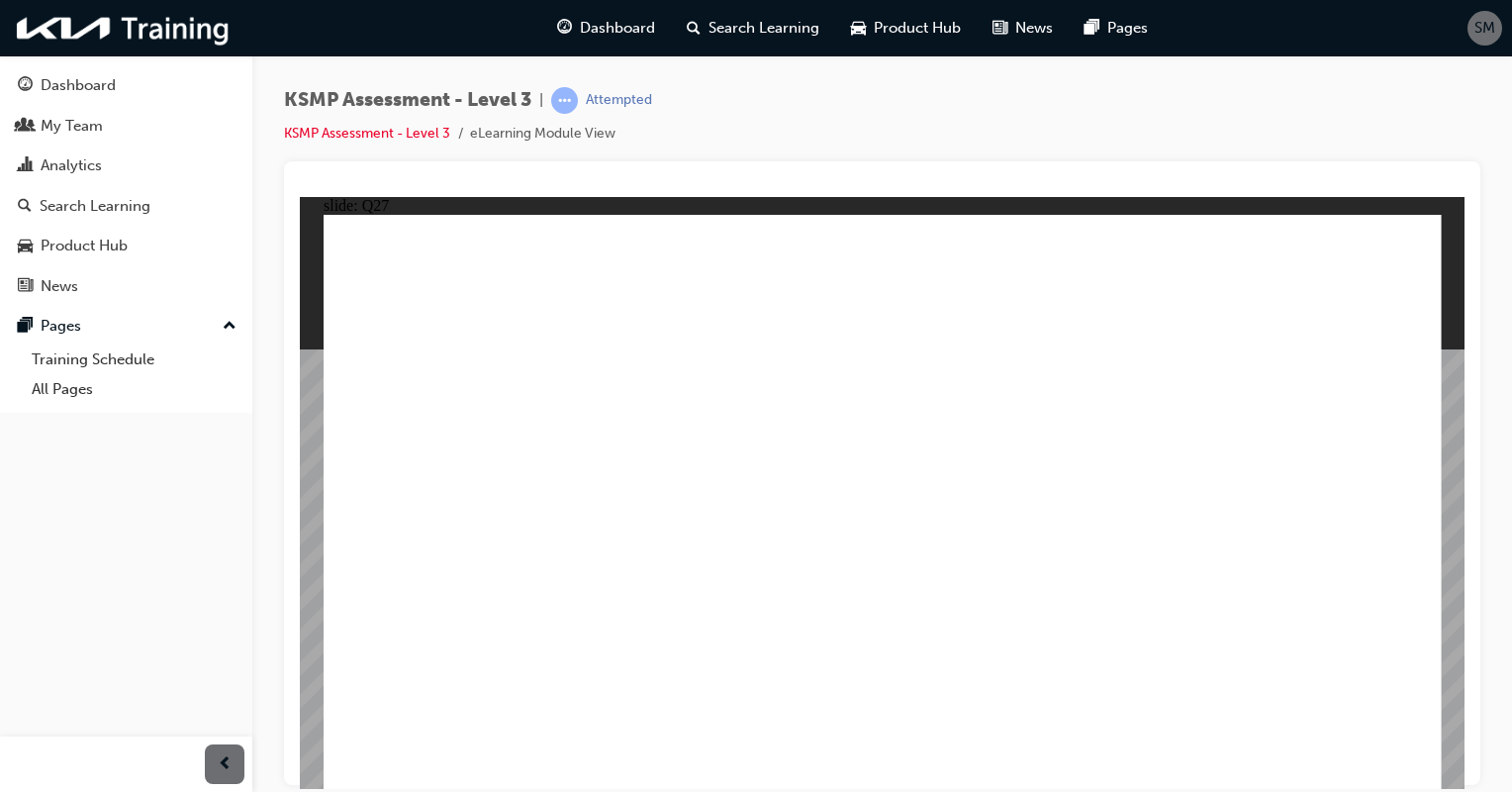 click 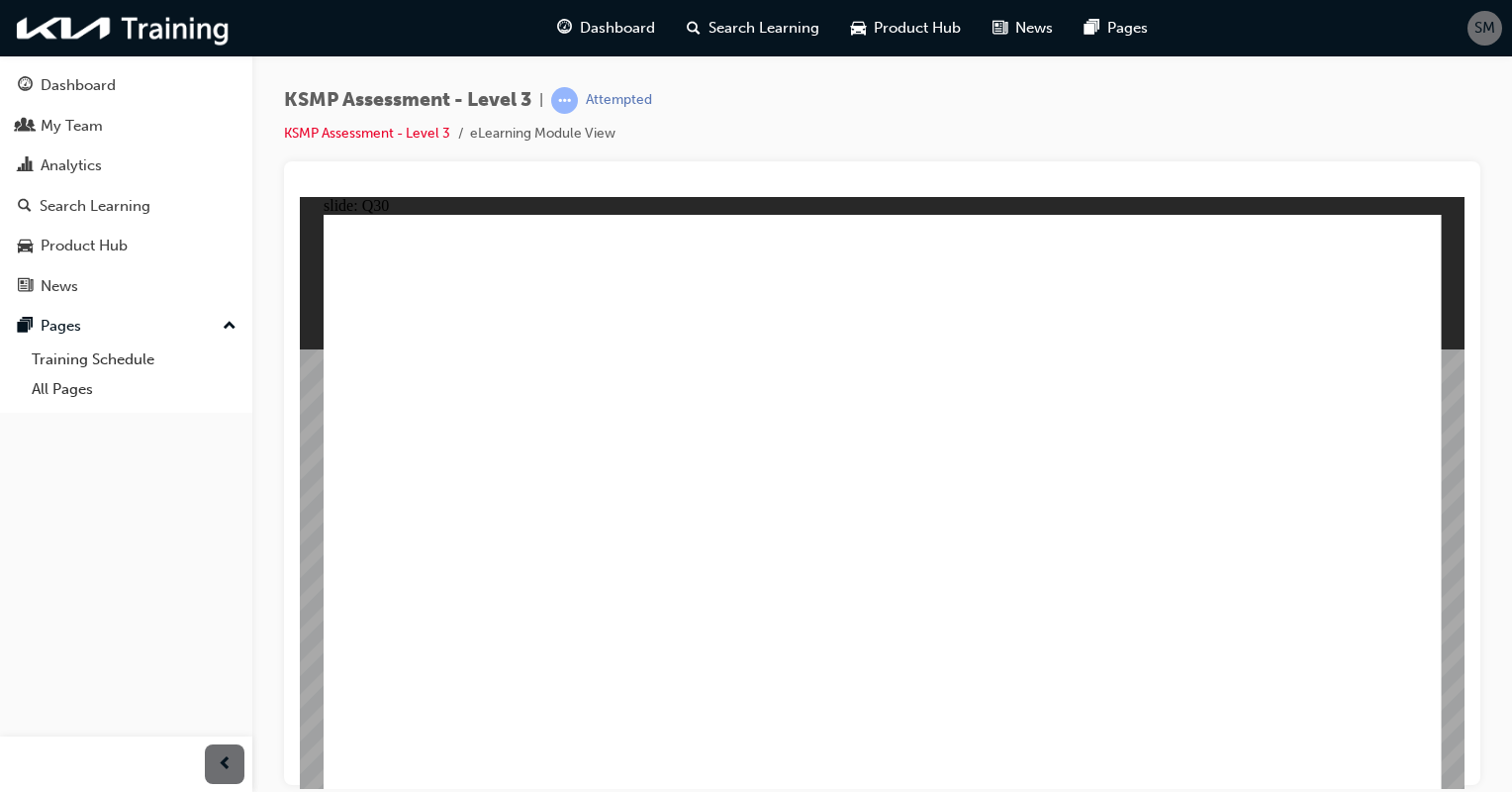 click 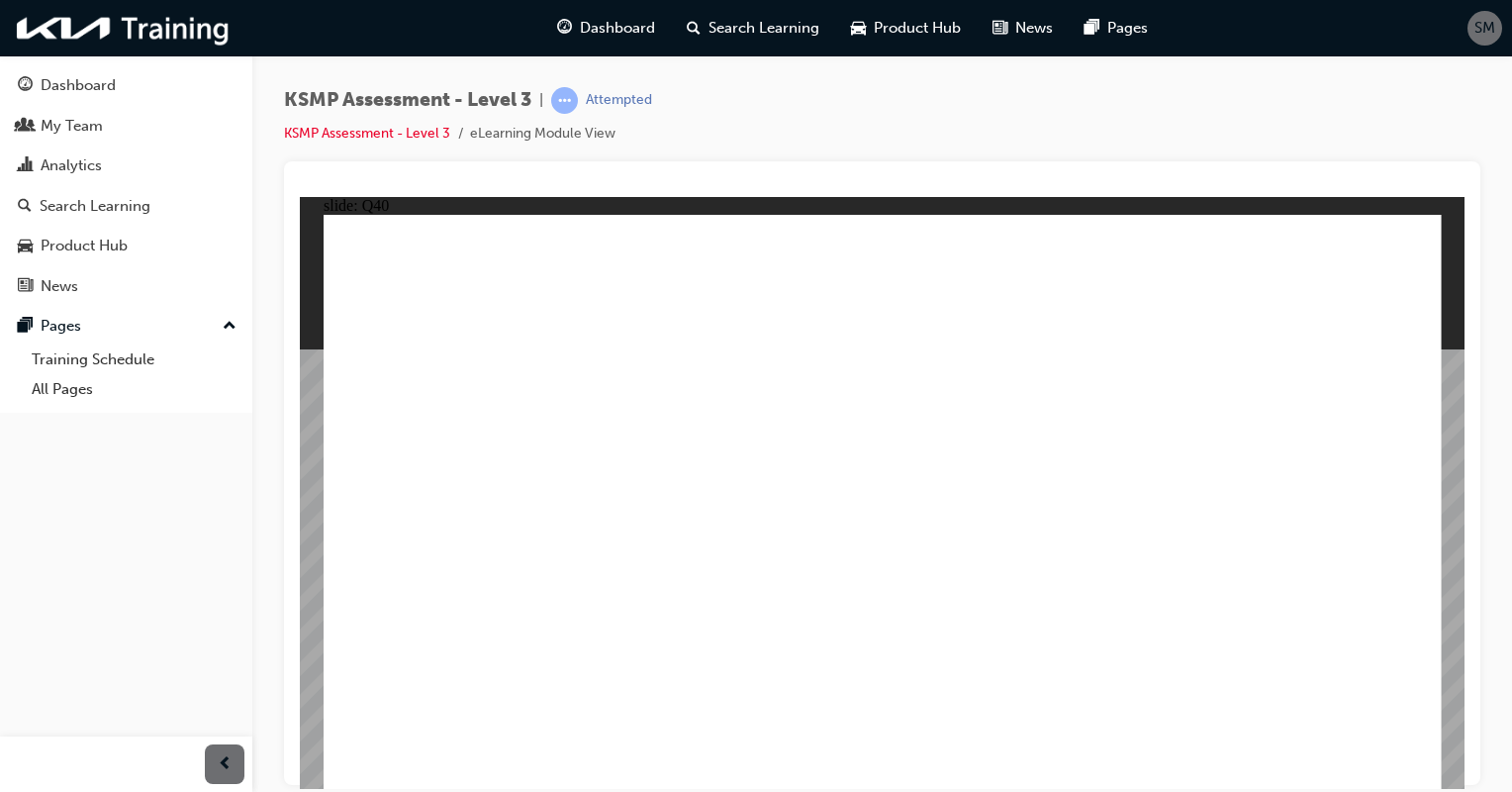 click 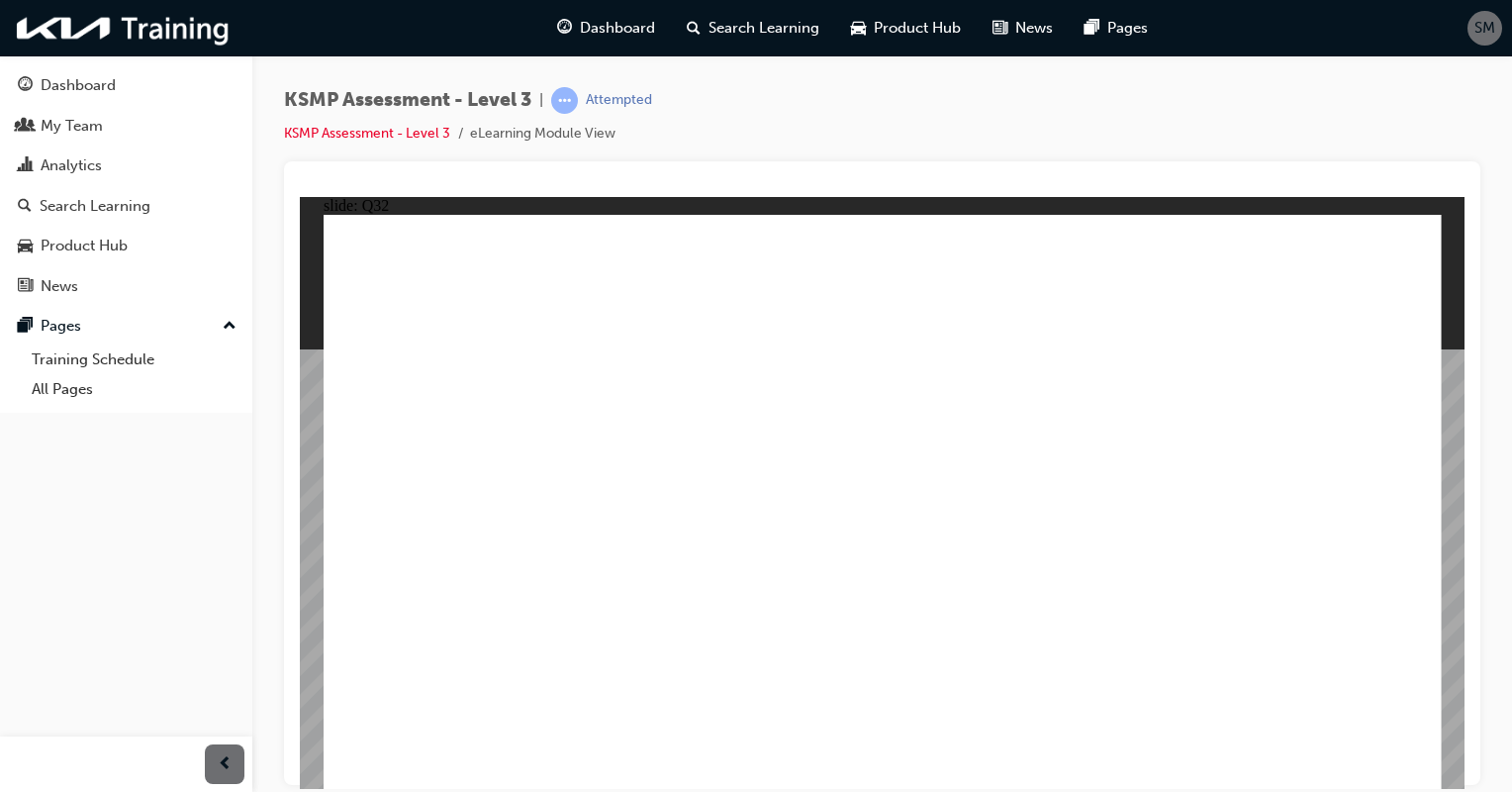 click 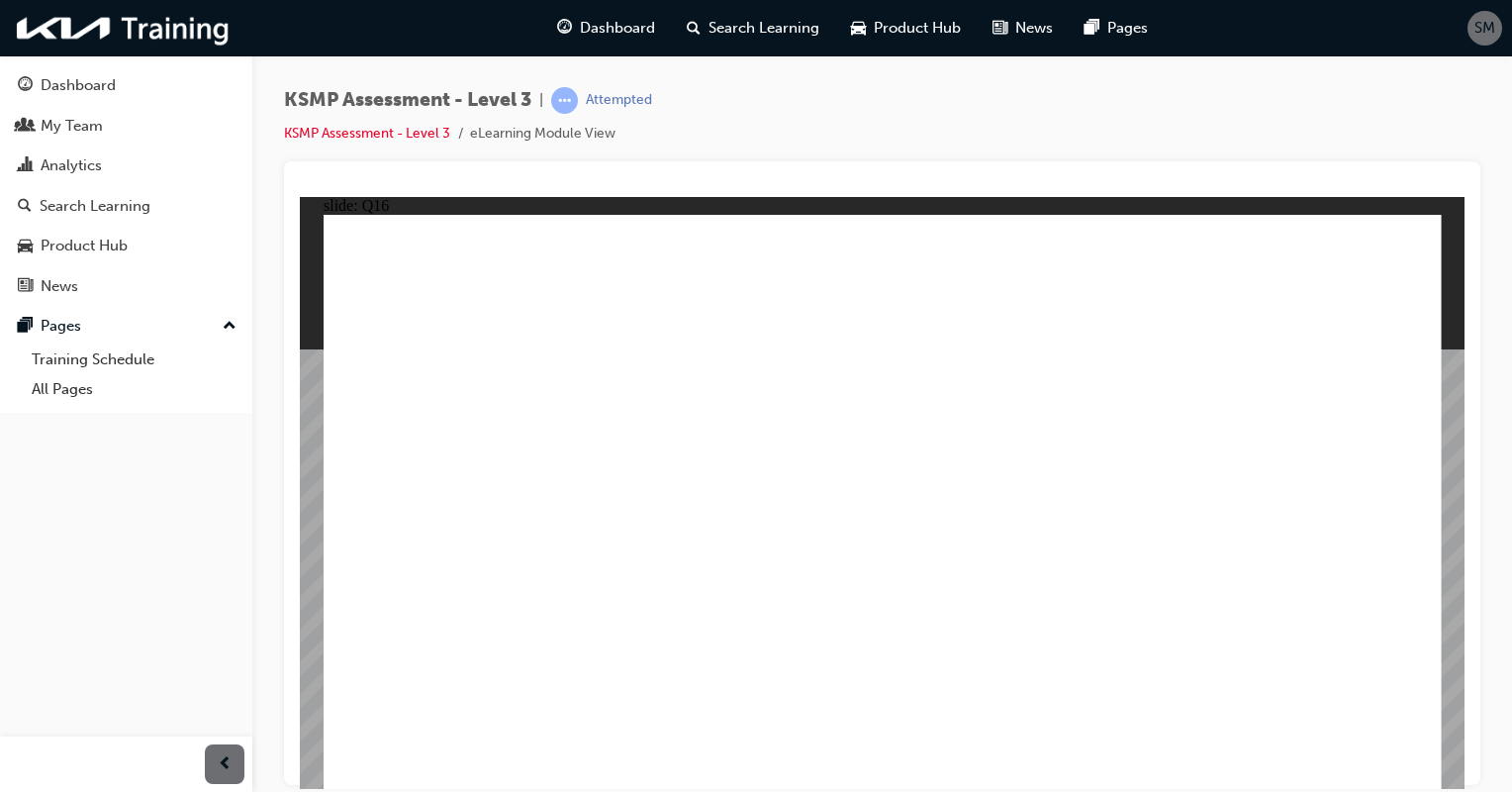 click 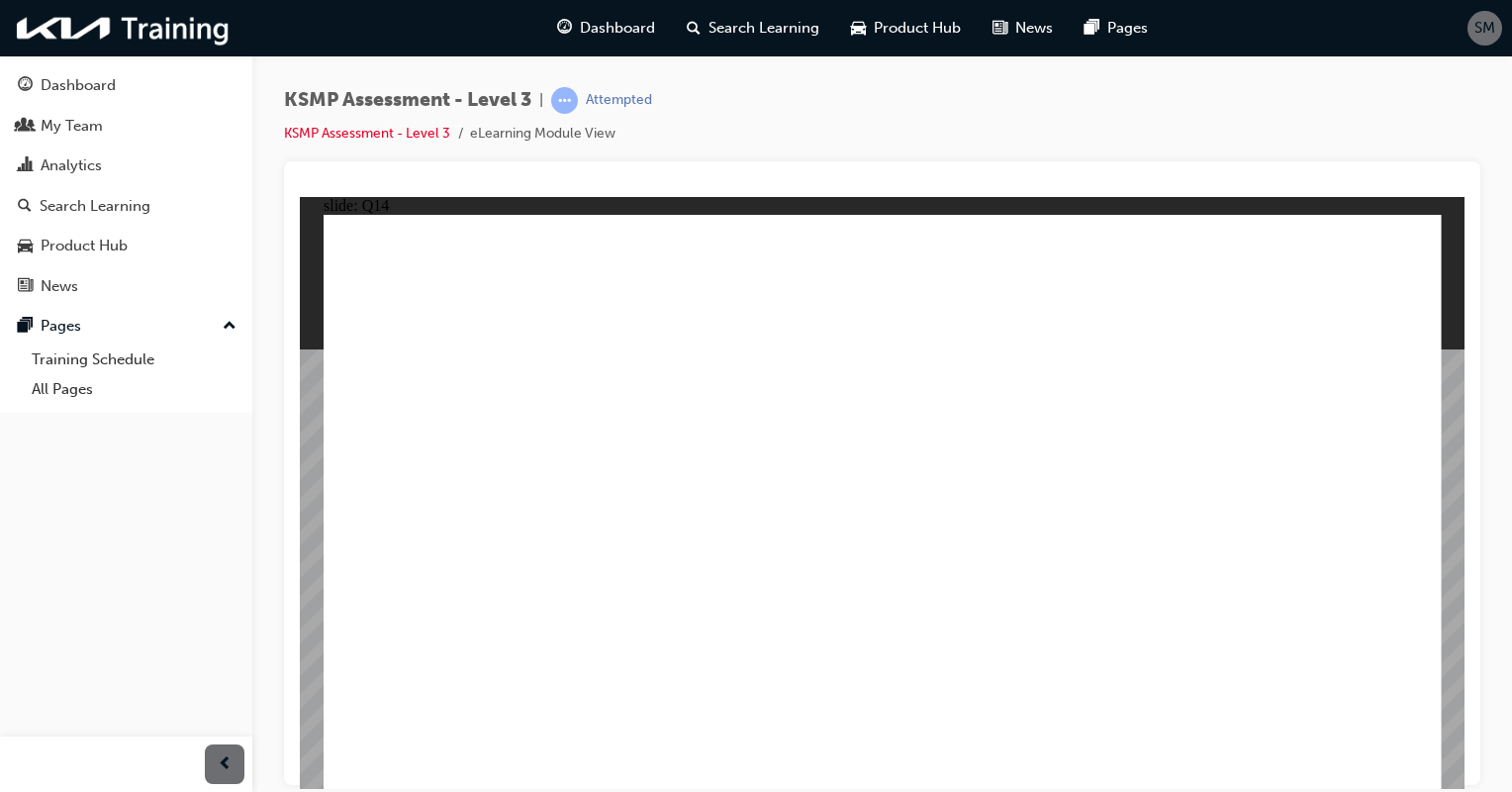 click 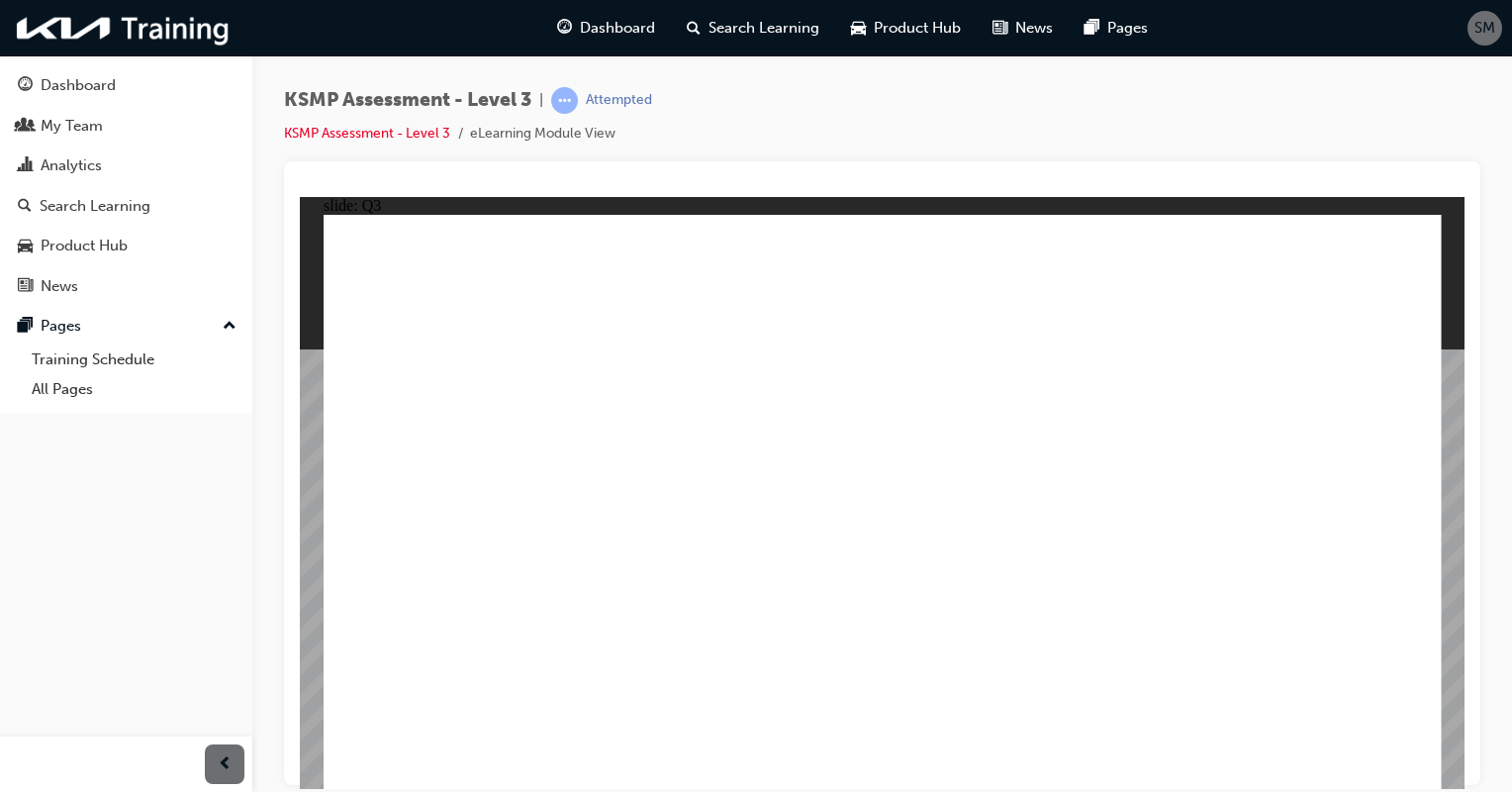 click 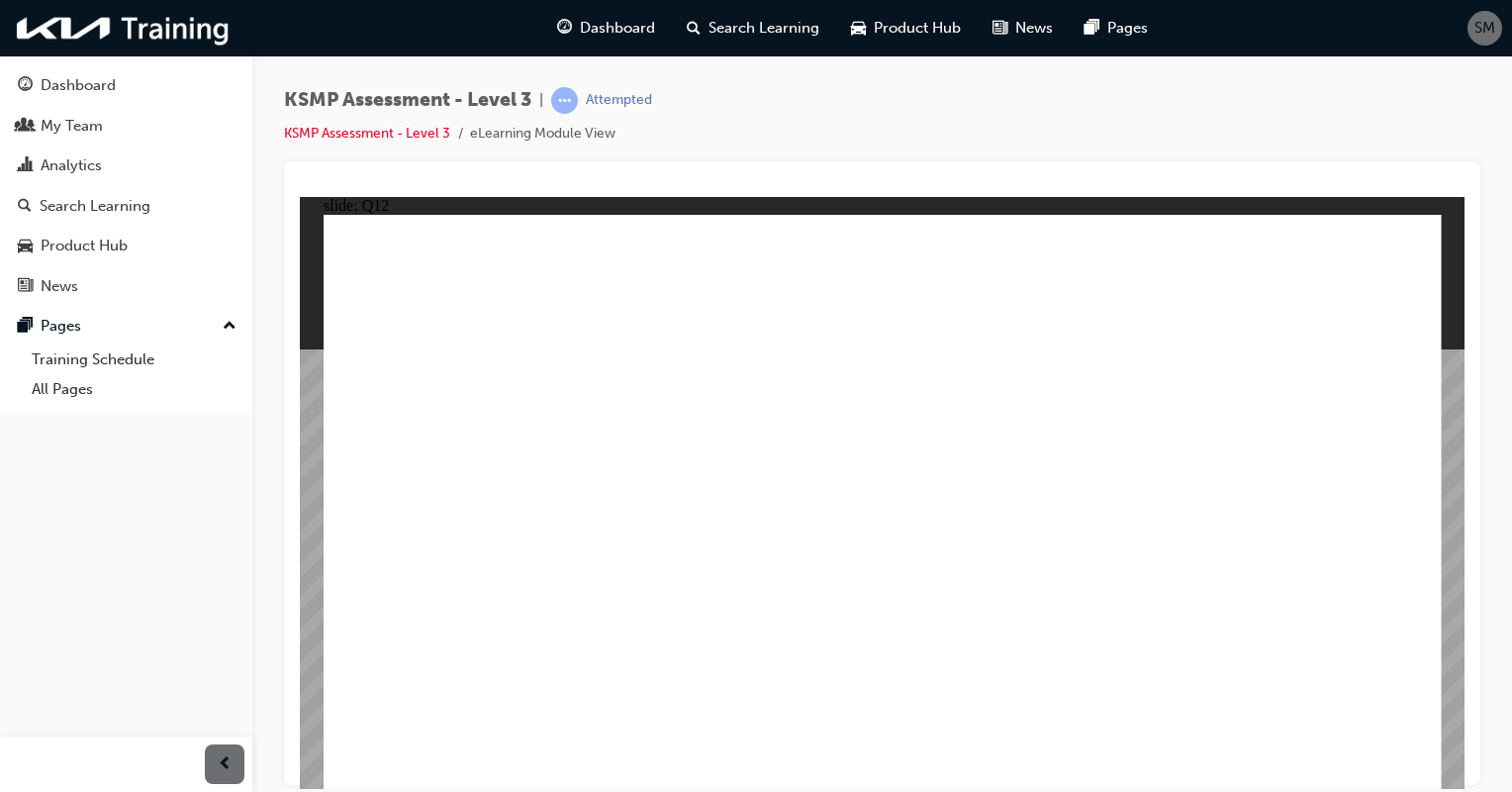 click 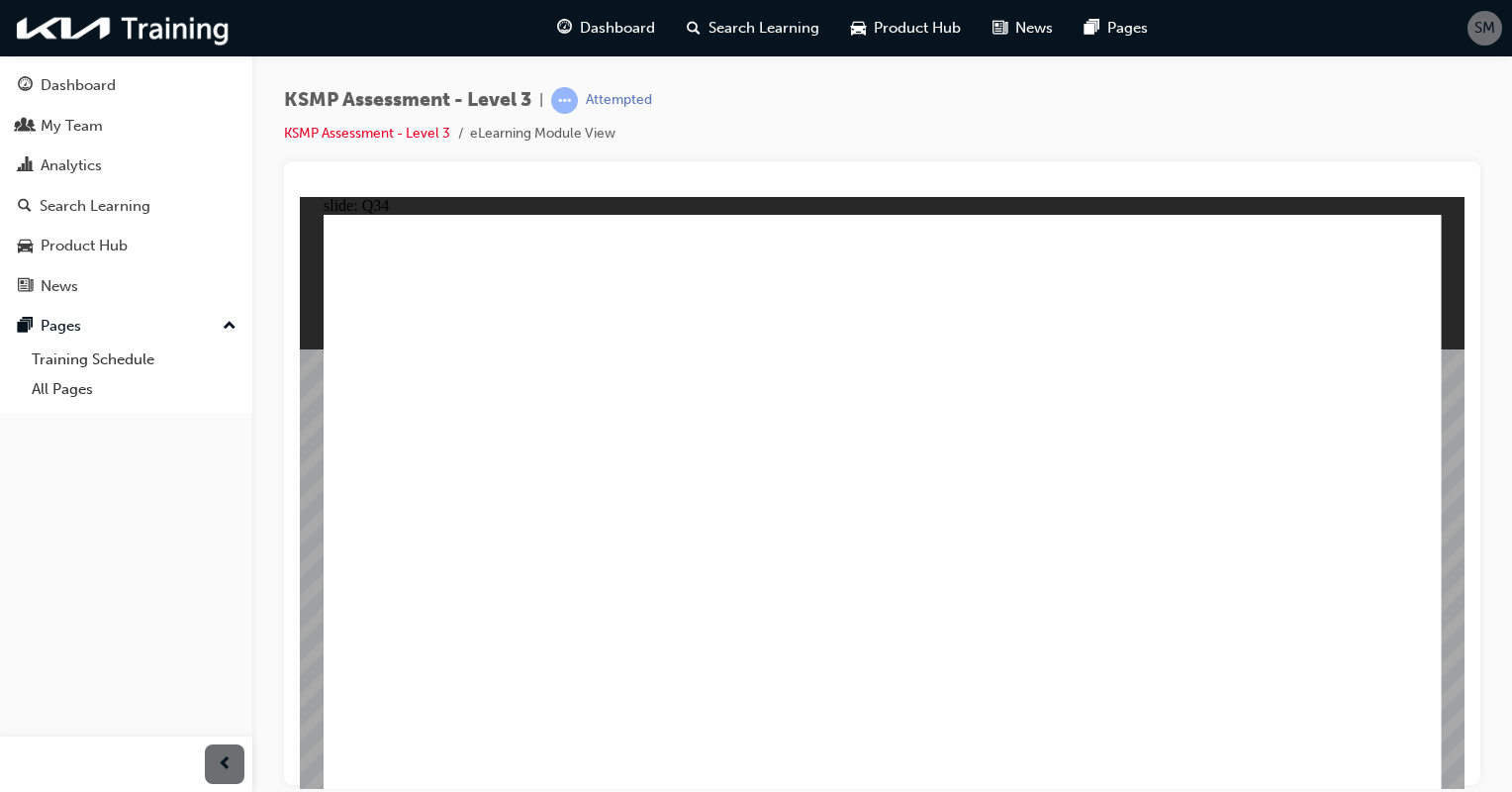 click 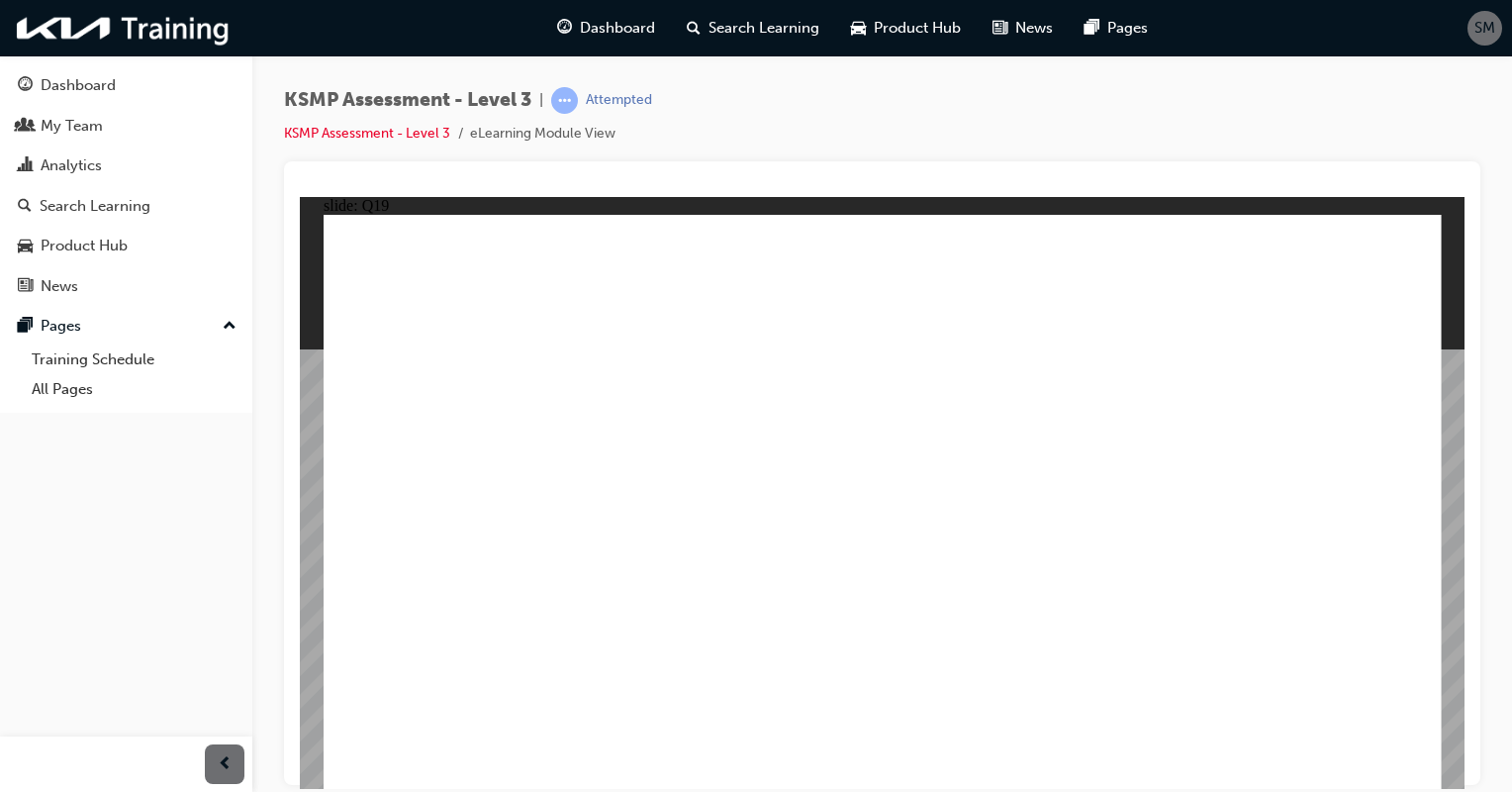click 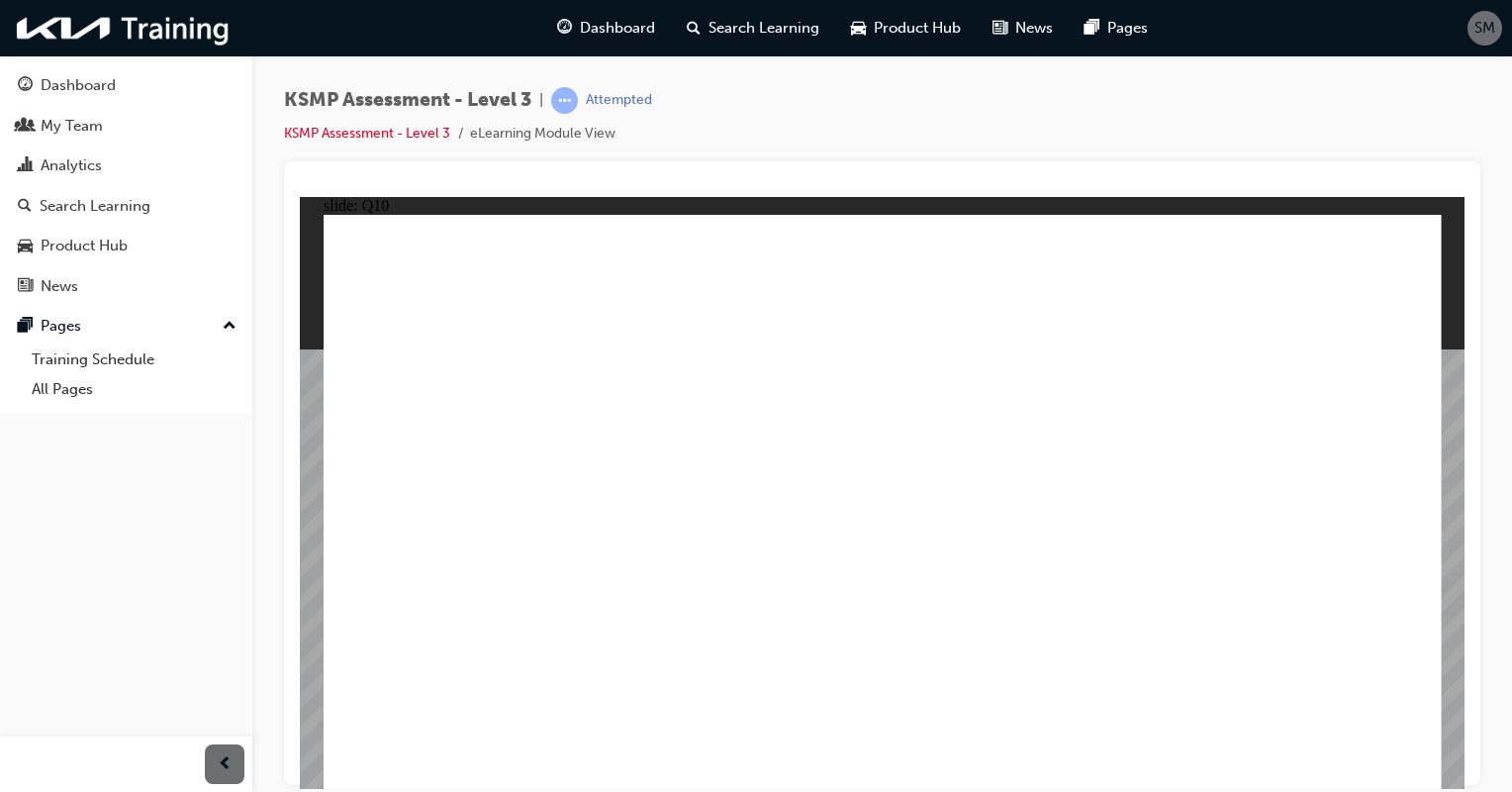 click 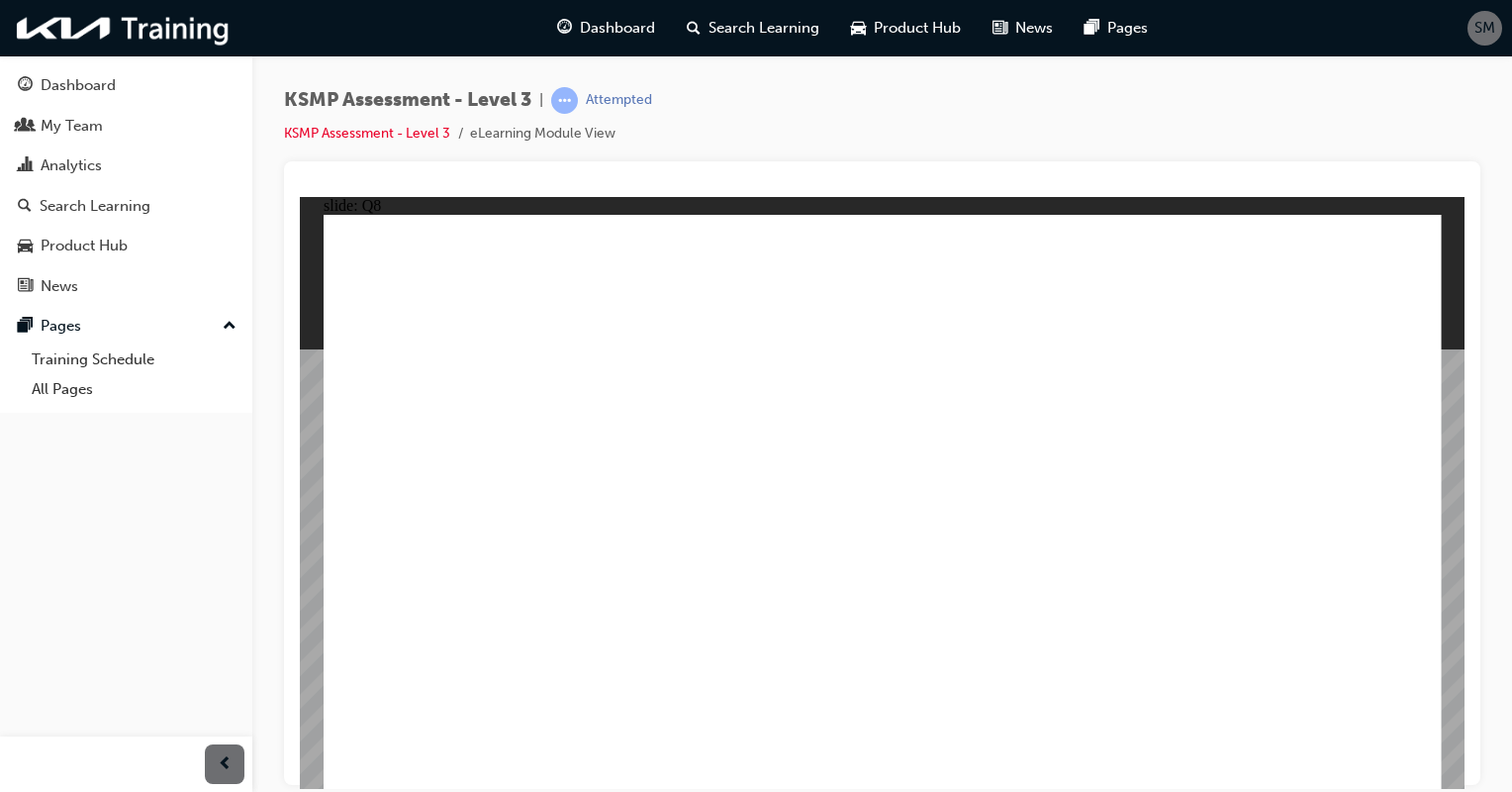 click 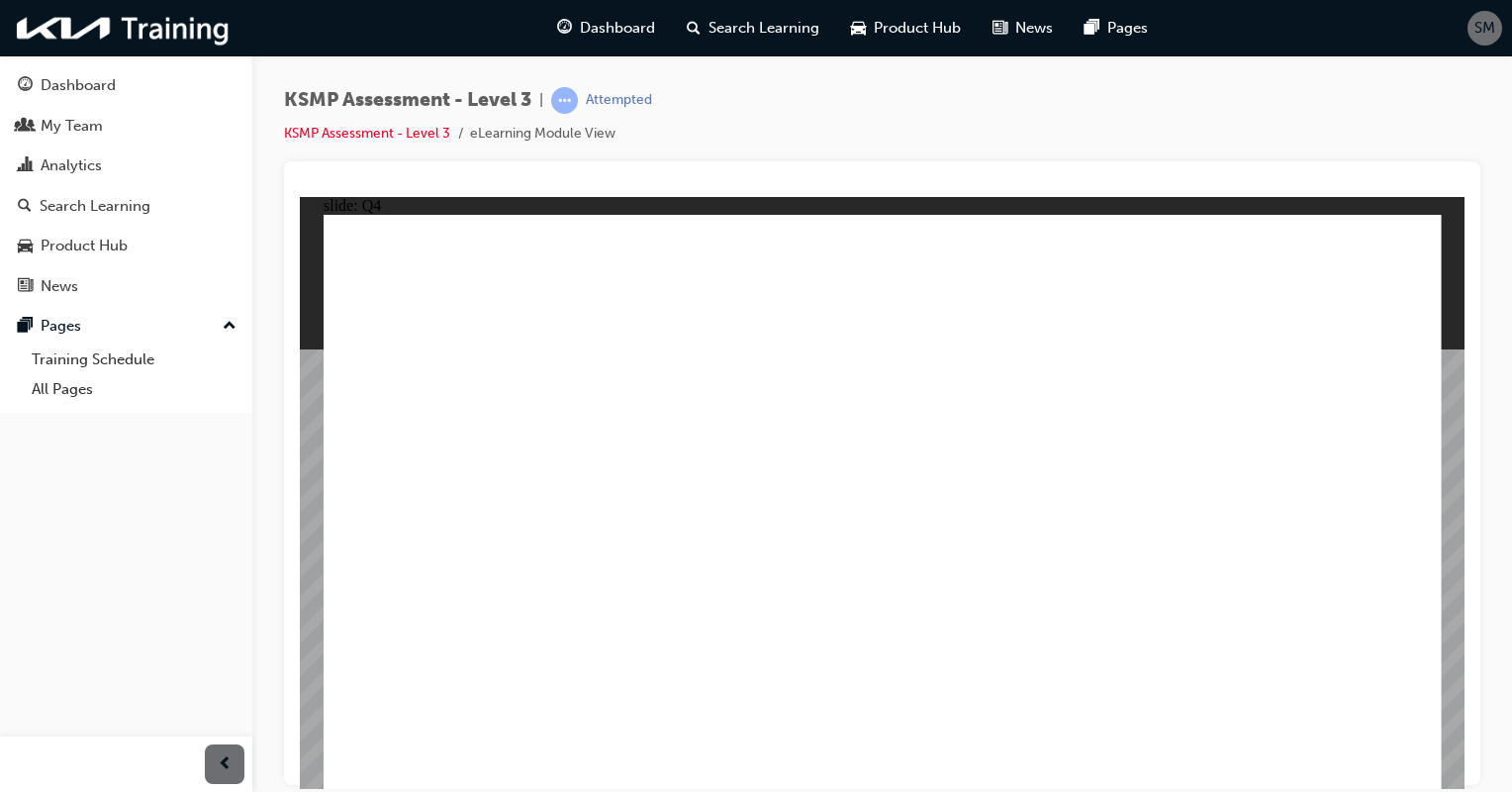 click 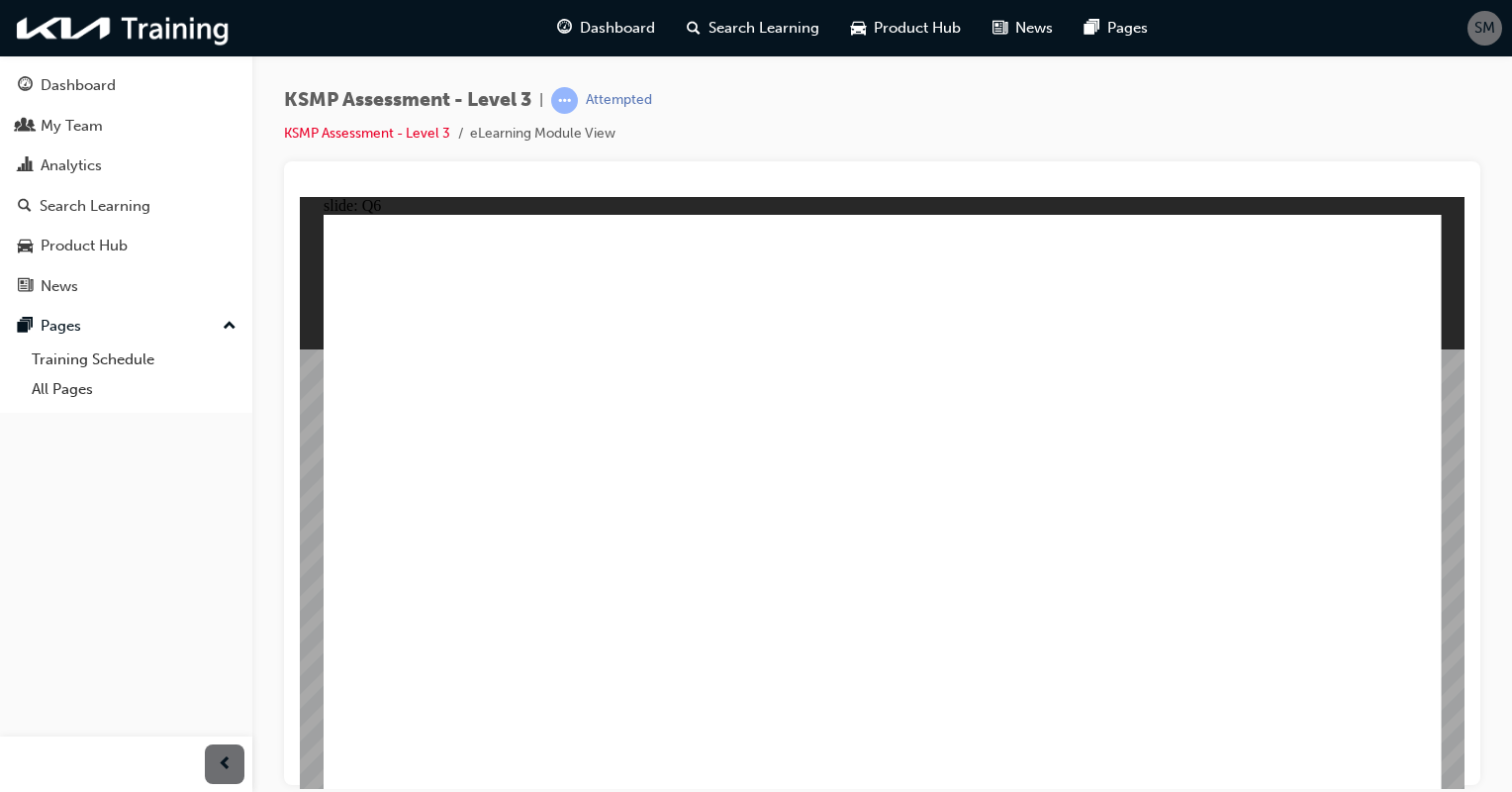 click 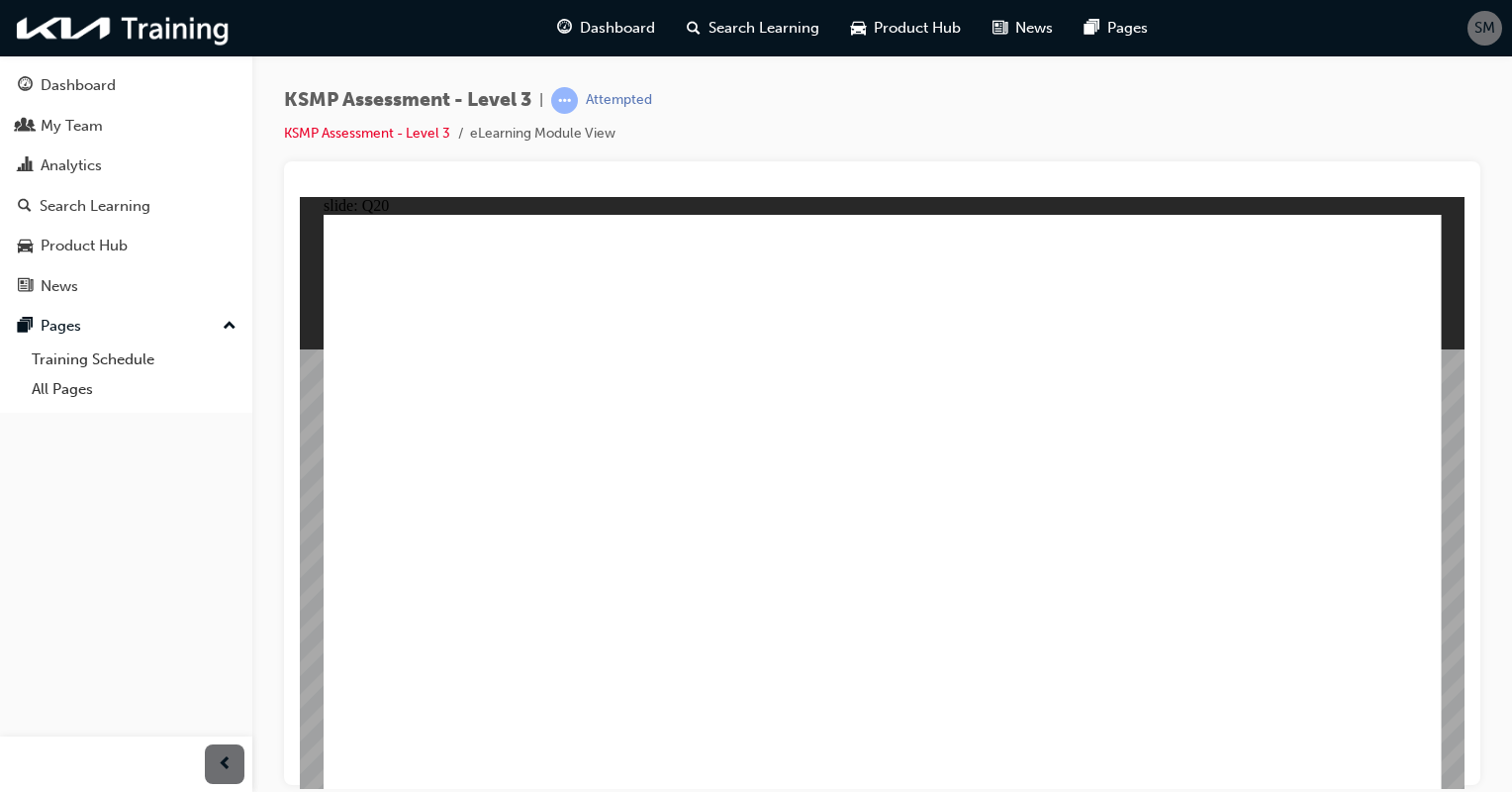 click 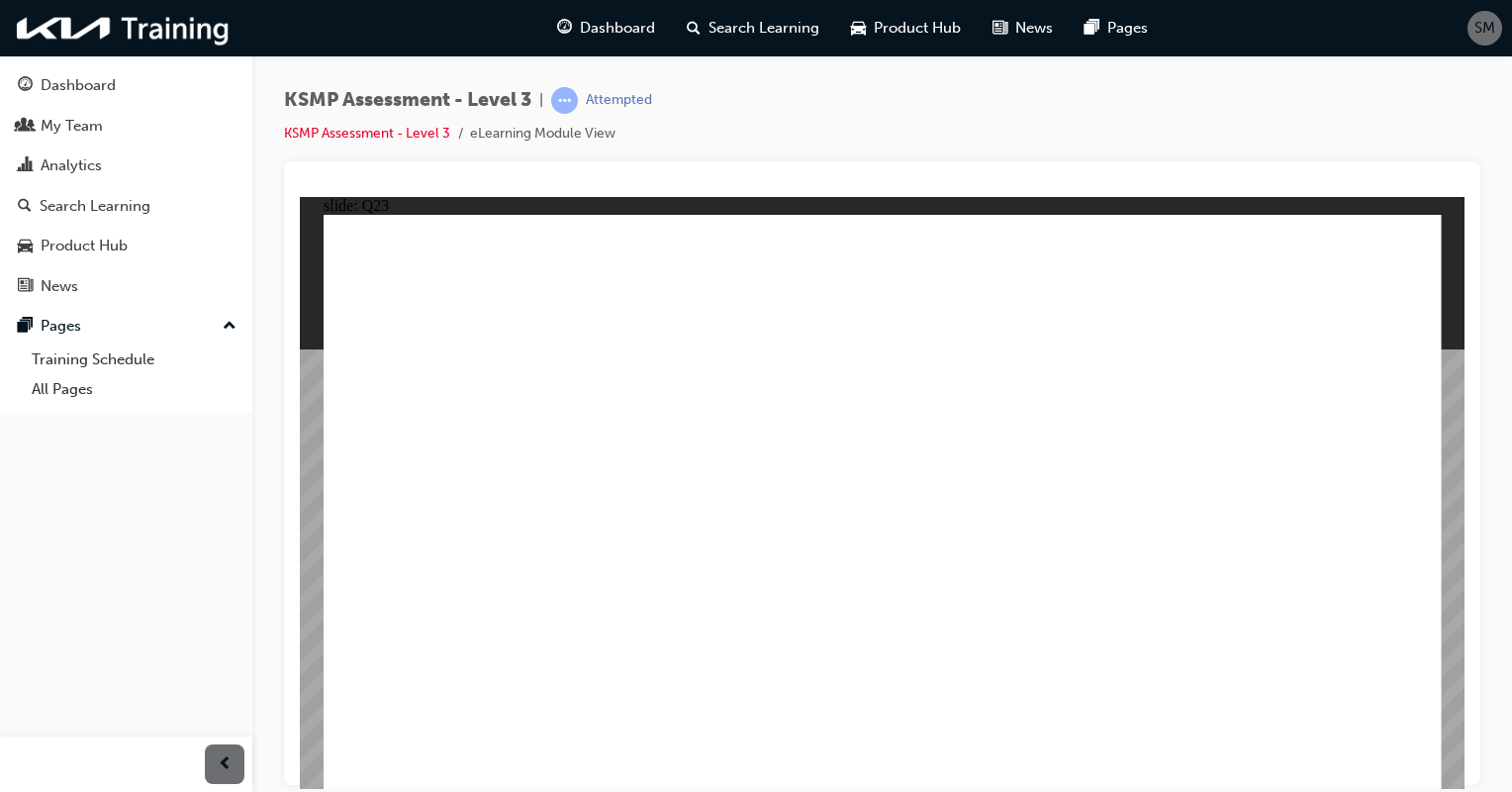 click 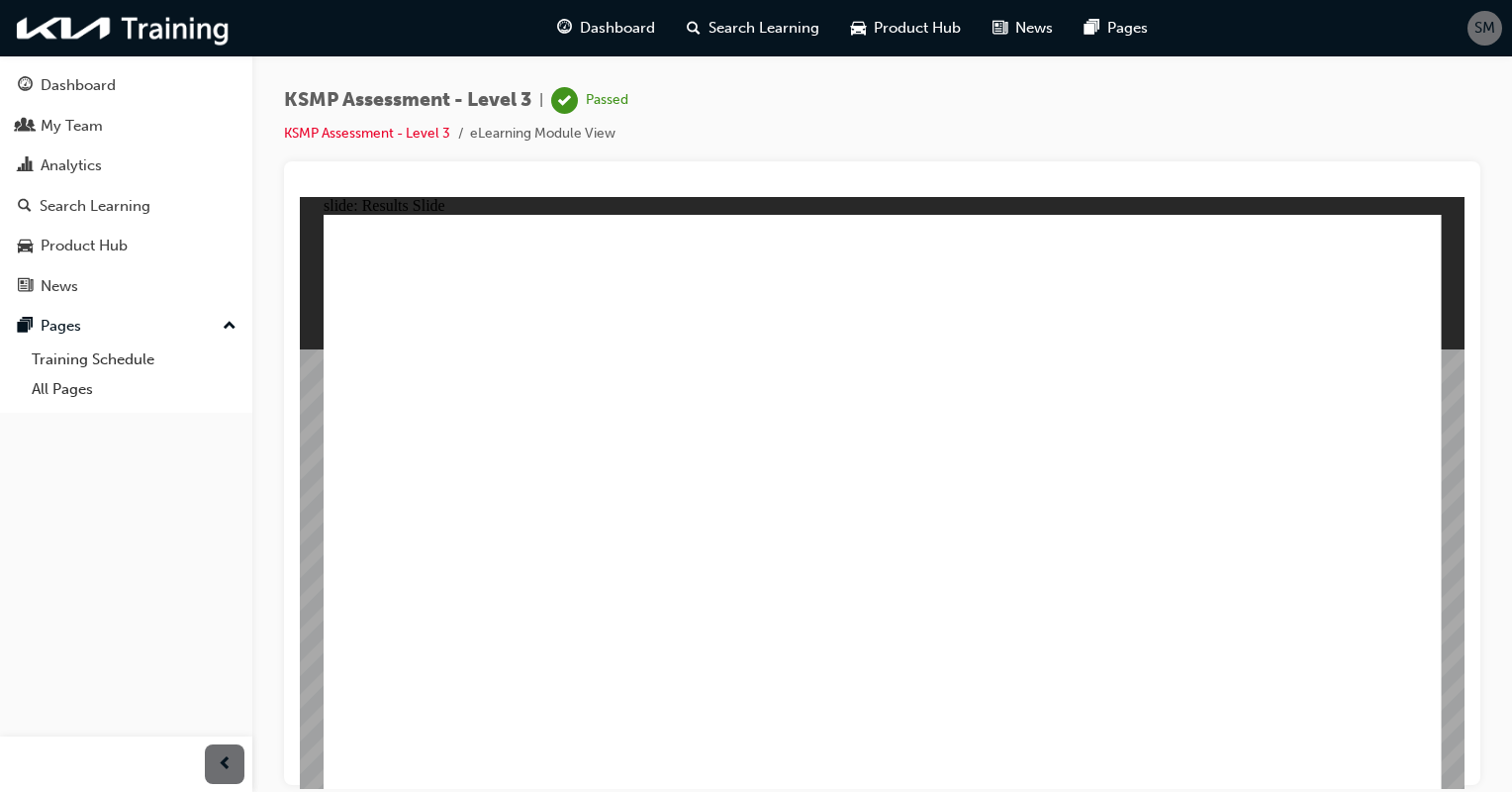 click 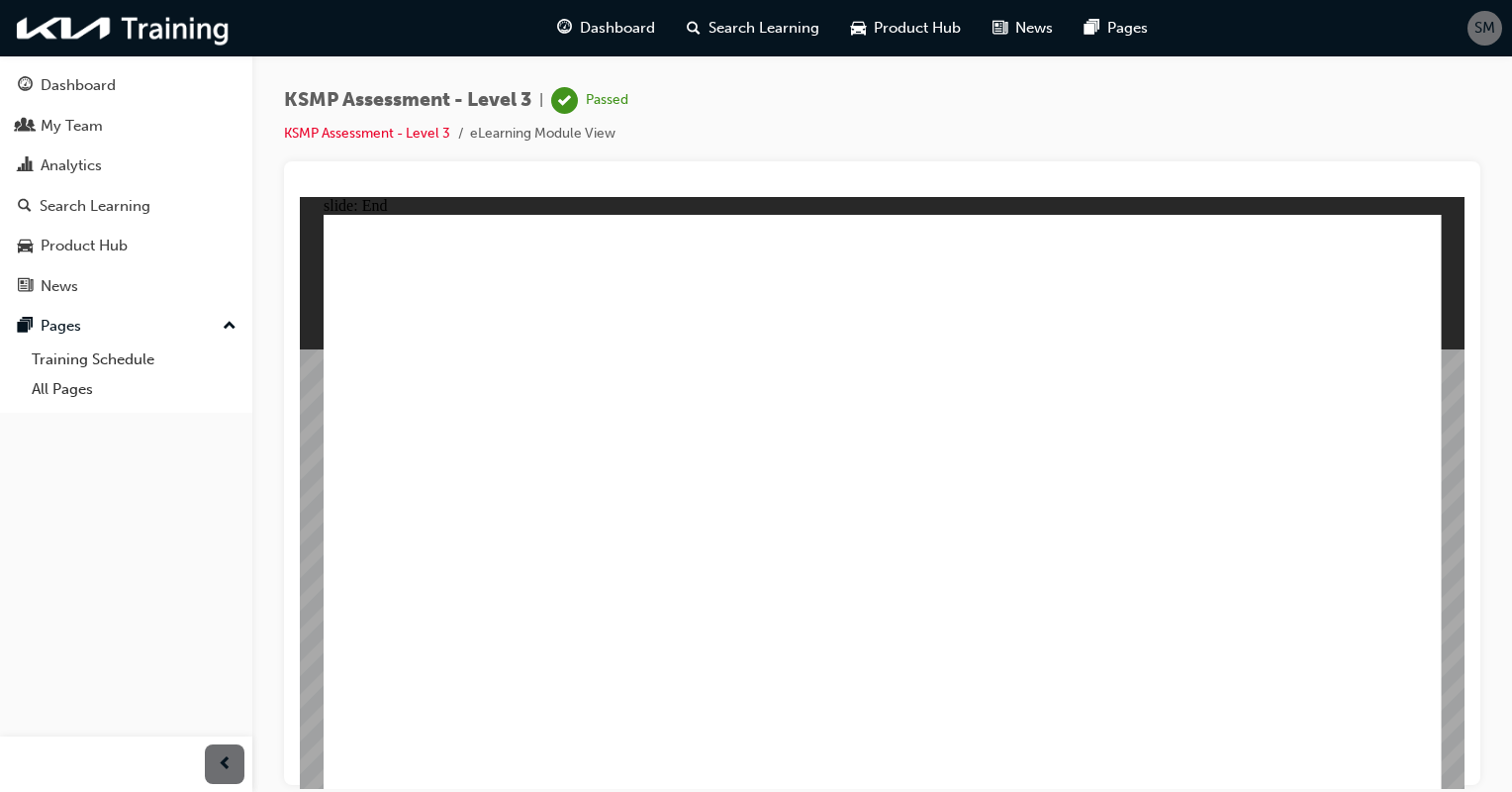 click 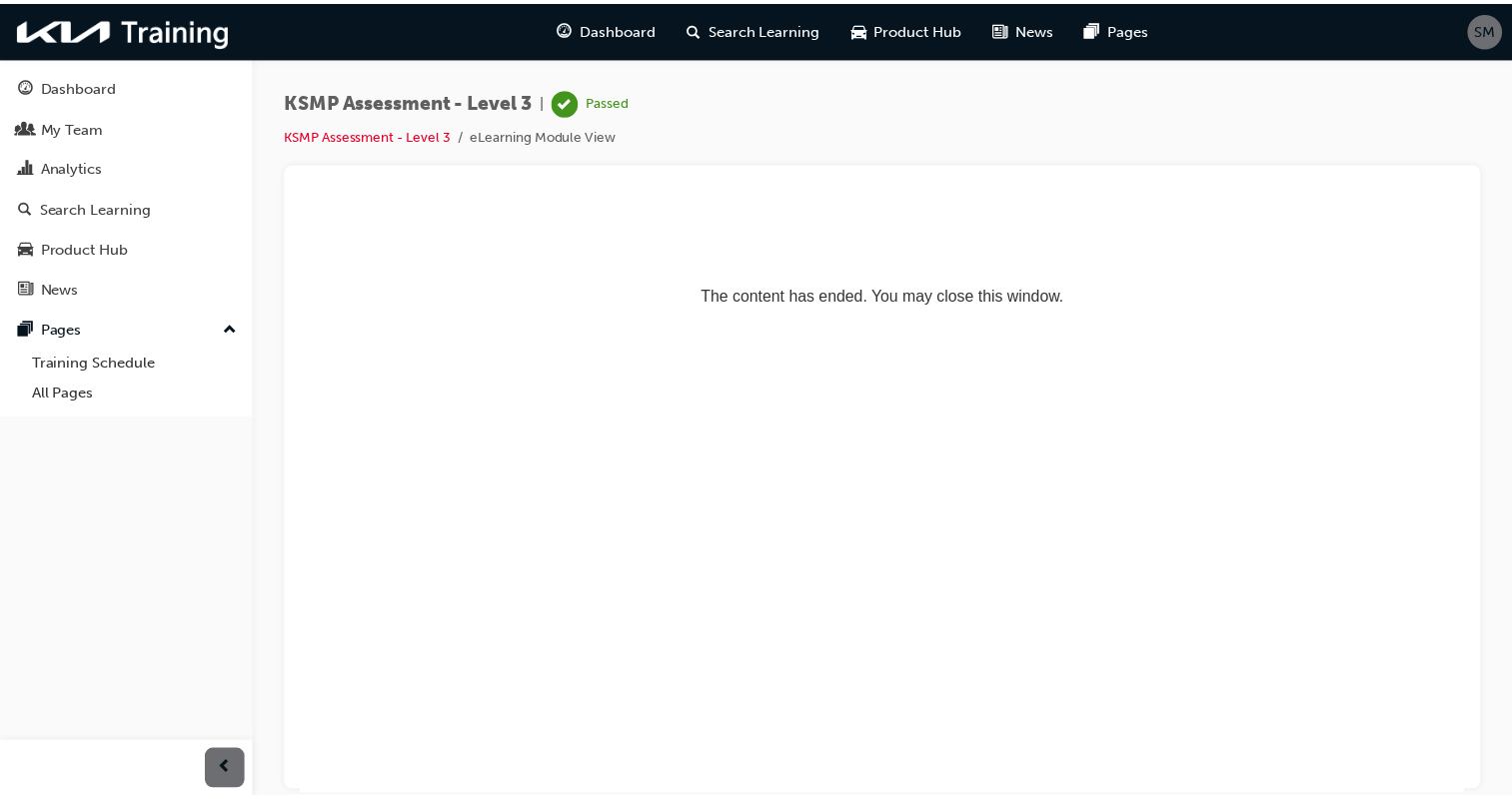 scroll, scrollTop: 0, scrollLeft: 0, axis: both 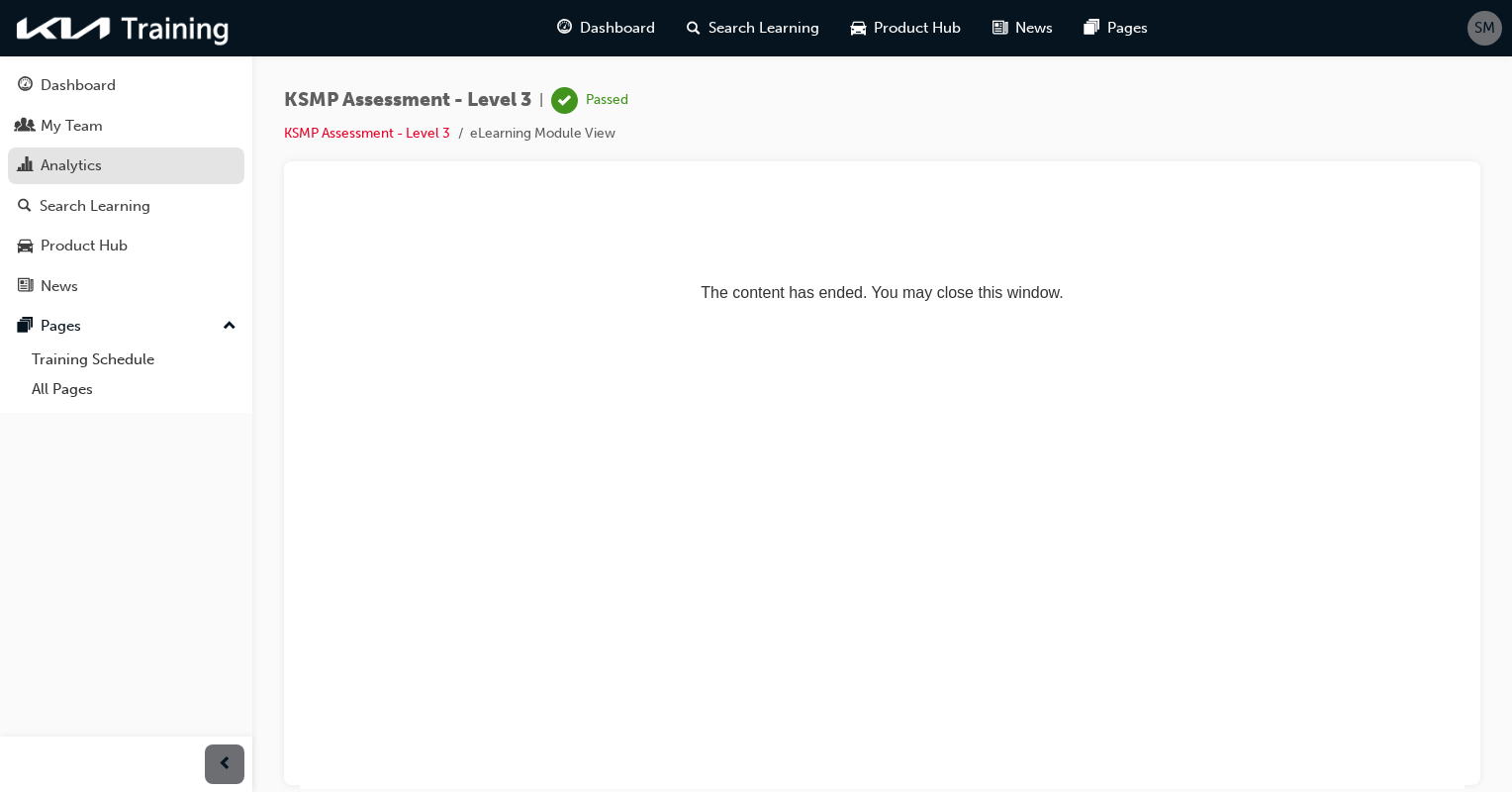 click on "Analytics" at bounding box center (71, 165) 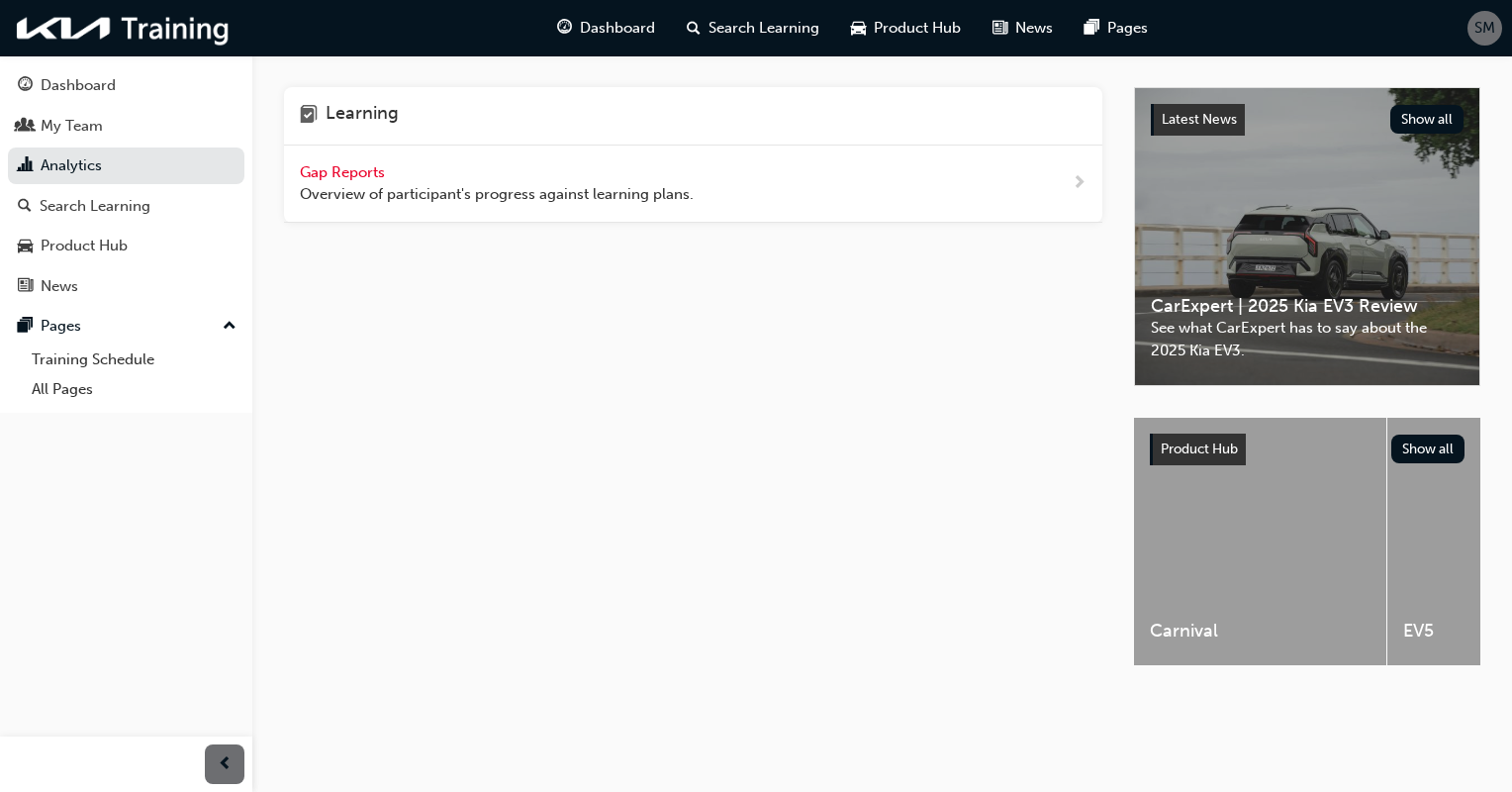 click on "Gap Reports" at bounding box center (344, 172) 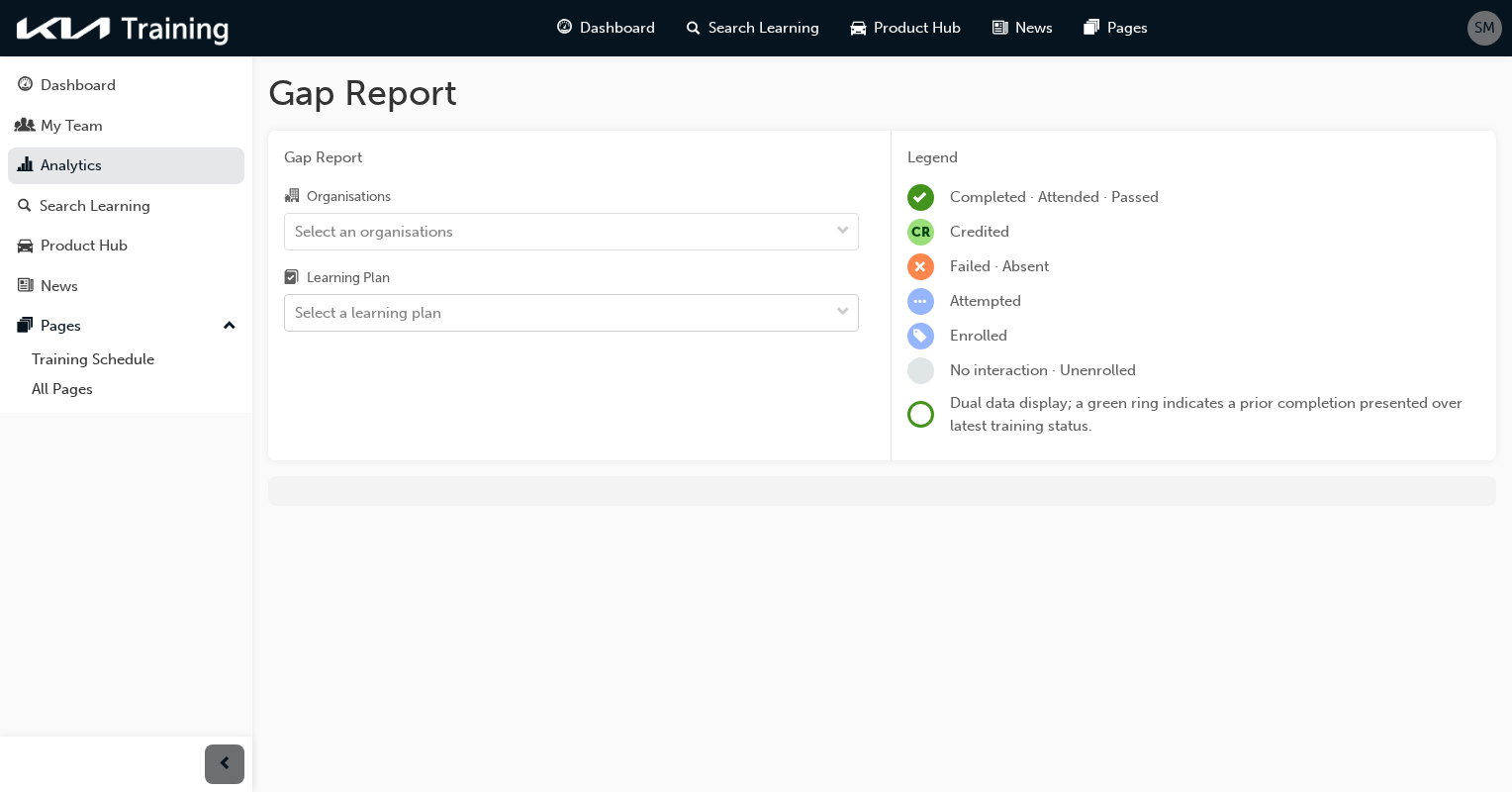 click on "Select a learning plan" at bounding box center (556, 313) 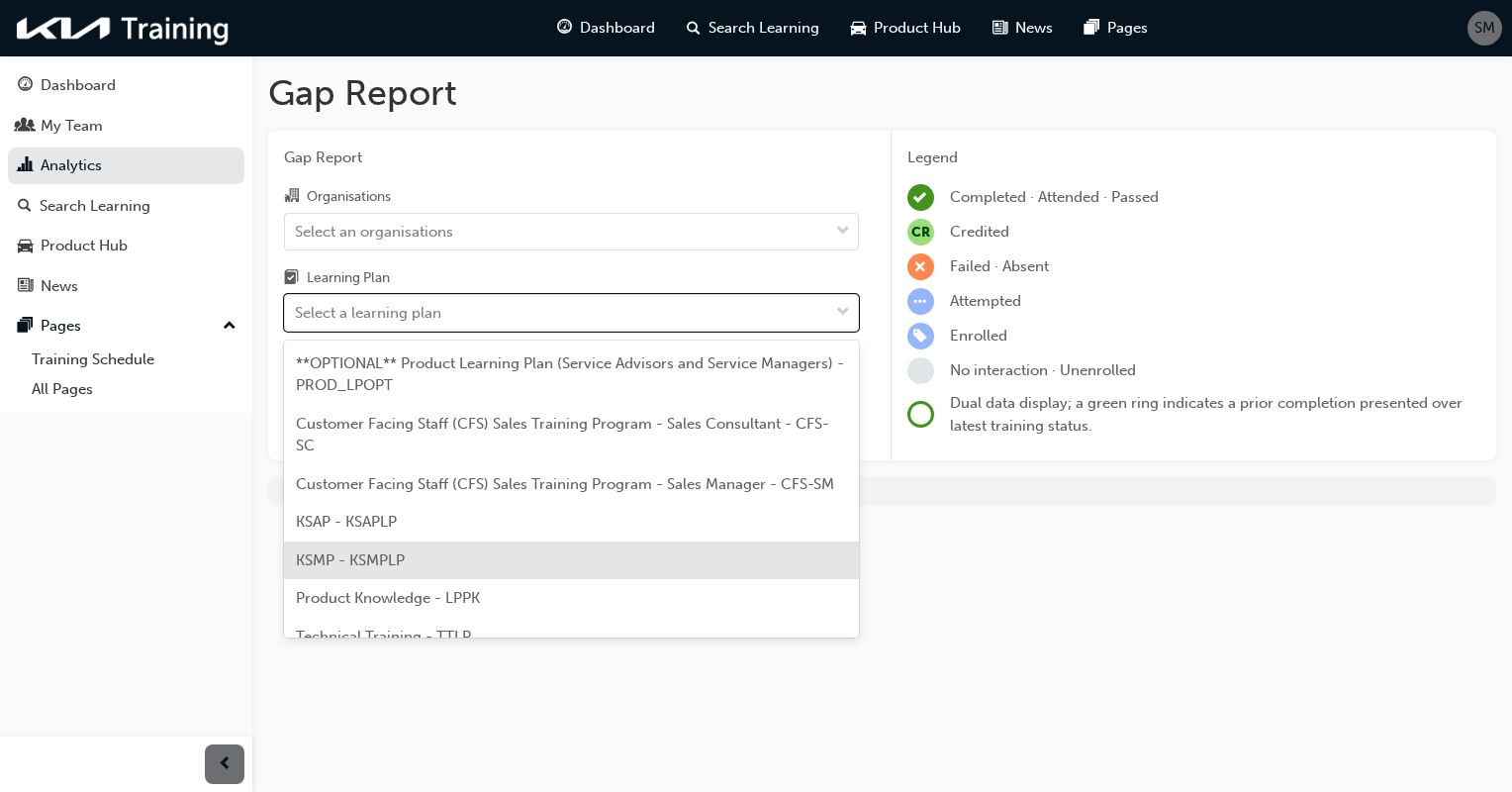 click on "Product Knowledge - LPPK" at bounding box center (571, 598) 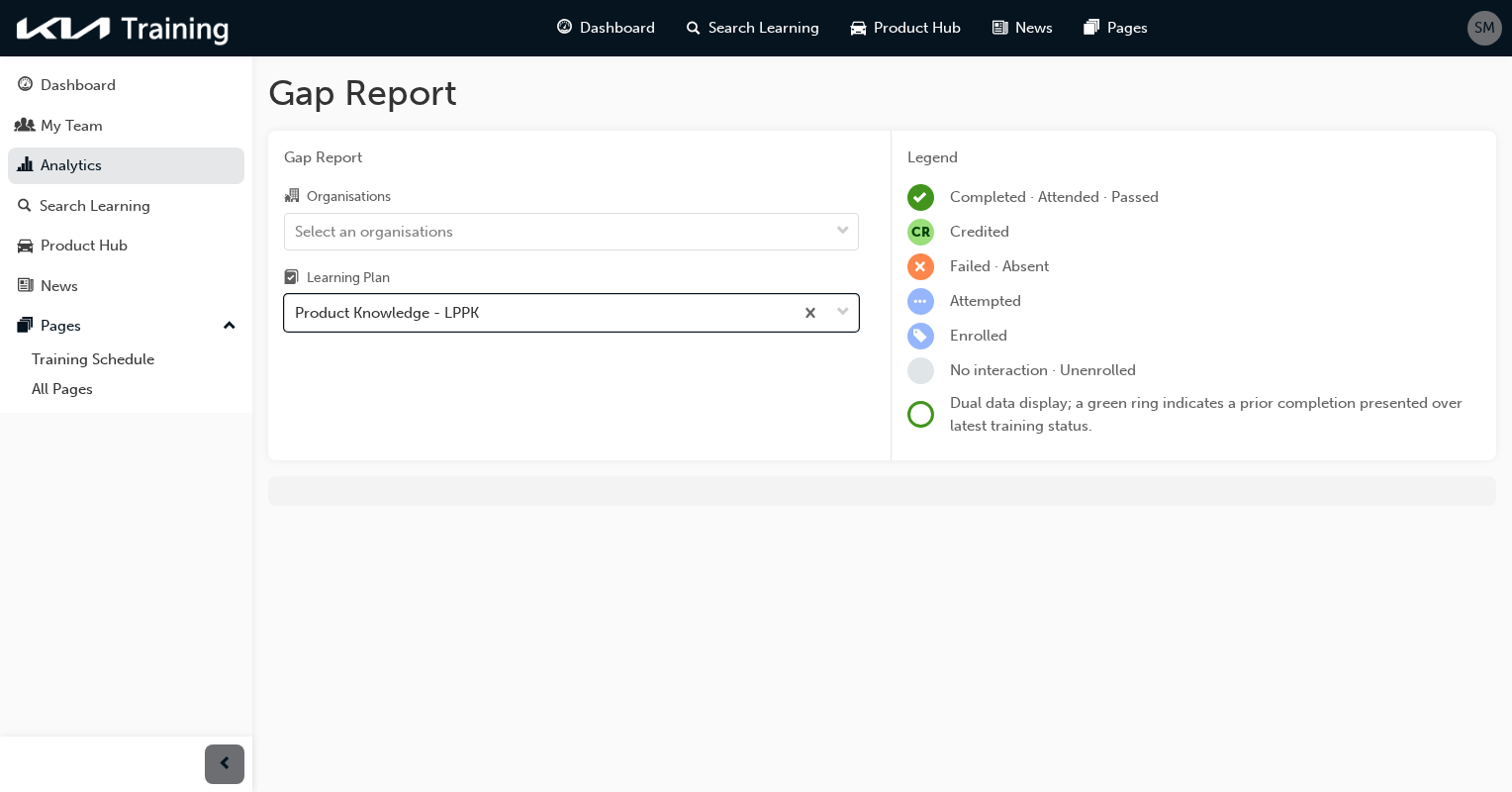 click on "Product Knowledge - LPPK" at bounding box center (538, 313) 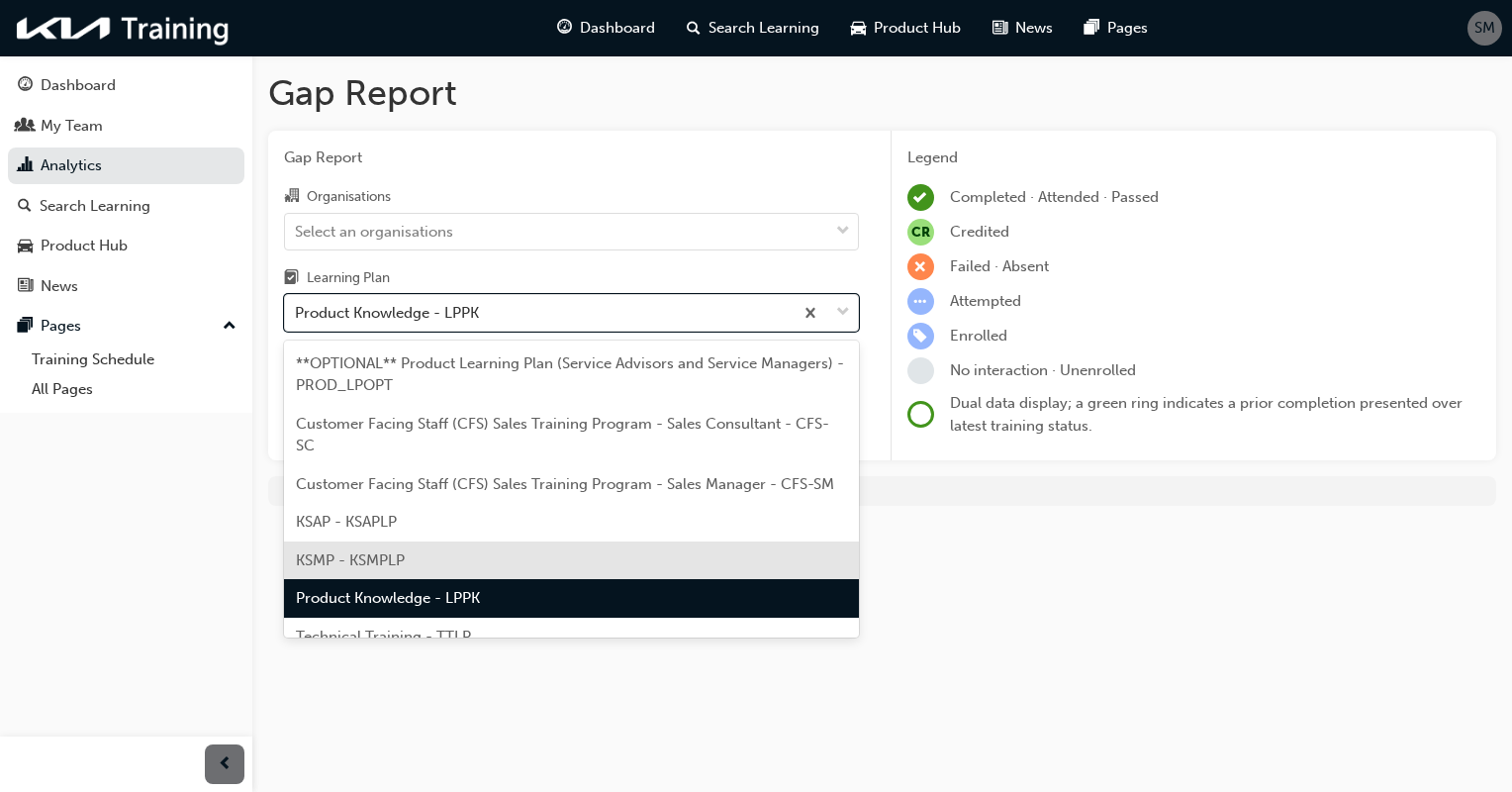 click on "KSMP - KSMPLP" at bounding box center [571, 560] 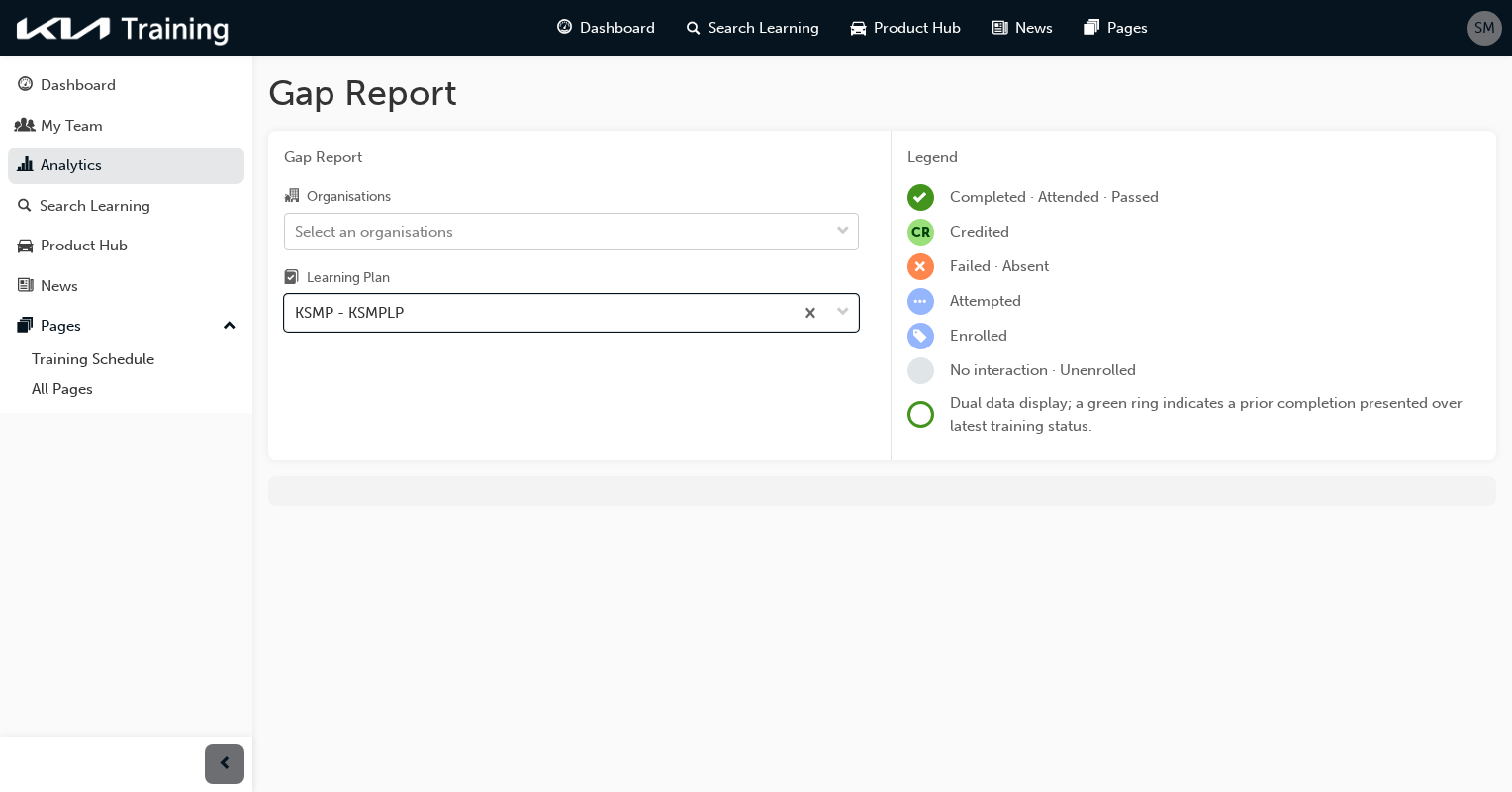 click on "Select an organisations" at bounding box center (571, 232) 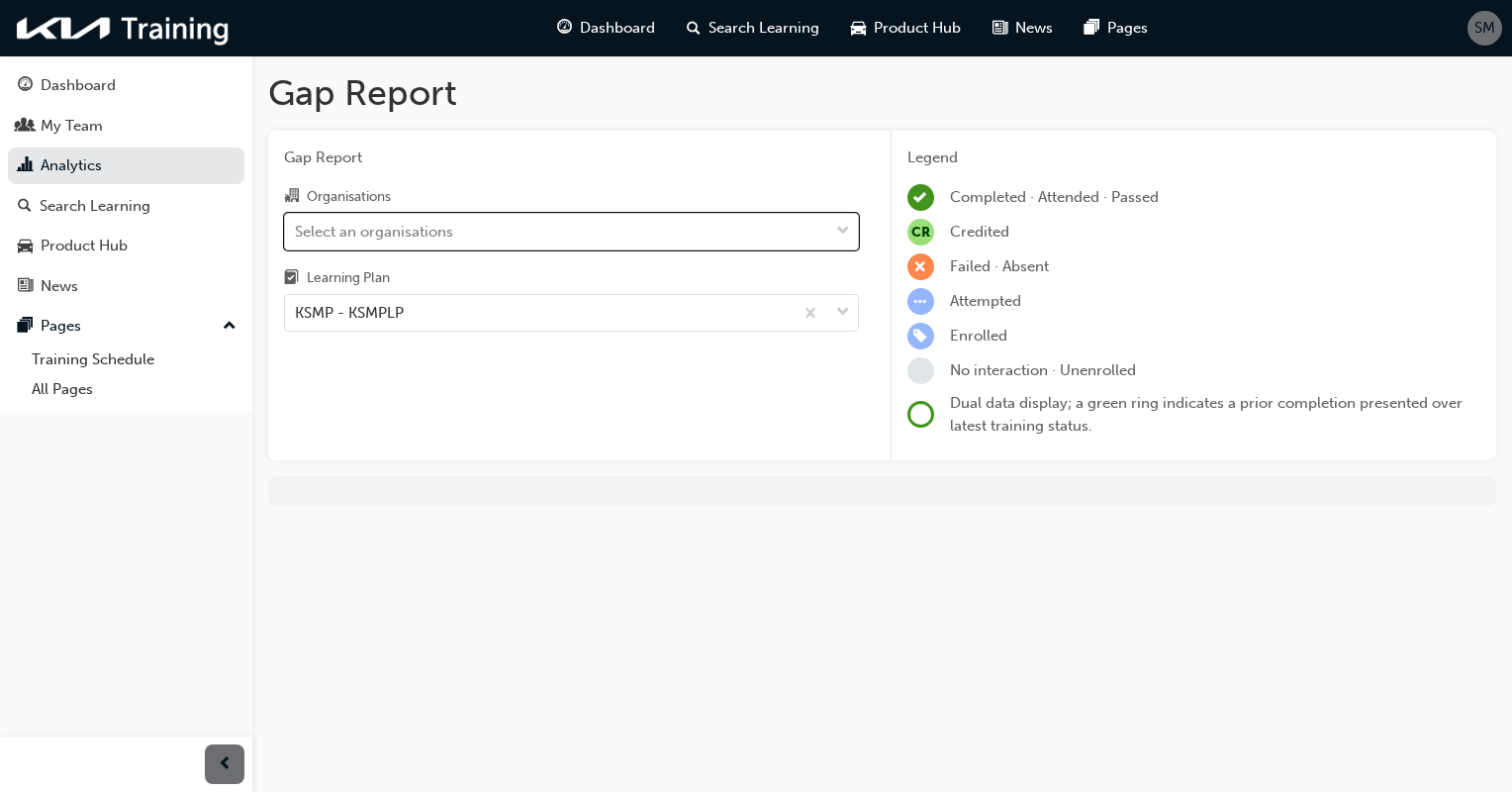 click on "Select an organisations" at bounding box center (571, 232) 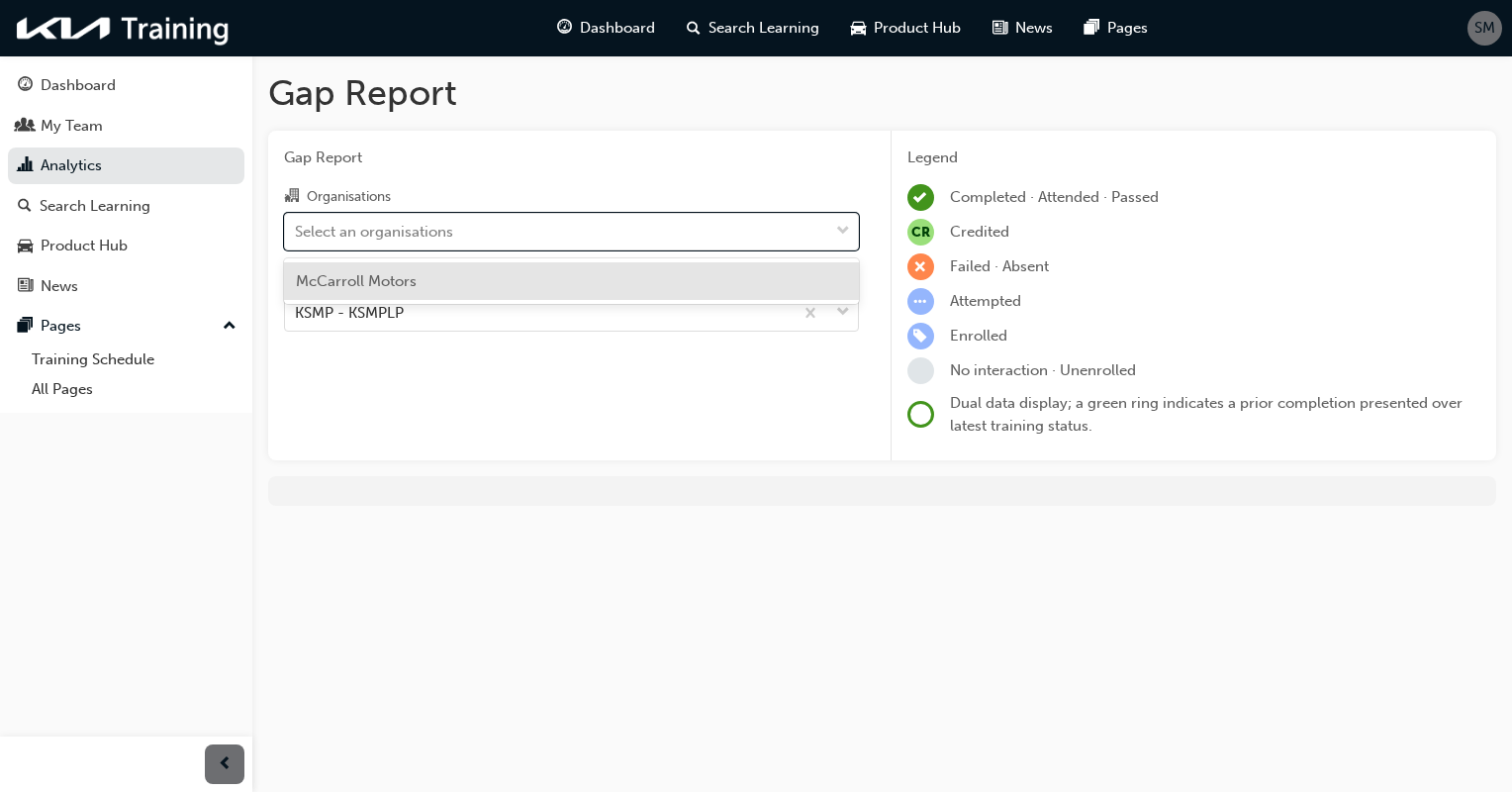 click on "McCarroll Motors" at bounding box center [571, 281] 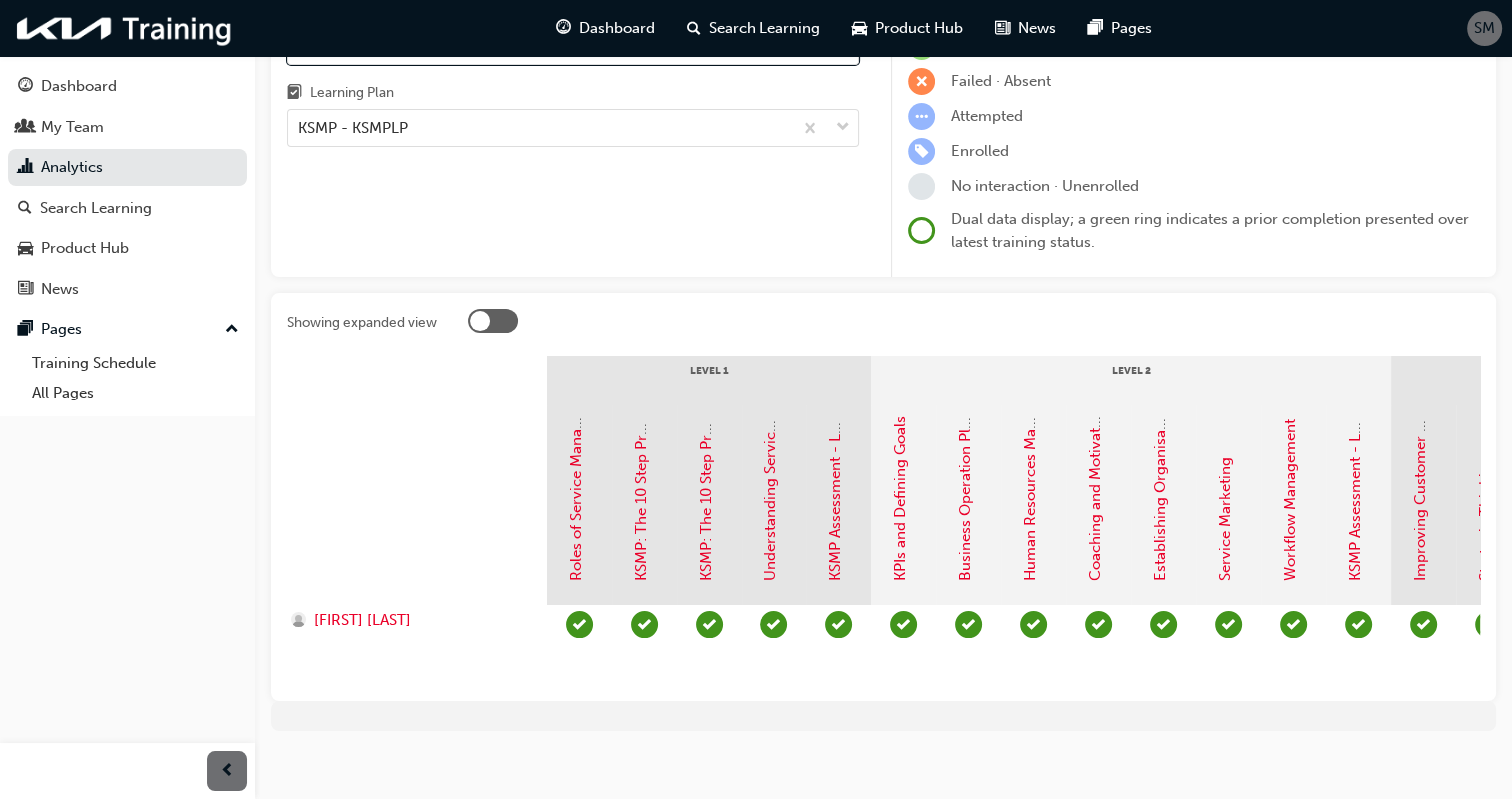 scroll, scrollTop: 204, scrollLeft: 0, axis: vertical 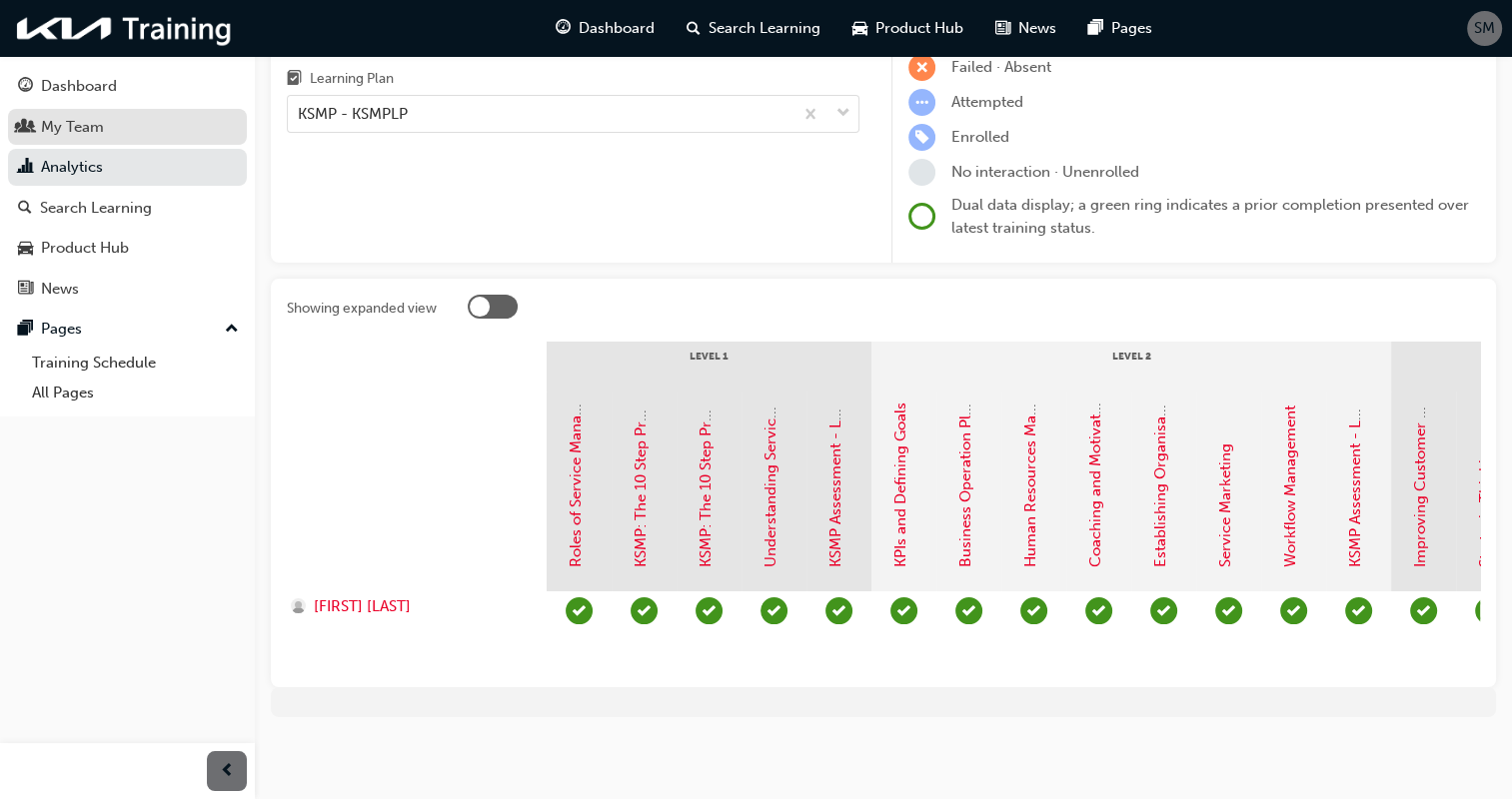 click on "My Team" at bounding box center (127, 127) 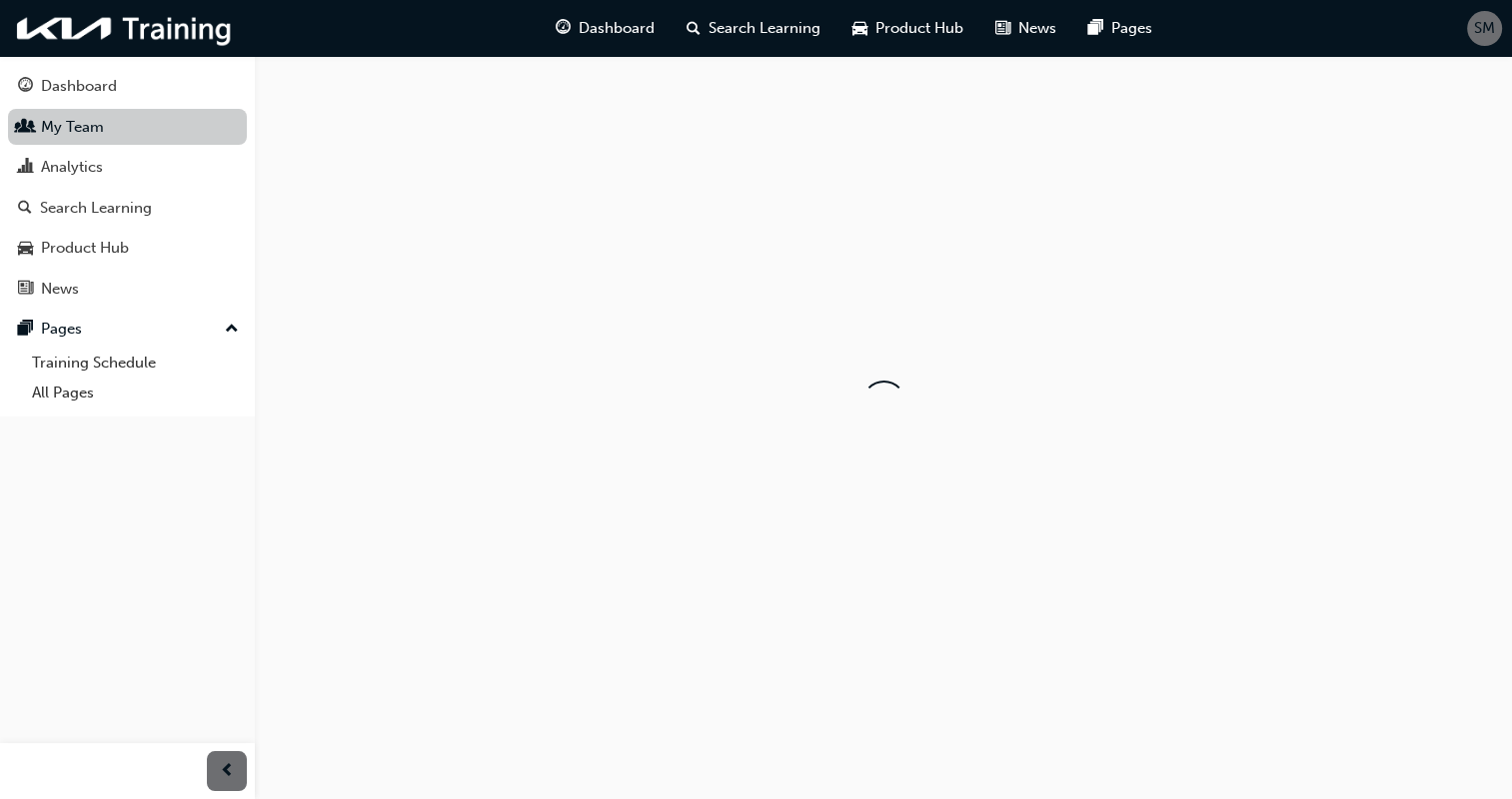 scroll, scrollTop: 0, scrollLeft: 0, axis: both 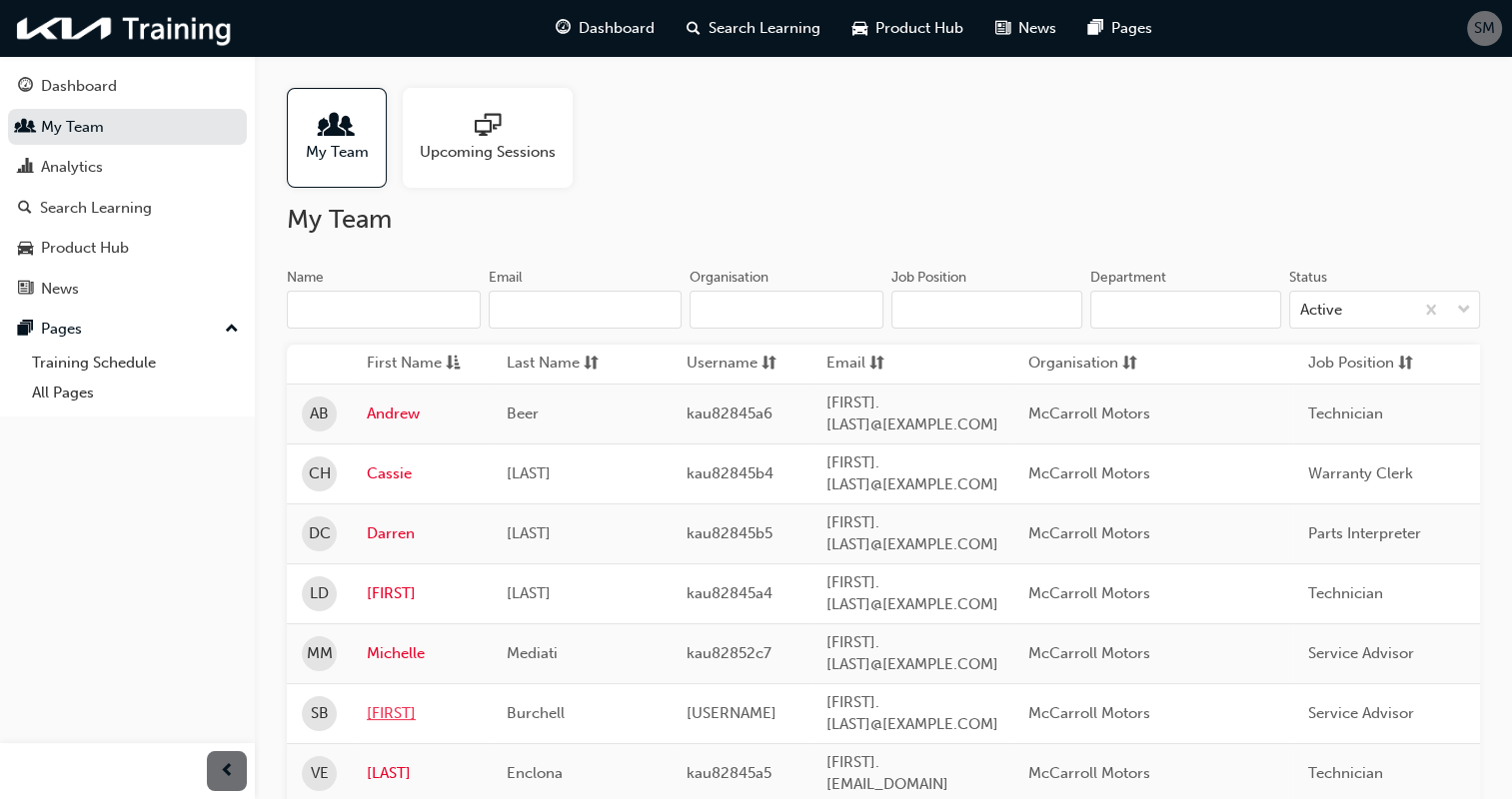 click on "Skye" at bounding box center [422, 713] 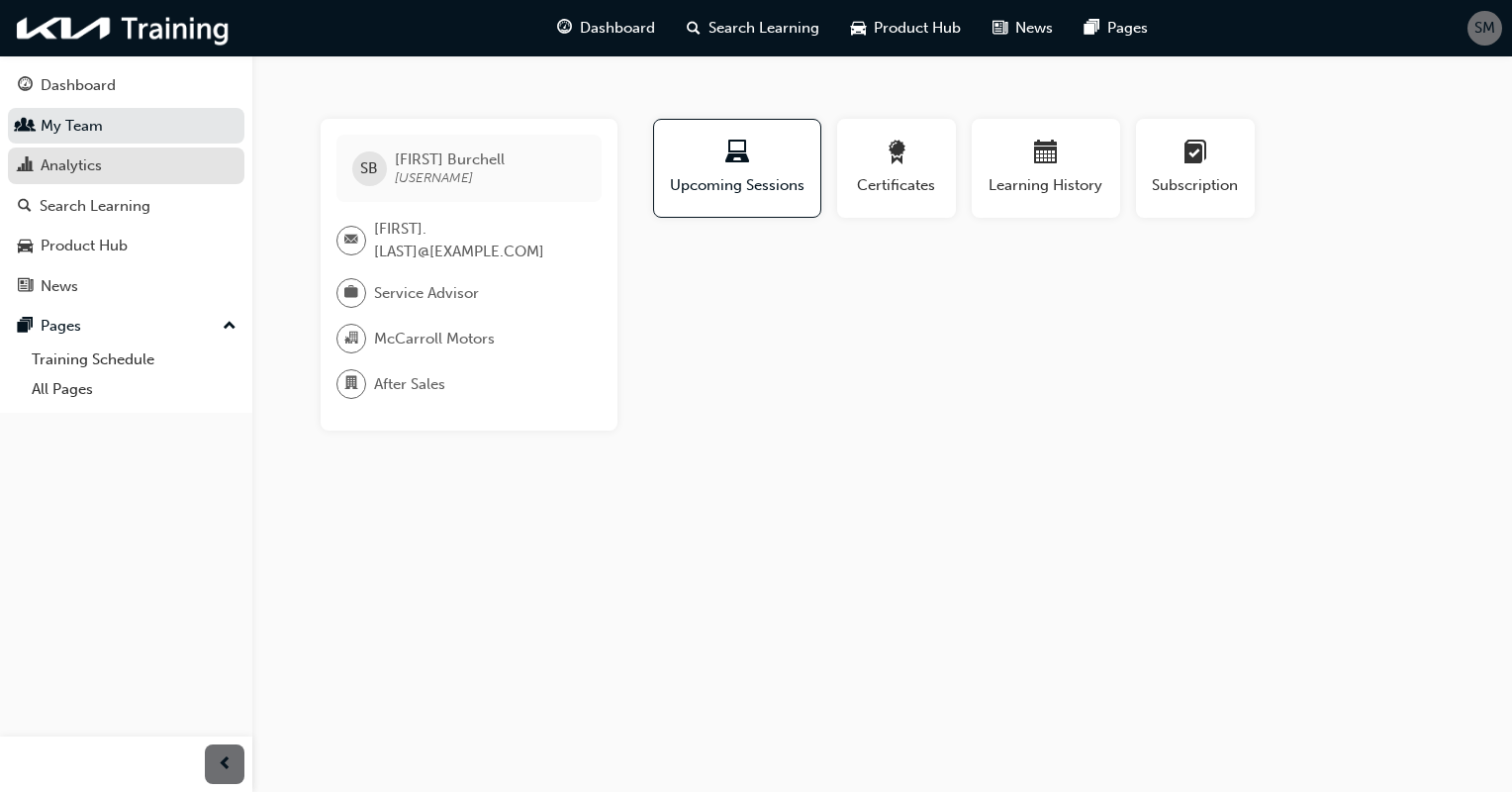 click on "Analytics" at bounding box center (126, 165) 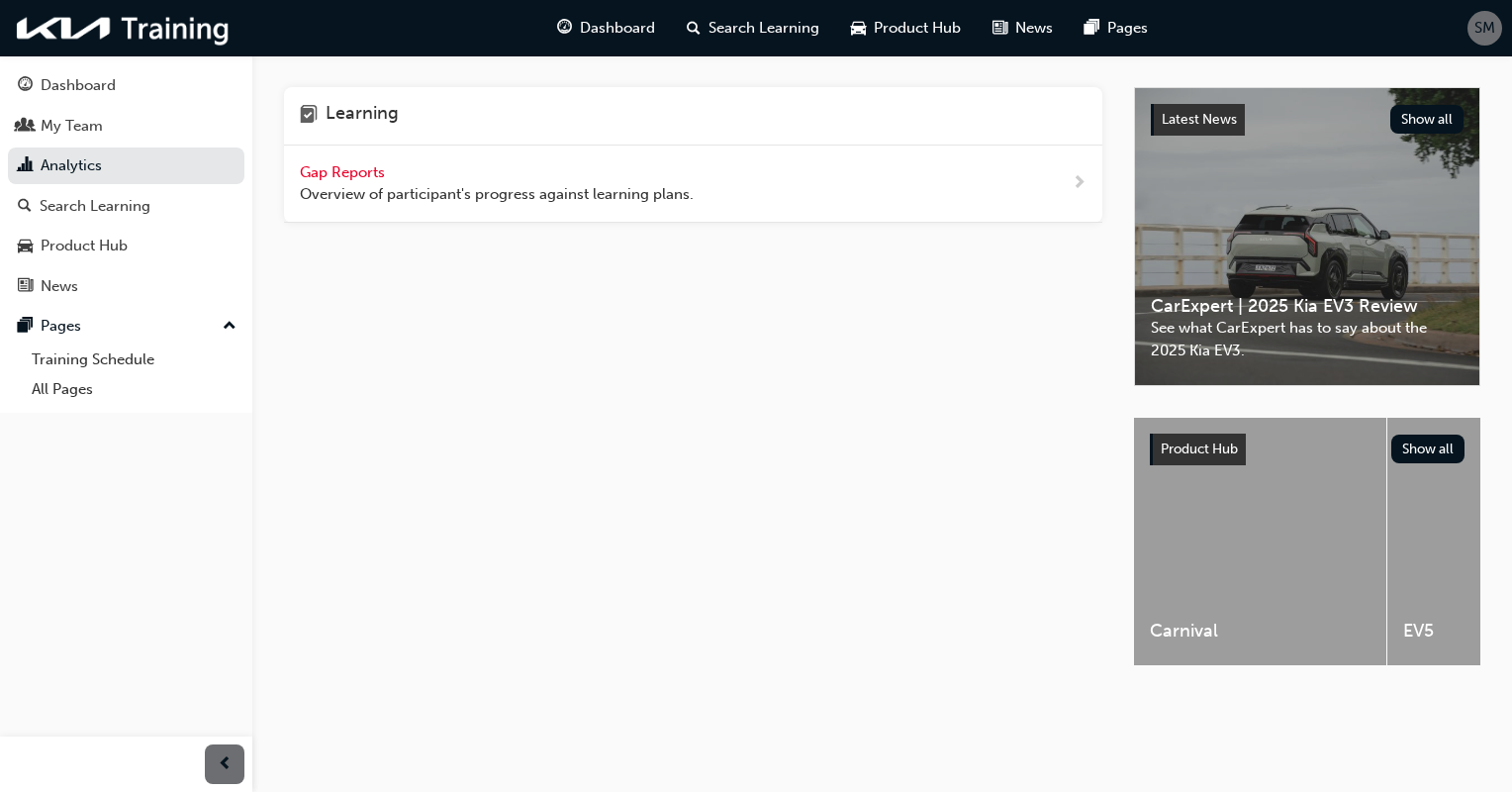 click on "Gap Reports" at bounding box center [344, 172] 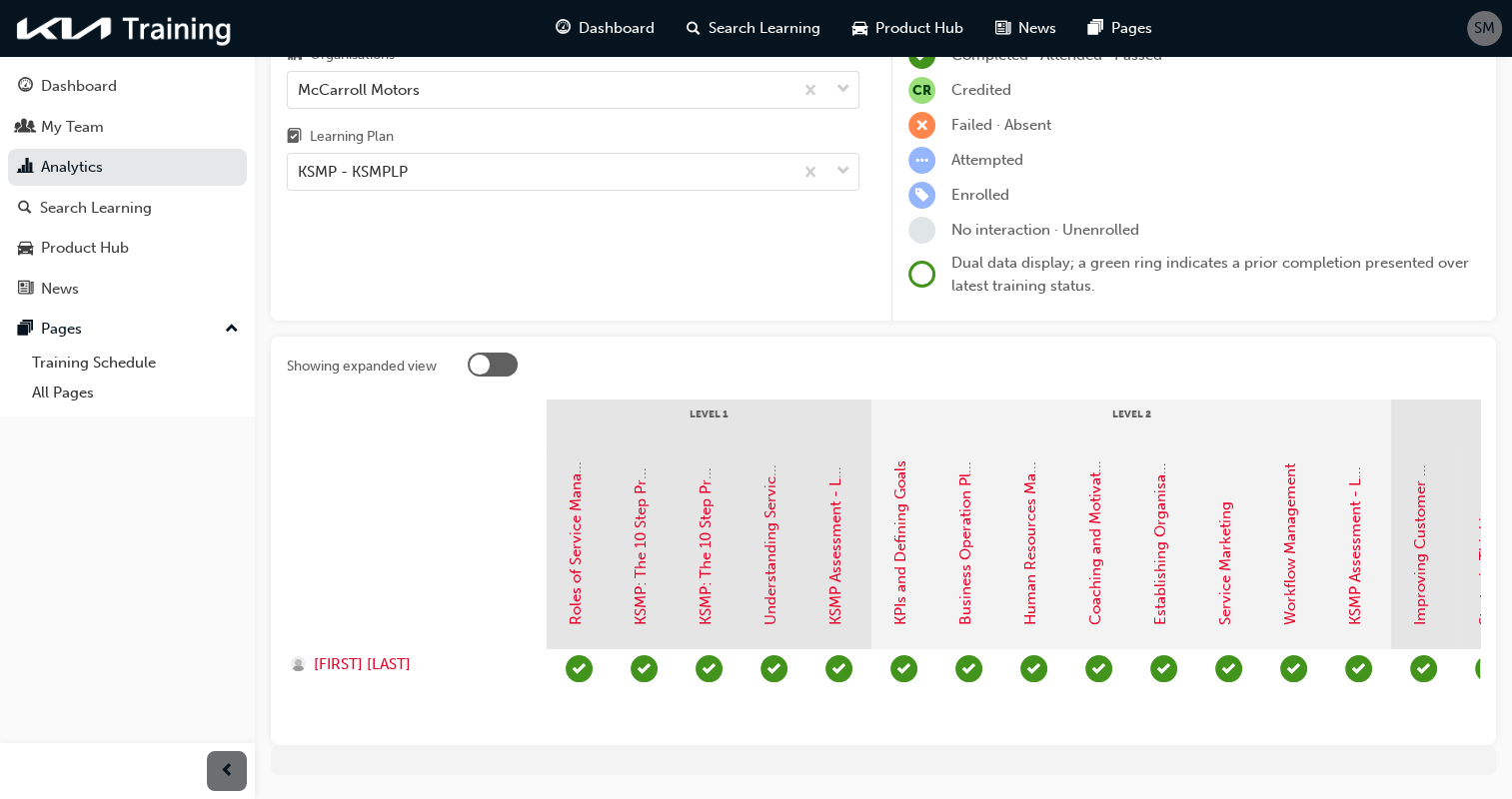 scroll, scrollTop: 148, scrollLeft: 0, axis: vertical 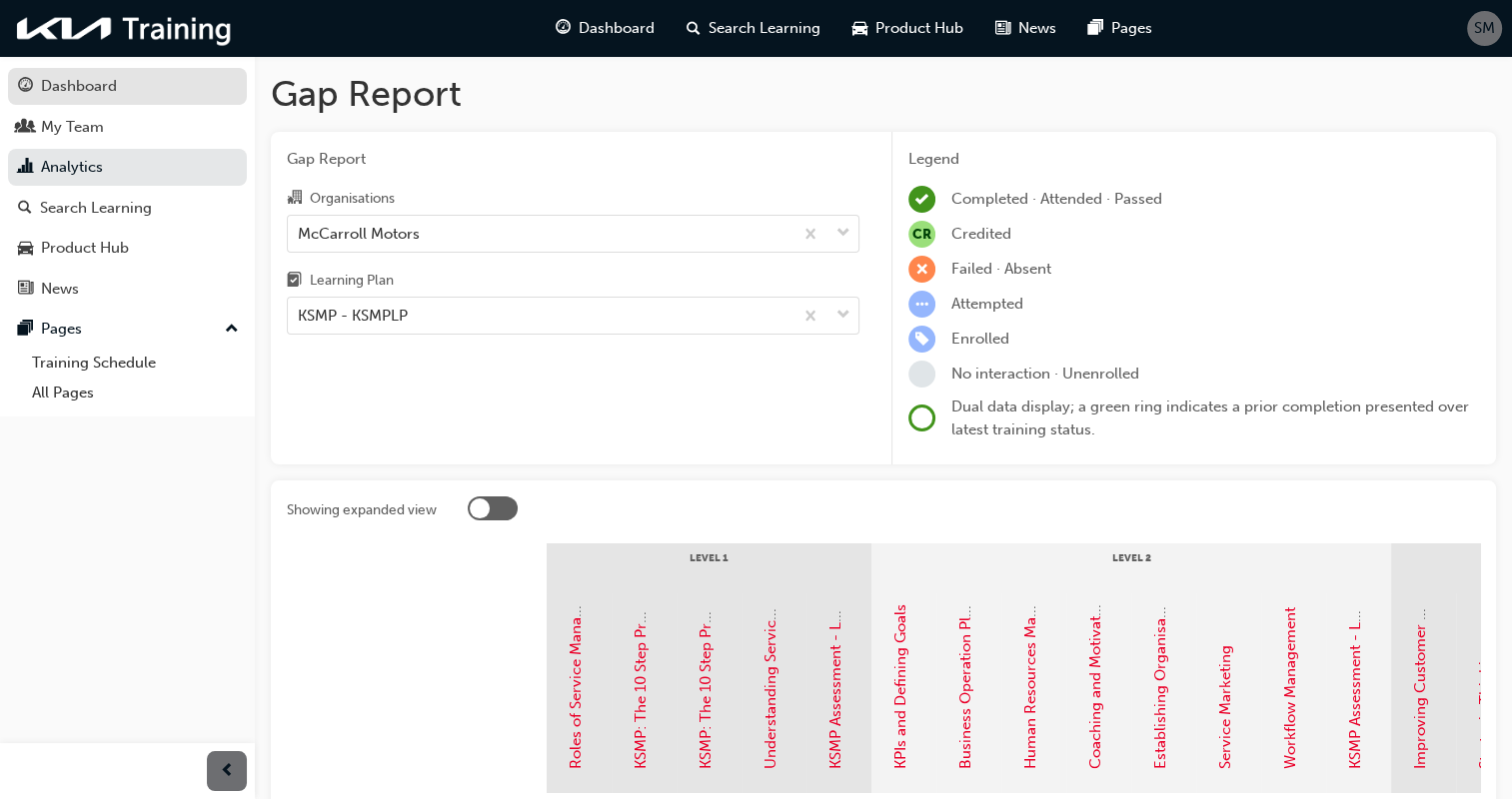 click on "Dashboard" at bounding box center (79, 86) 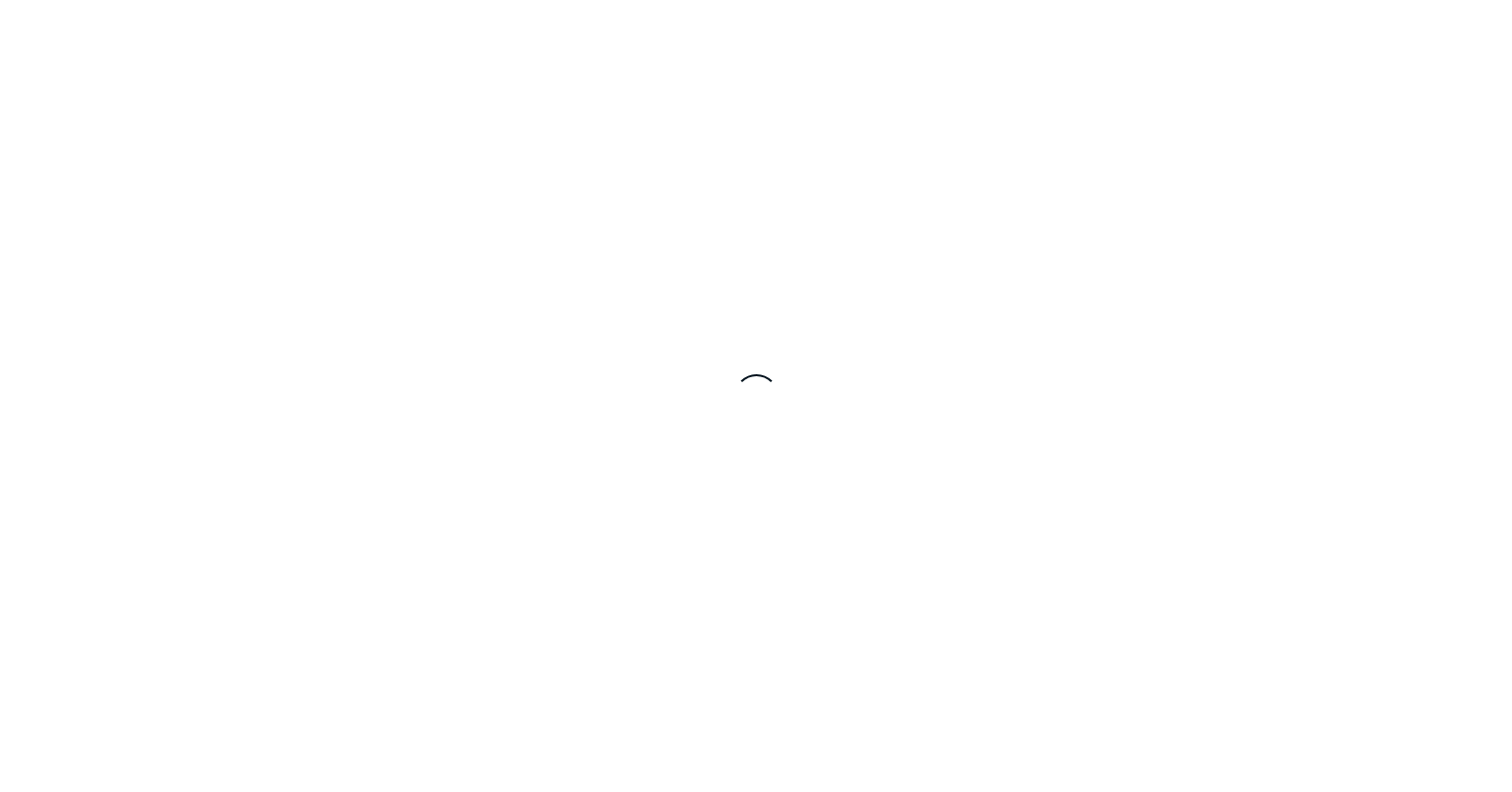 scroll, scrollTop: 0, scrollLeft: 0, axis: both 